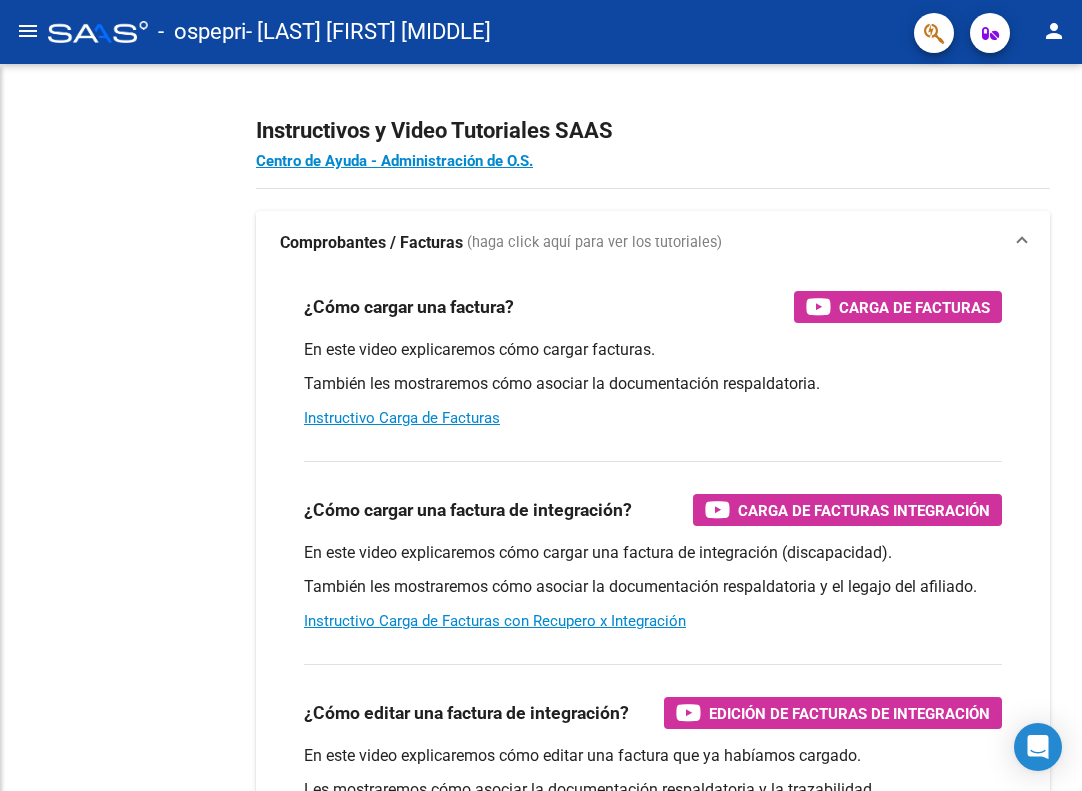 scroll, scrollTop: 0, scrollLeft: 0, axis: both 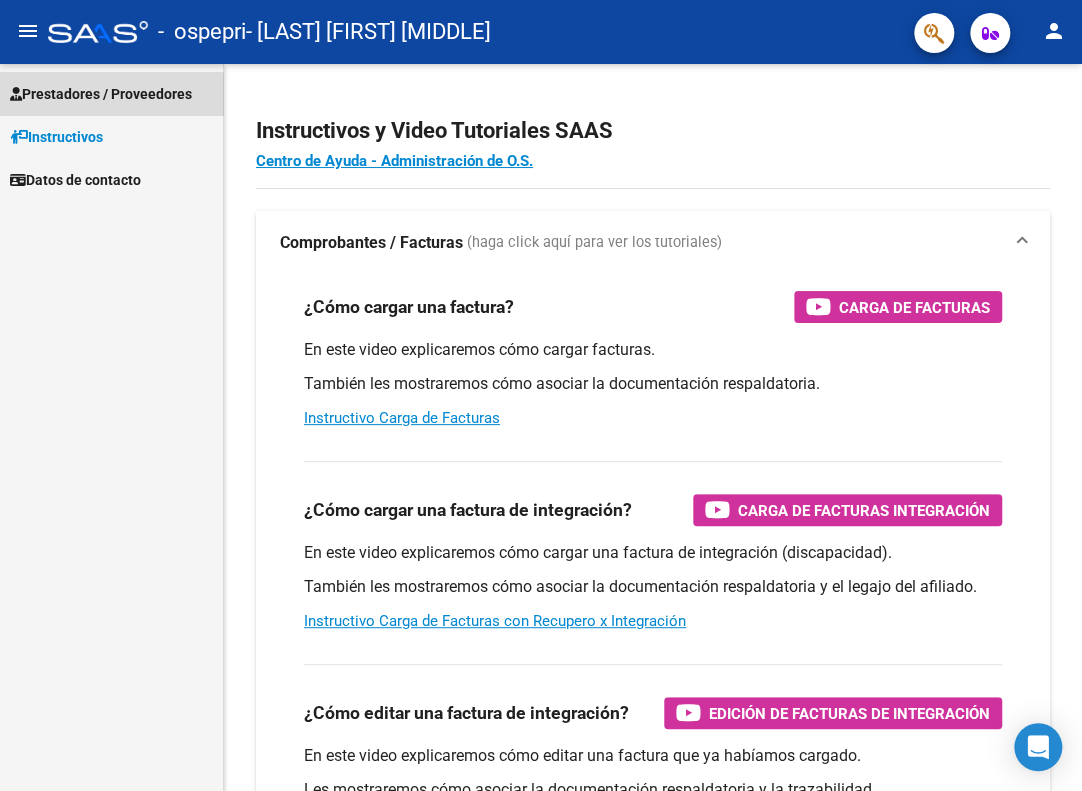 click on "Prestadores / Proveedores" at bounding box center [101, 94] 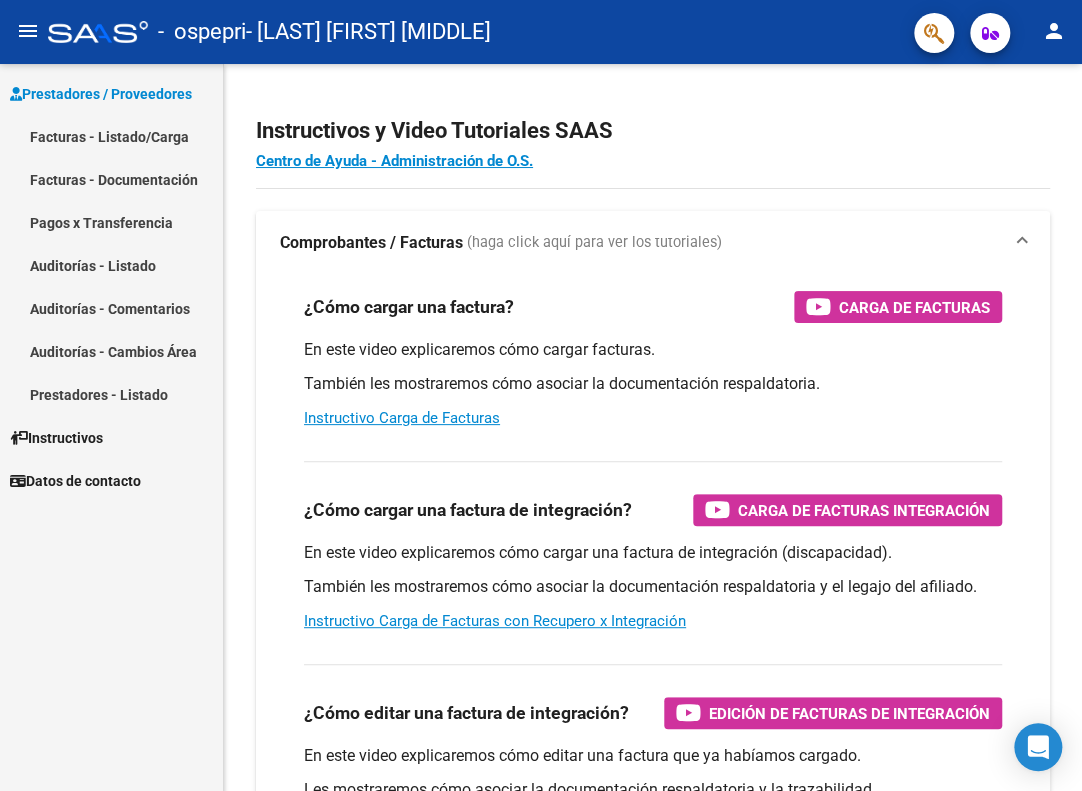 click on "Facturas - Listado/Carga" at bounding box center [111, 136] 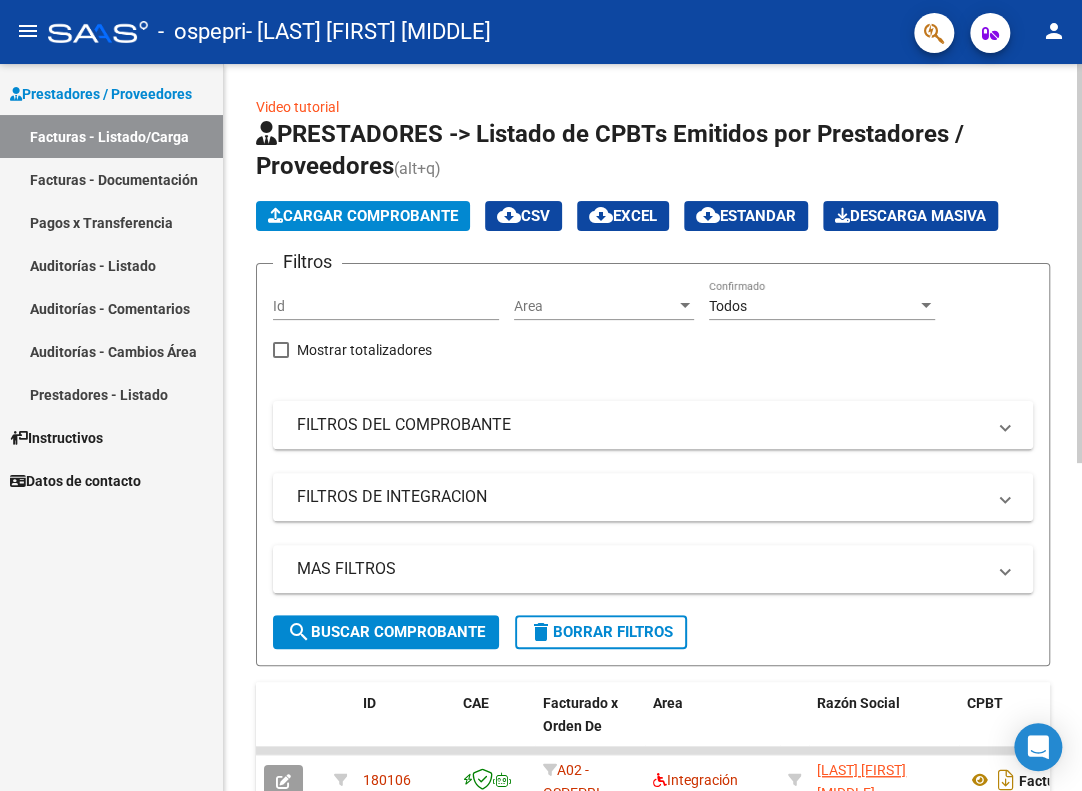 click on "Cargar Comprobante" 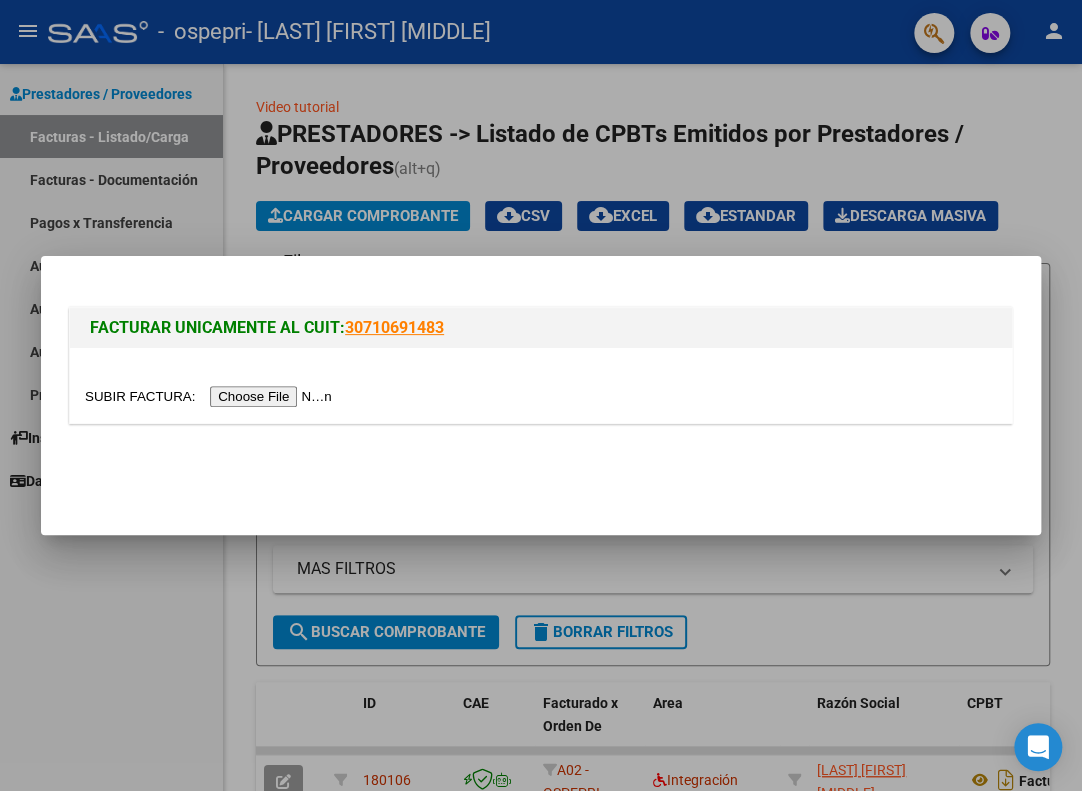 click at bounding box center [211, 396] 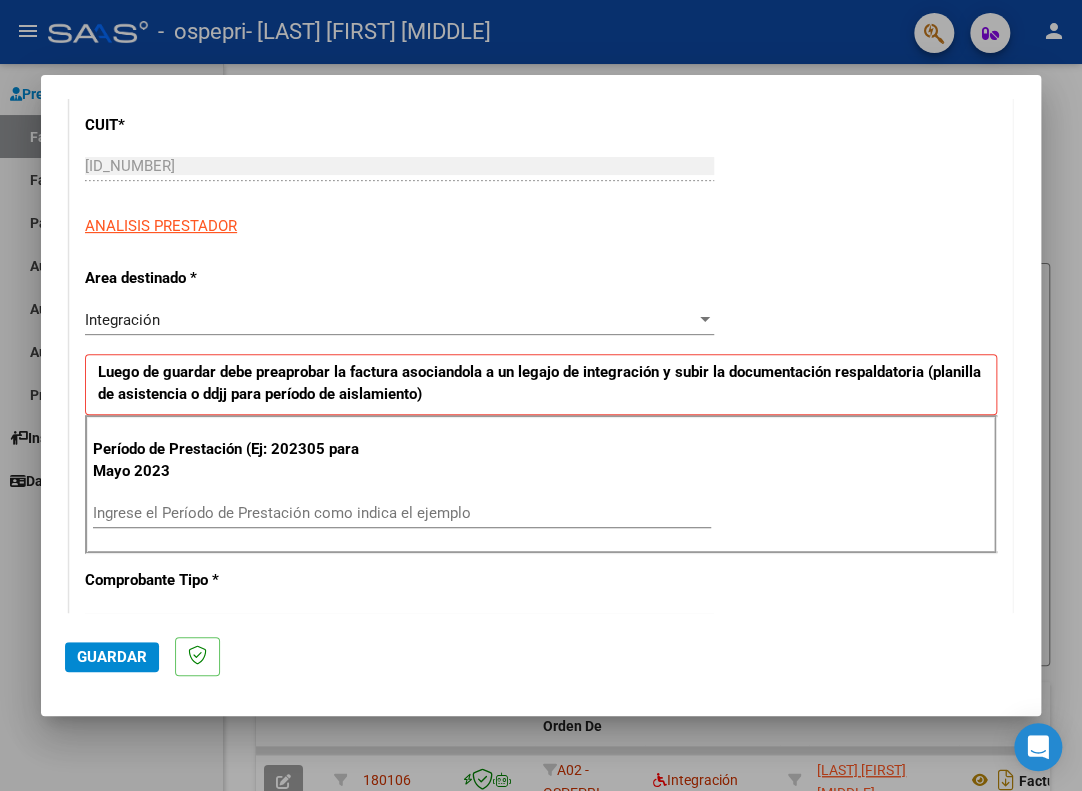 scroll, scrollTop: 300, scrollLeft: 0, axis: vertical 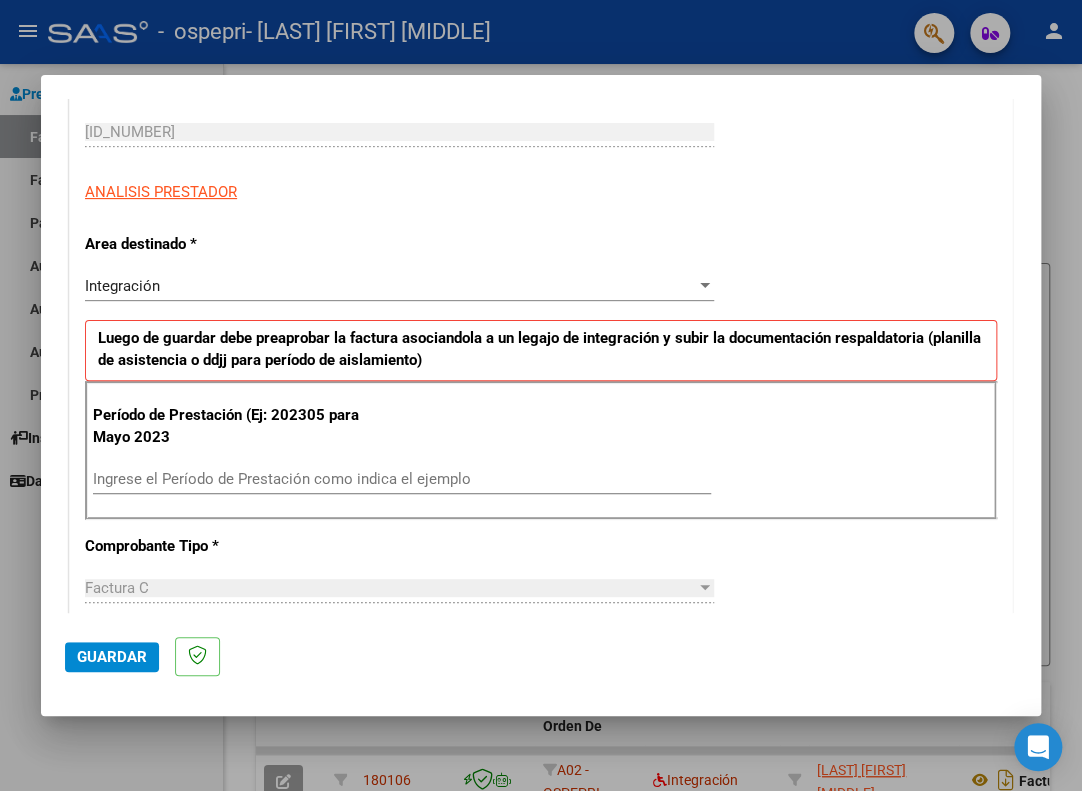 click on "Ingrese el Período de Prestación como indica el ejemplo" at bounding box center [402, 479] 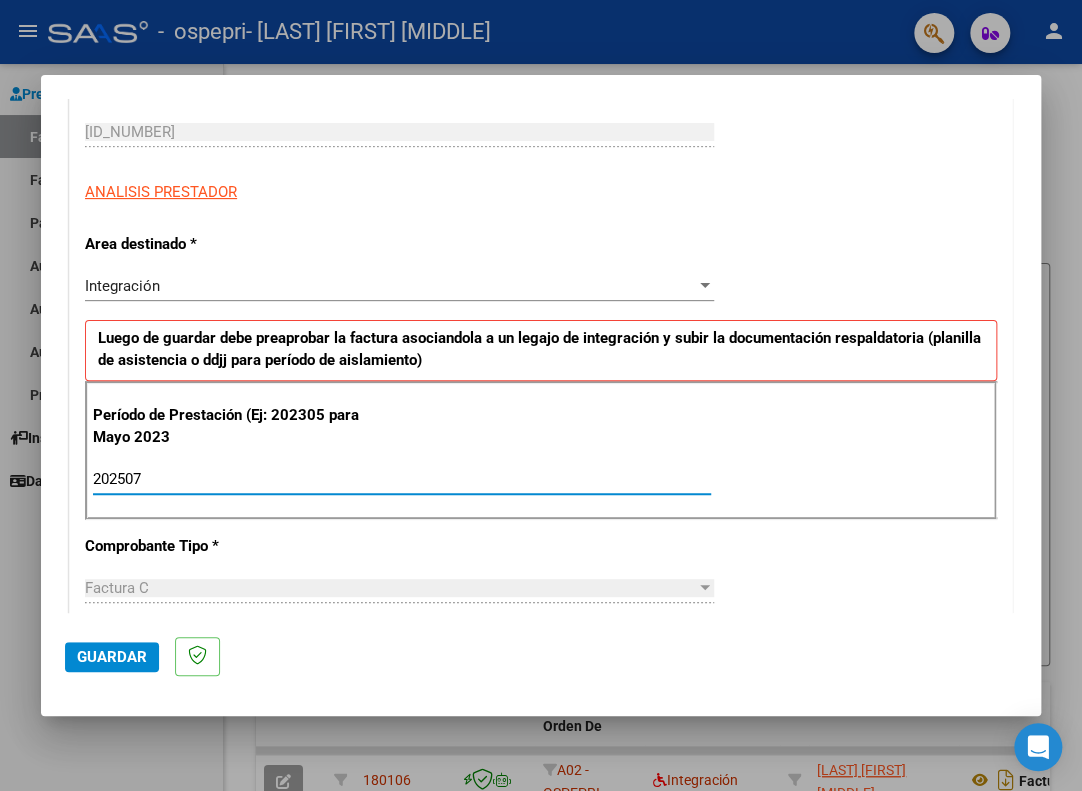 type on "202507" 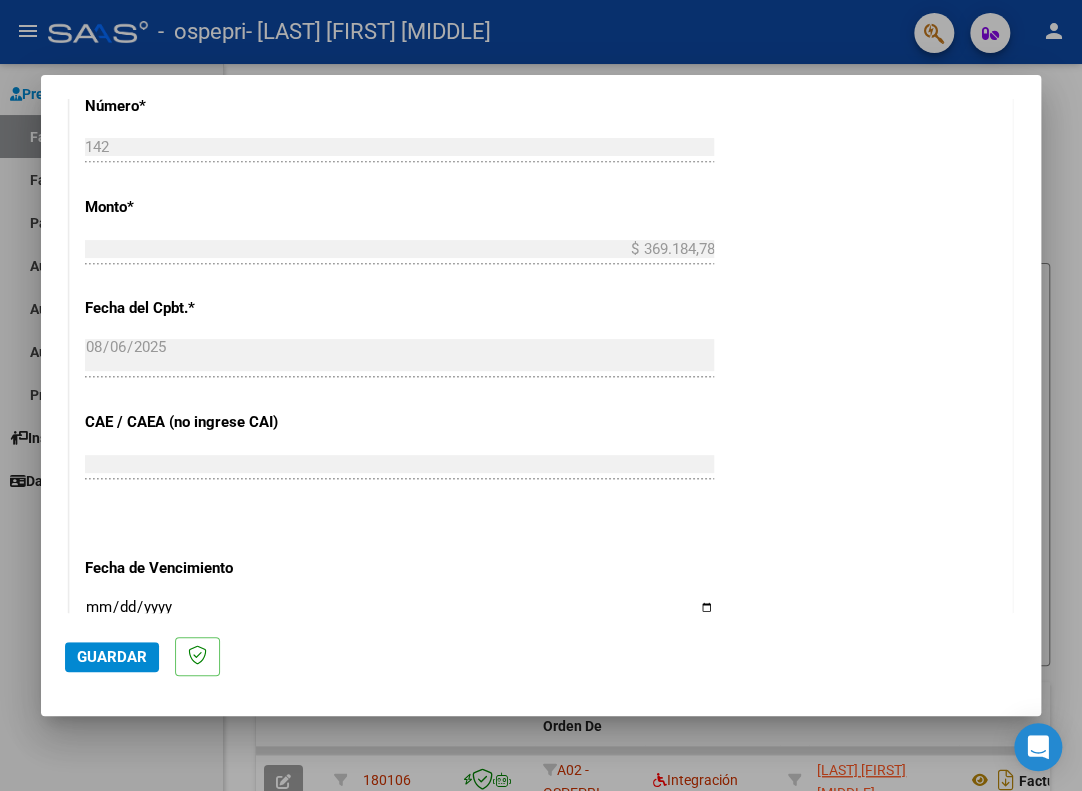 scroll, scrollTop: 1100, scrollLeft: 0, axis: vertical 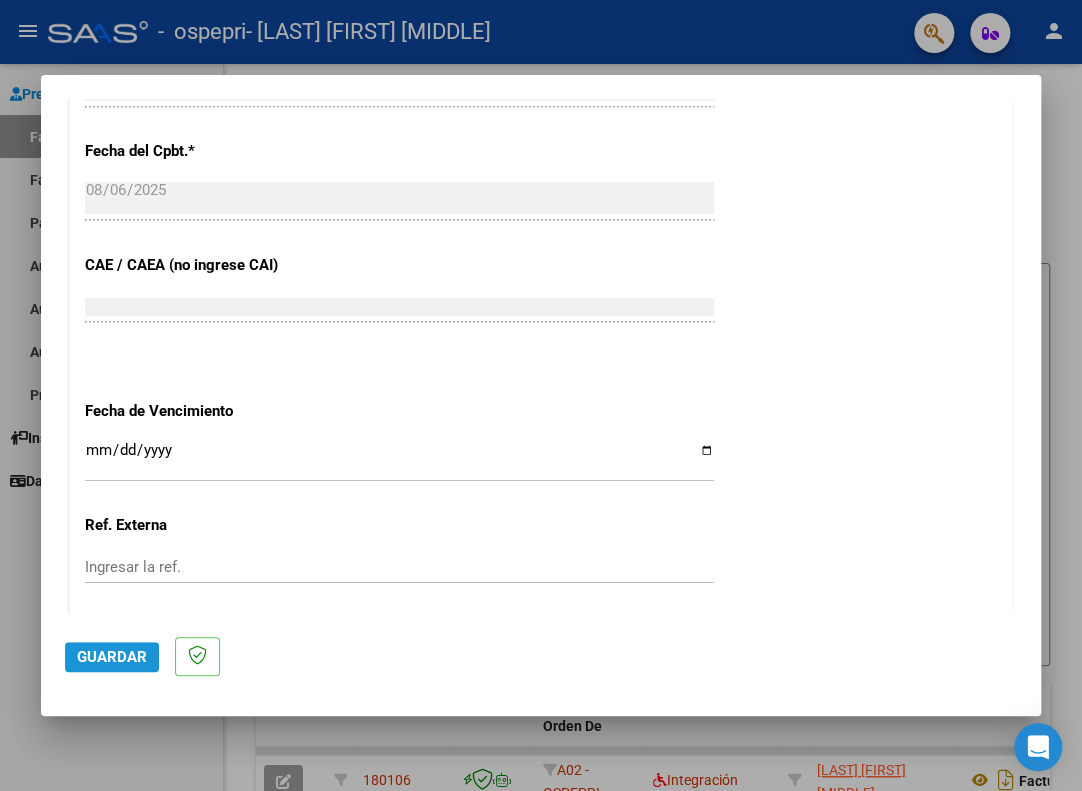 click on "Guardar" 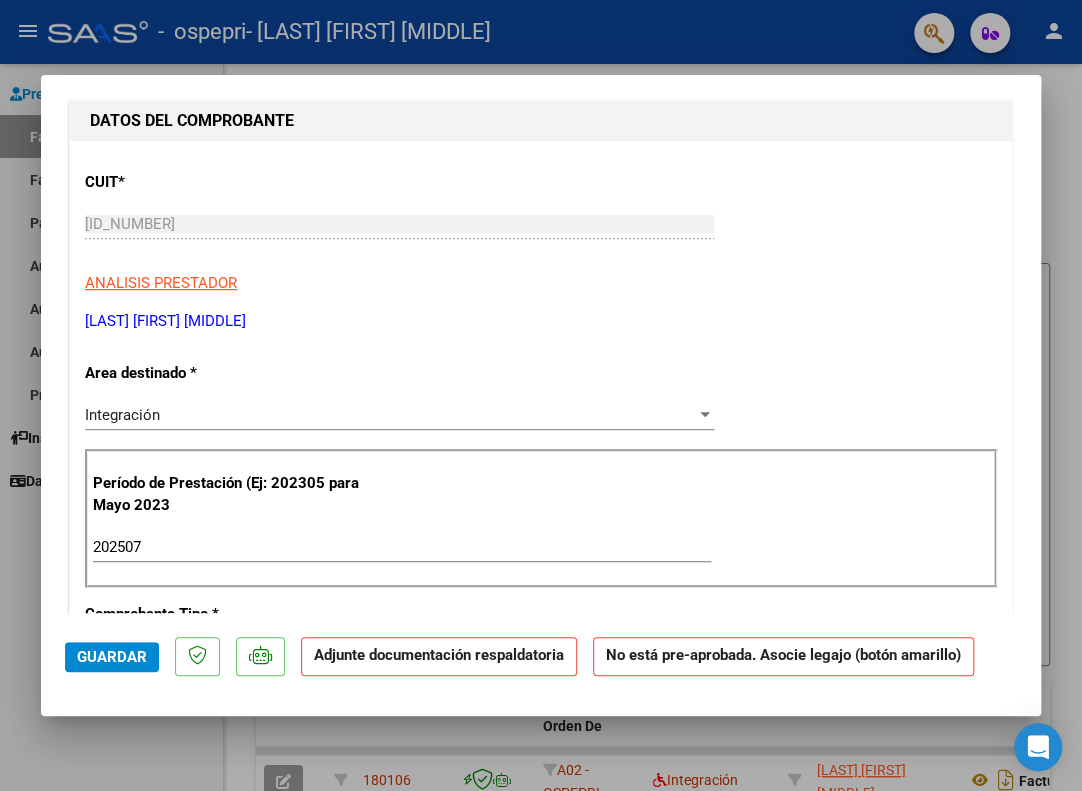 scroll, scrollTop: 0, scrollLeft: 0, axis: both 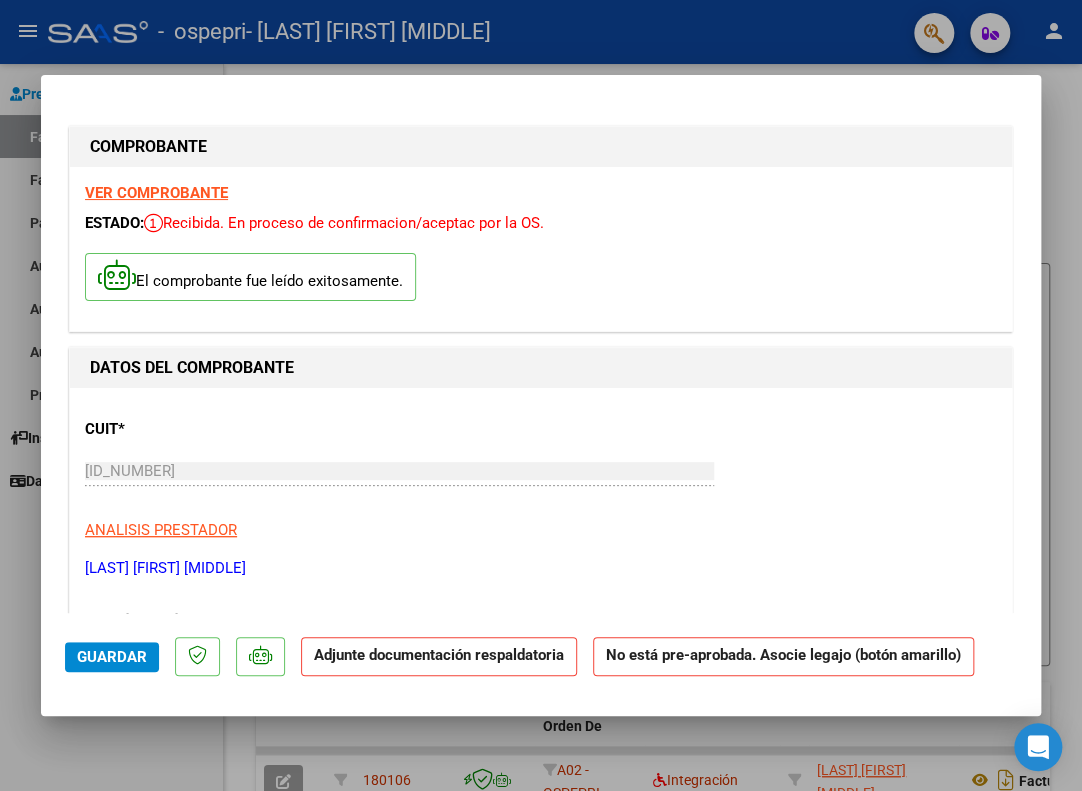 click on "Adjunte documentación respaldatoria" 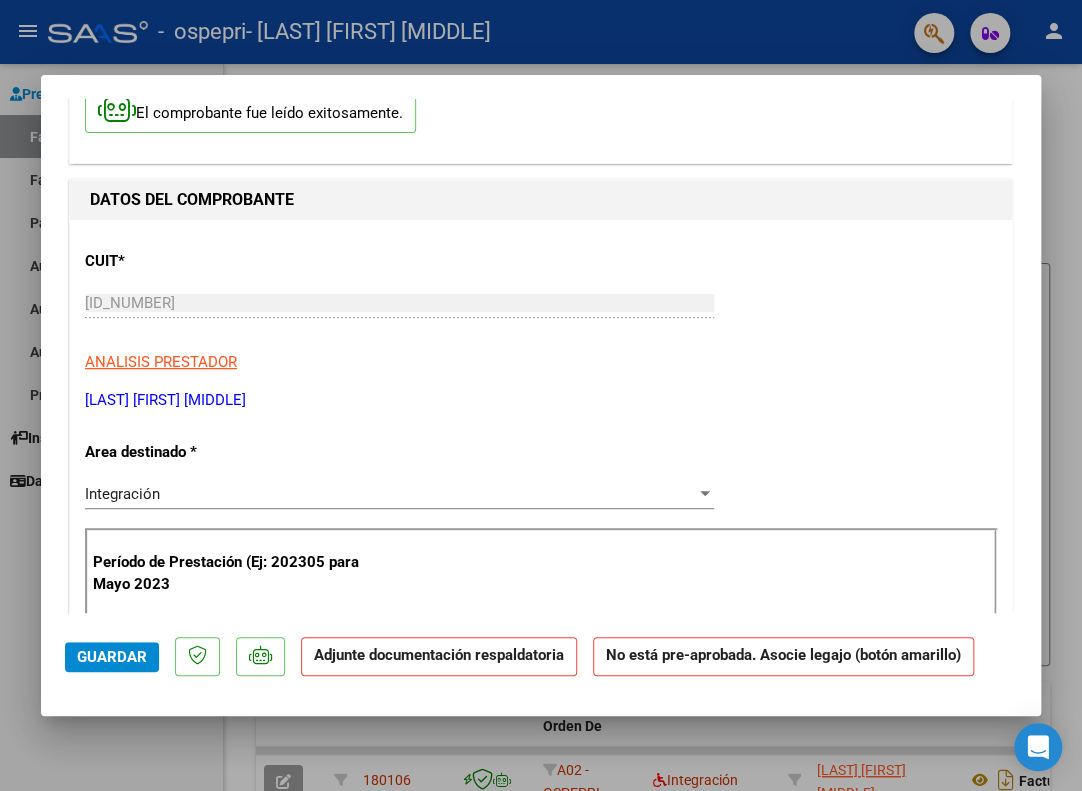 scroll, scrollTop: 200, scrollLeft: 0, axis: vertical 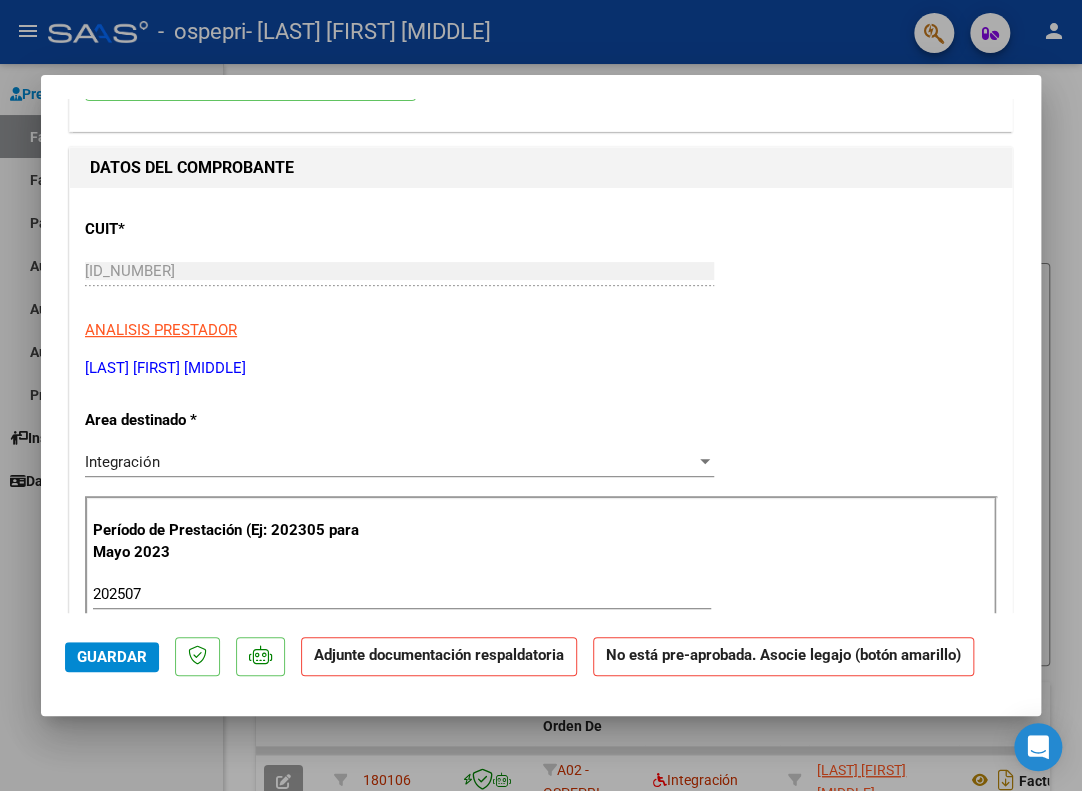 click on "Guardar" 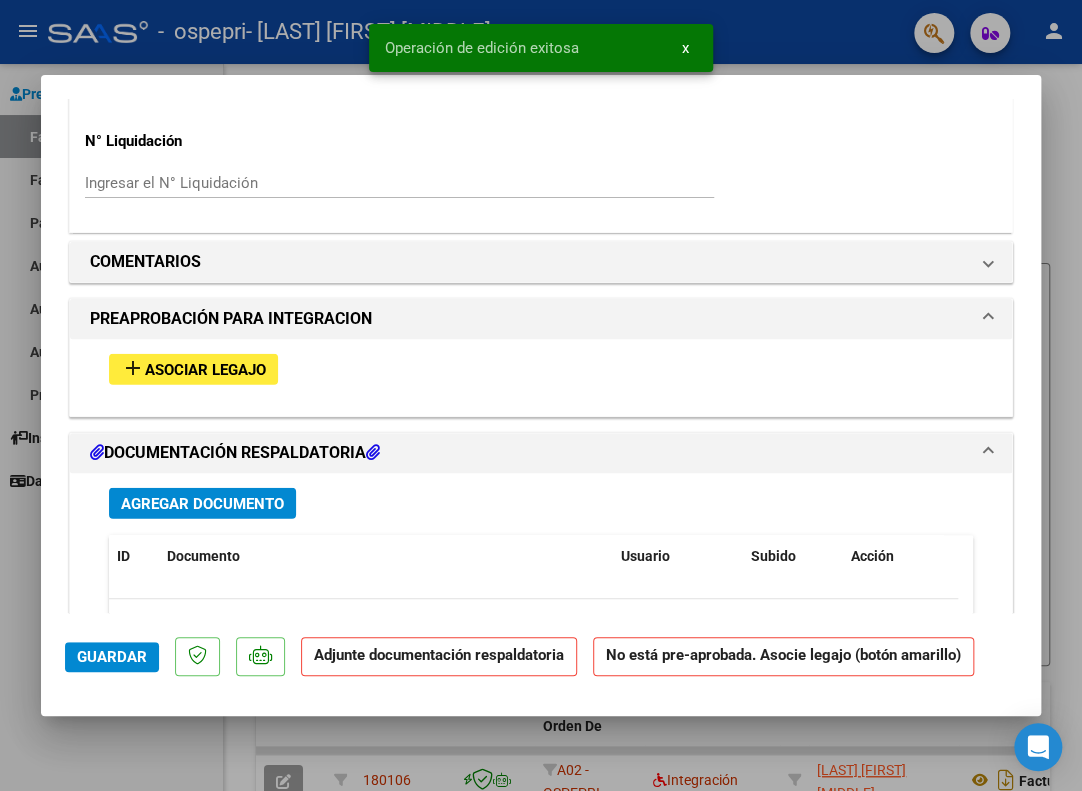scroll, scrollTop: 1880, scrollLeft: 0, axis: vertical 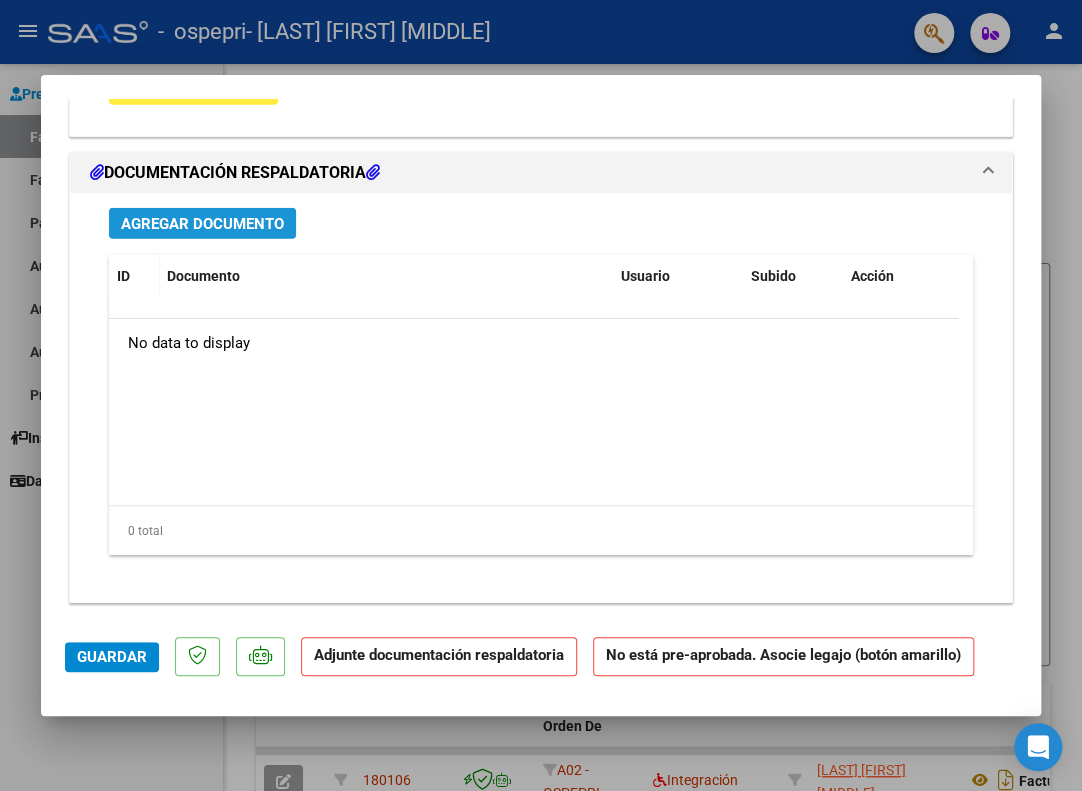 click on "Agregar Documento" at bounding box center [202, 224] 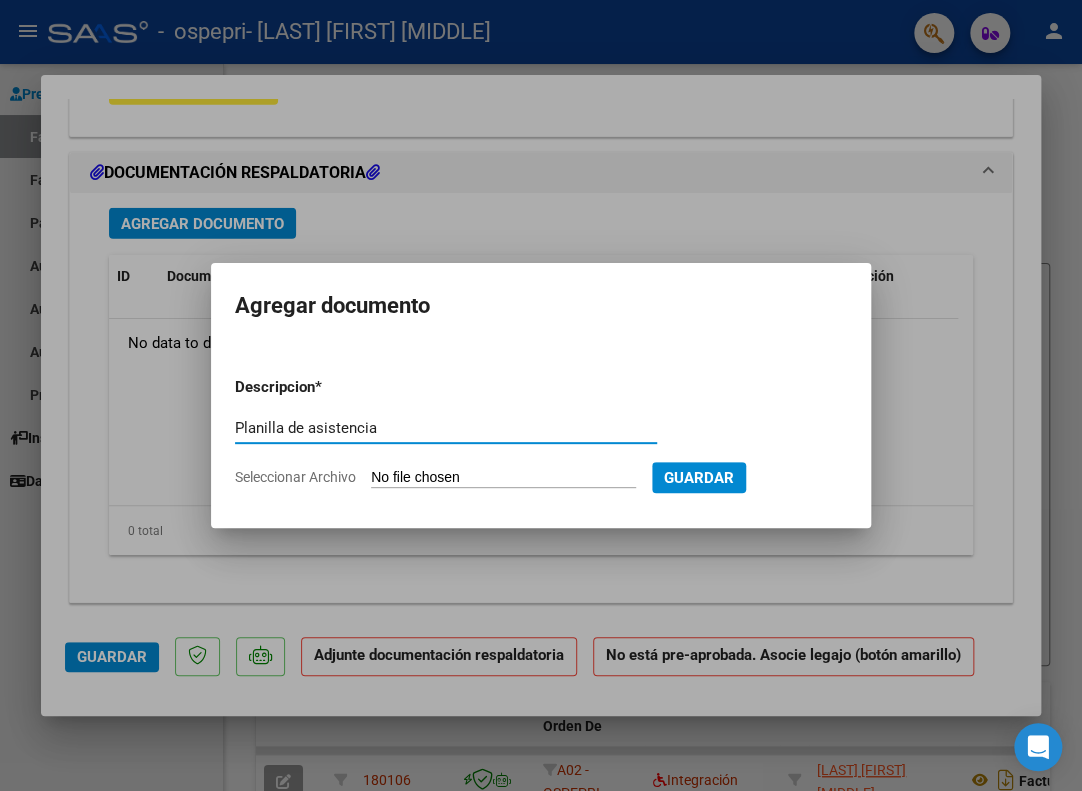 drag, startPoint x: 383, startPoint y: 427, endPoint x: 219, endPoint y: 421, distance: 164.10973 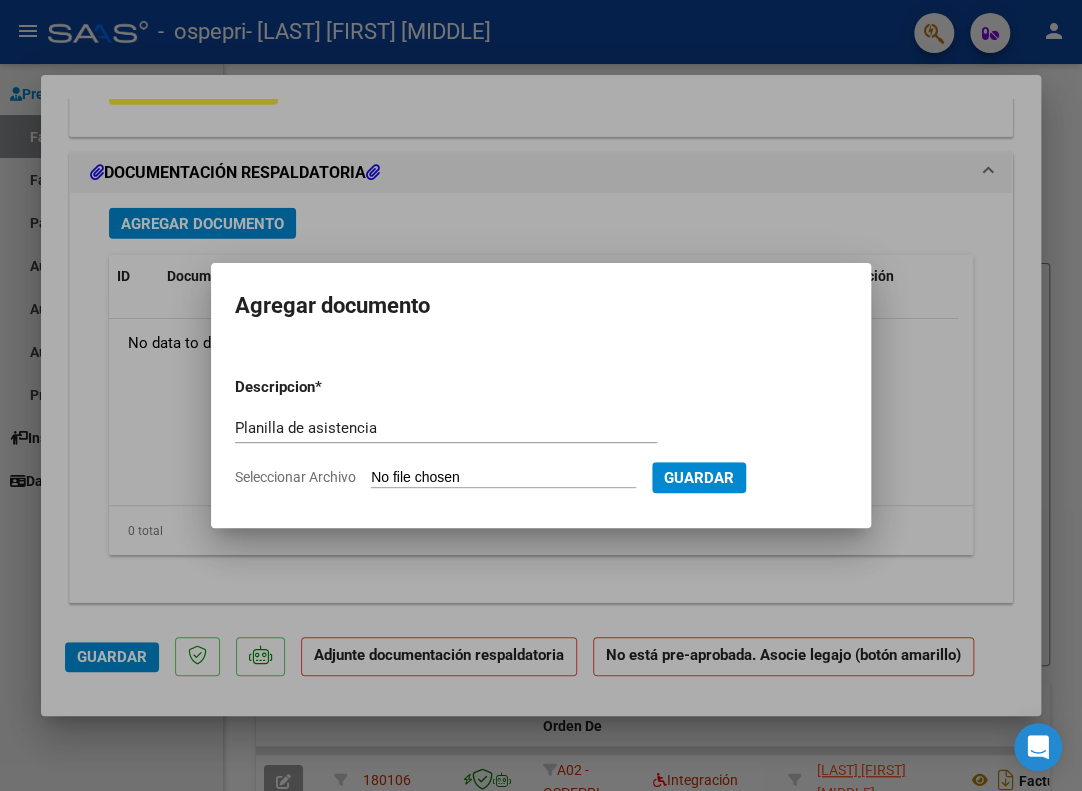 type on "C:\fakepath\[NAME] [MONTH] [YEAR].pdf" 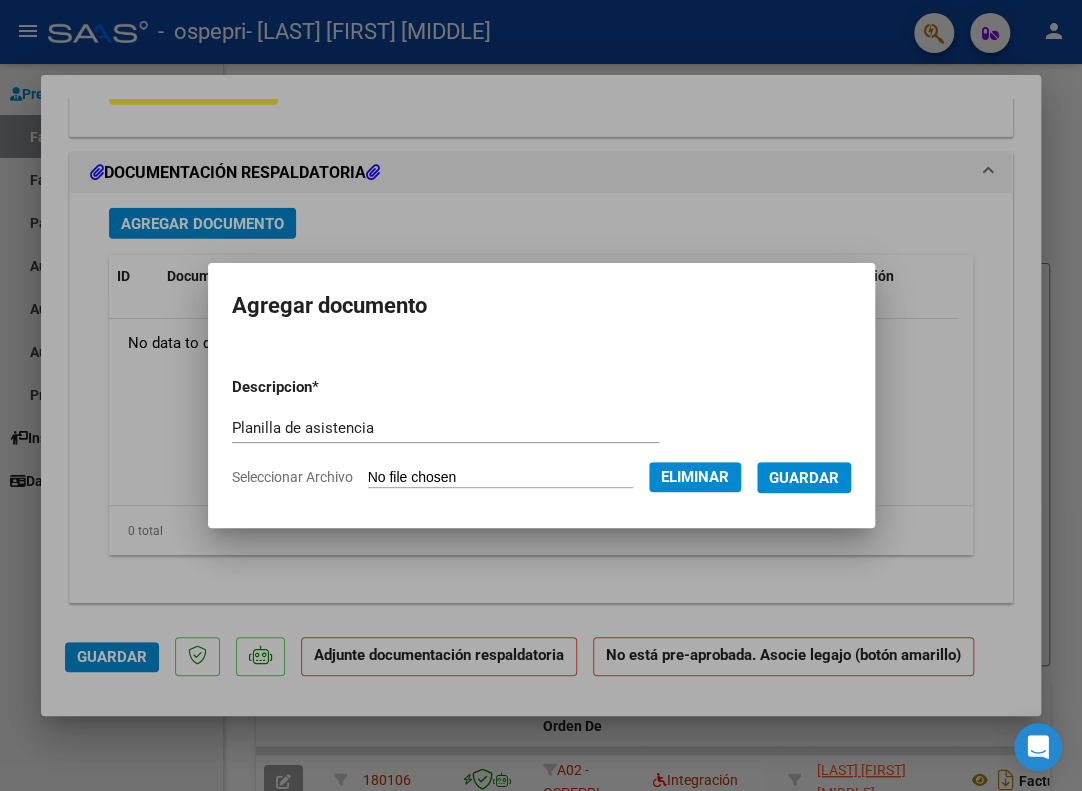 click on "Guardar" at bounding box center (804, 478) 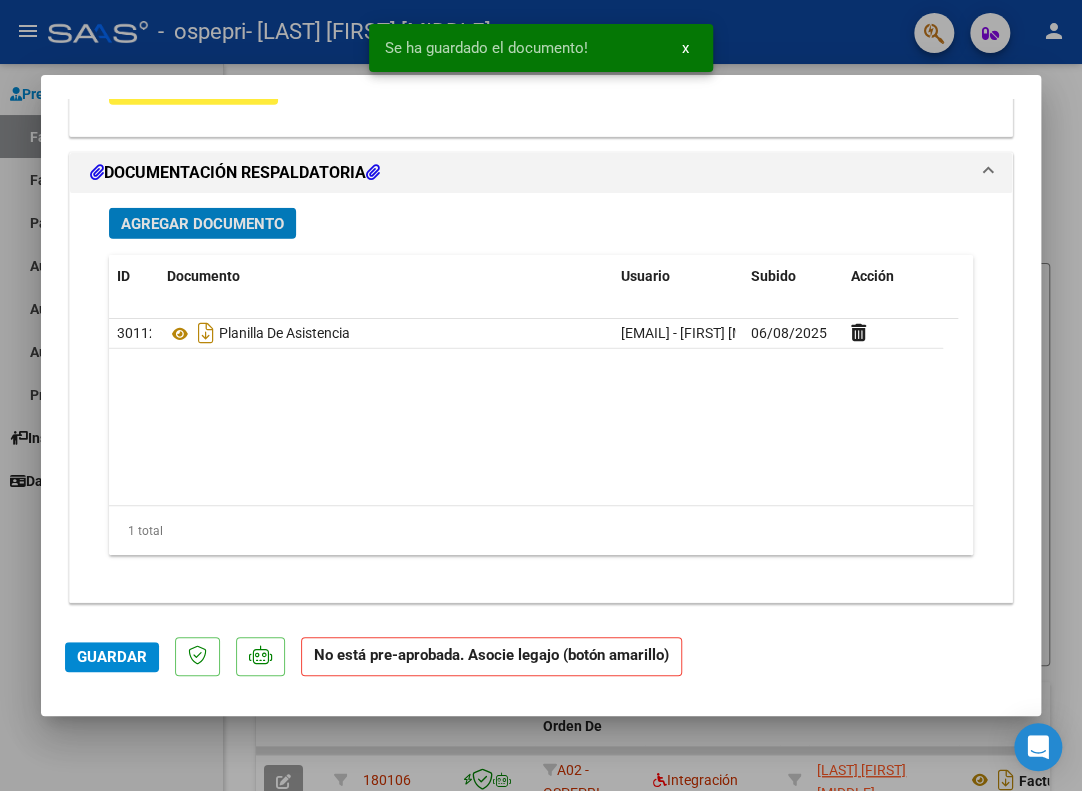 click on "Guardar" 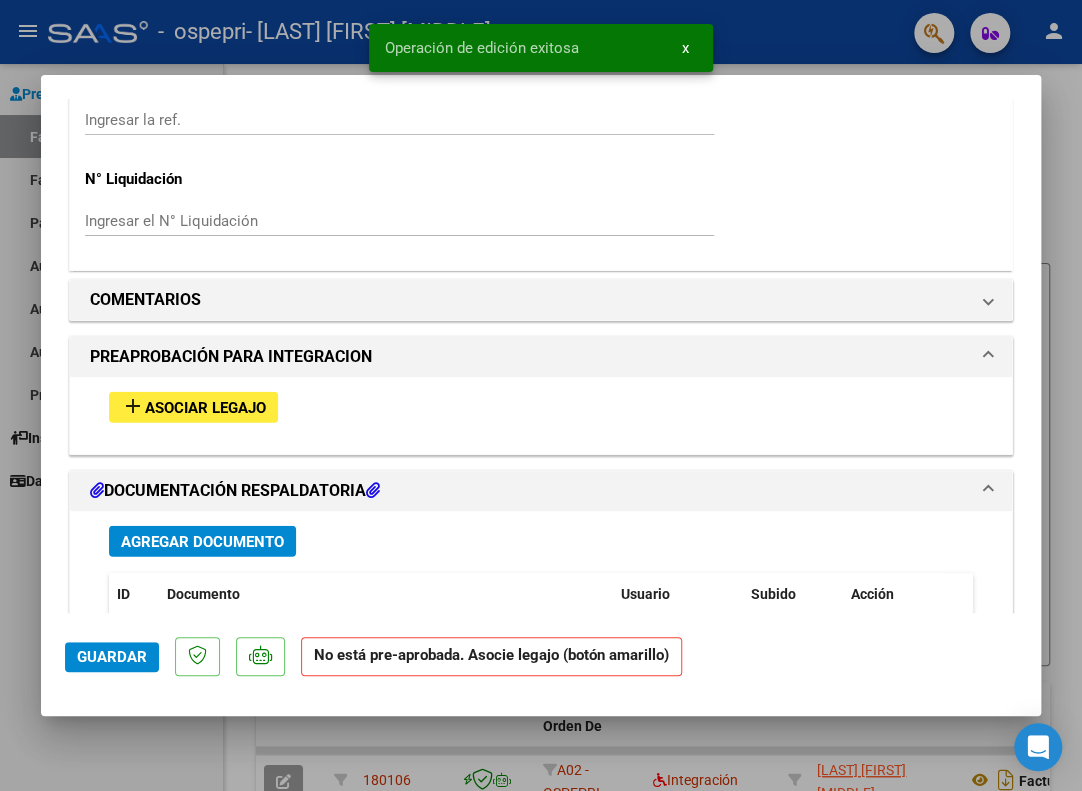 scroll, scrollTop: 1380, scrollLeft: 0, axis: vertical 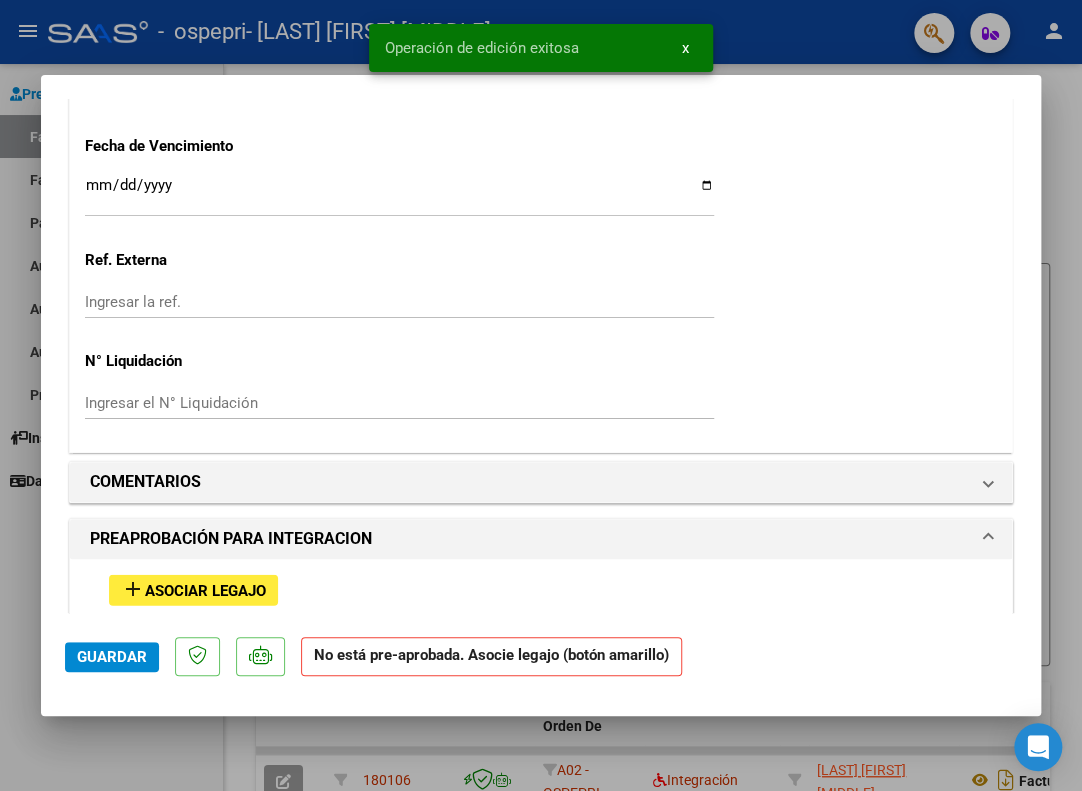 click at bounding box center (541, 395) 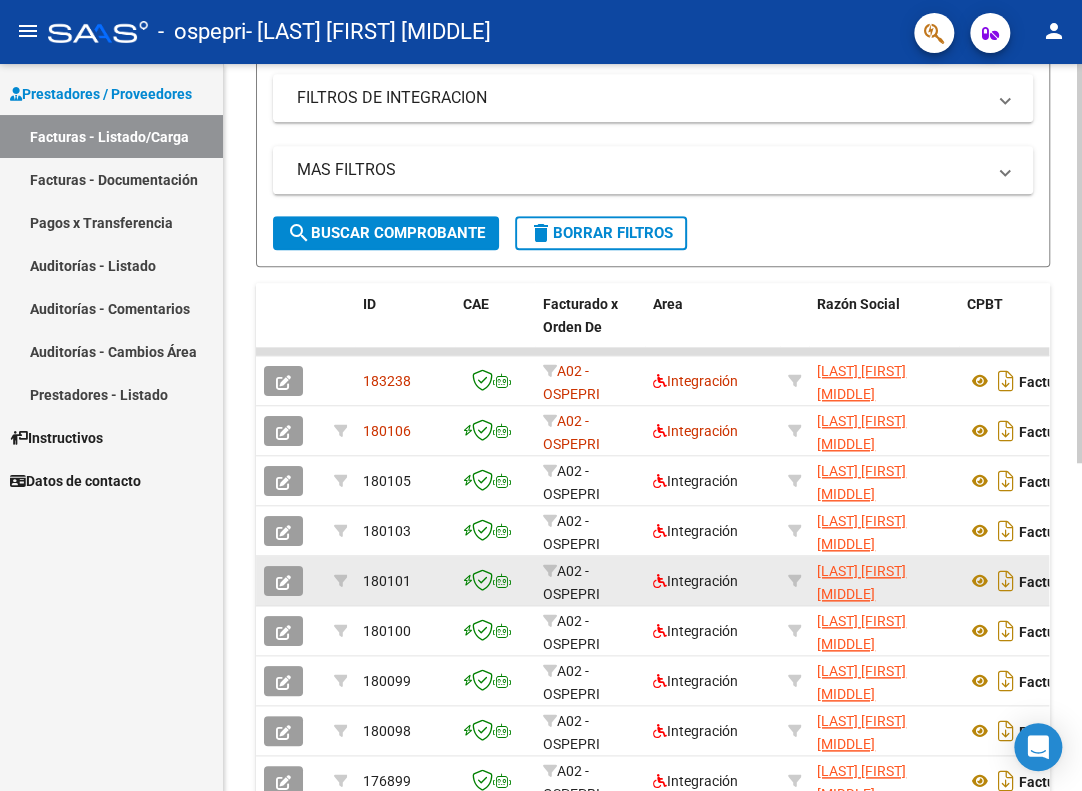 scroll, scrollTop: 400, scrollLeft: 0, axis: vertical 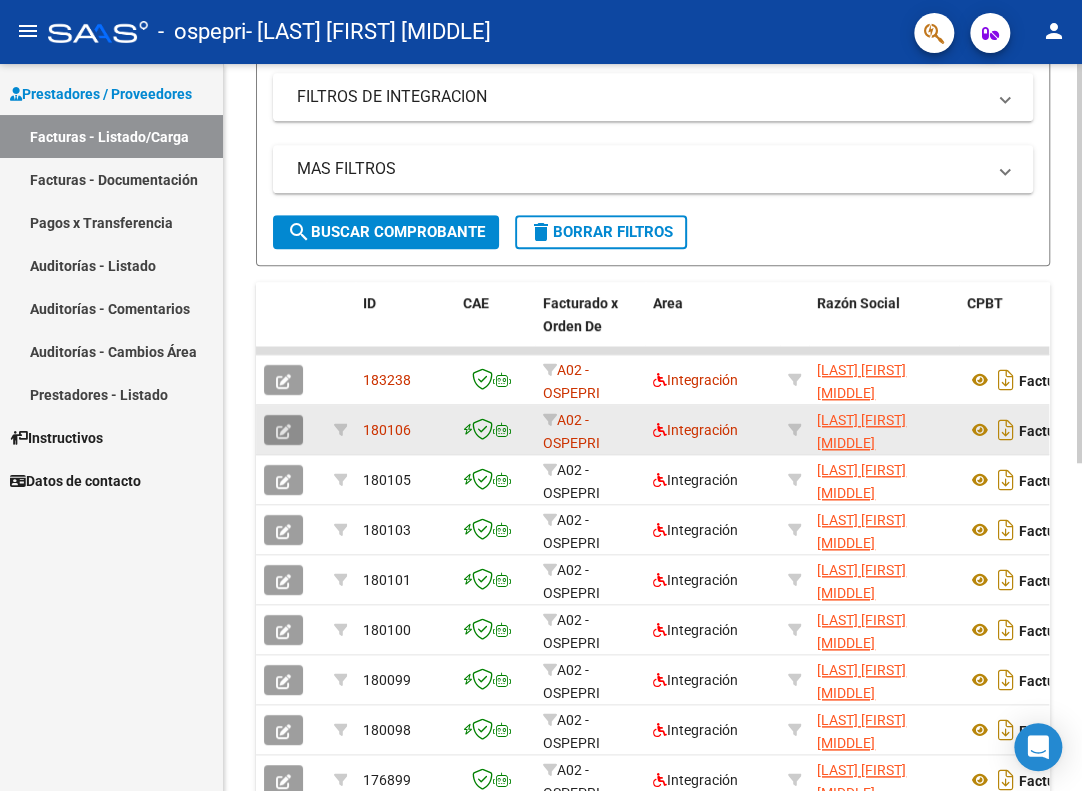 click 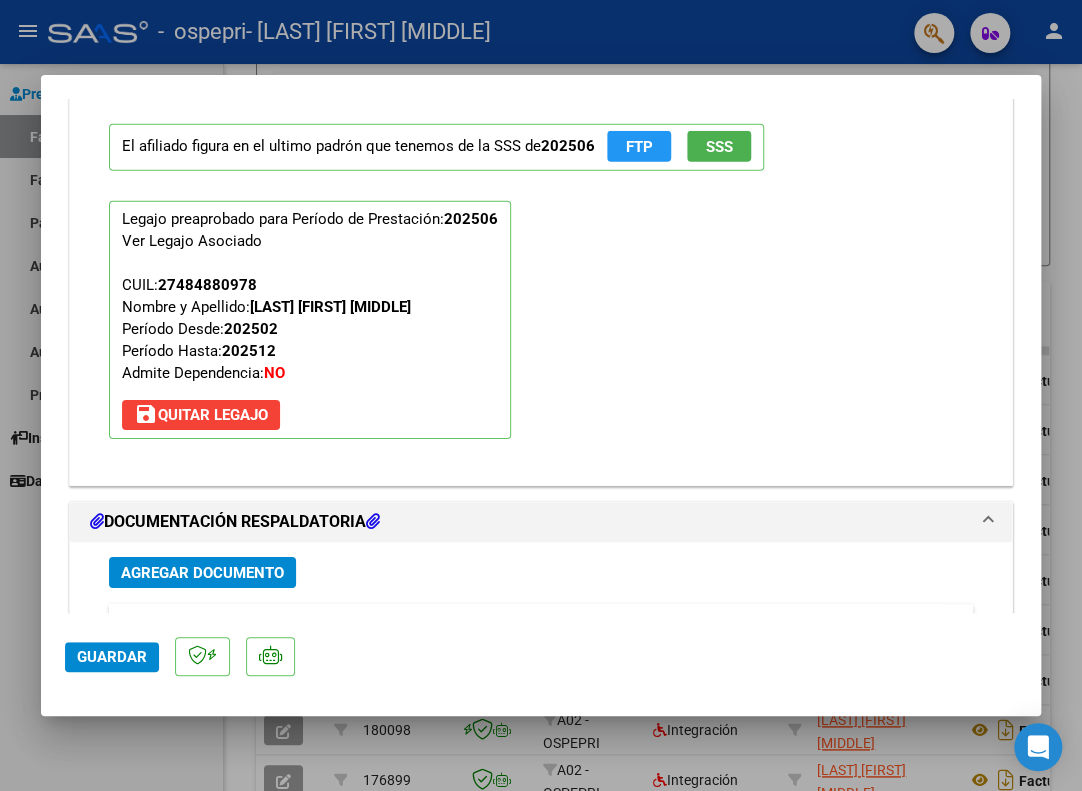 scroll, scrollTop: 2300, scrollLeft: 0, axis: vertical 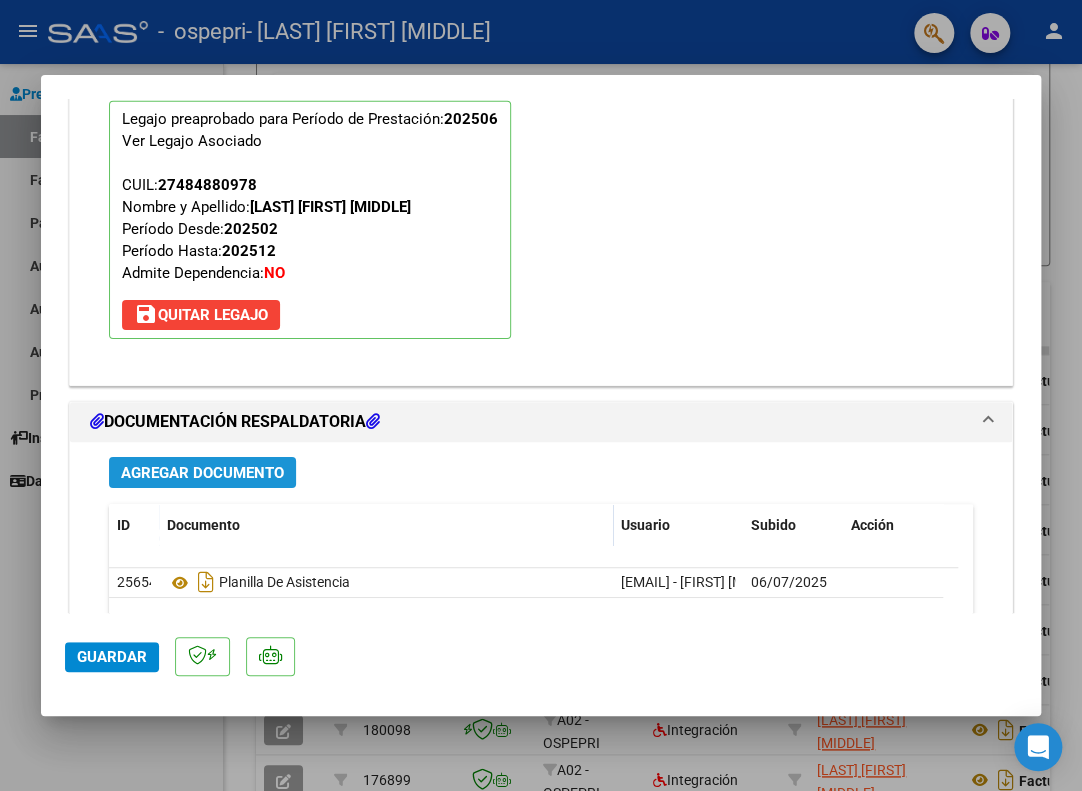 click on "Agregar Documento" at bounding box center [202, 473] 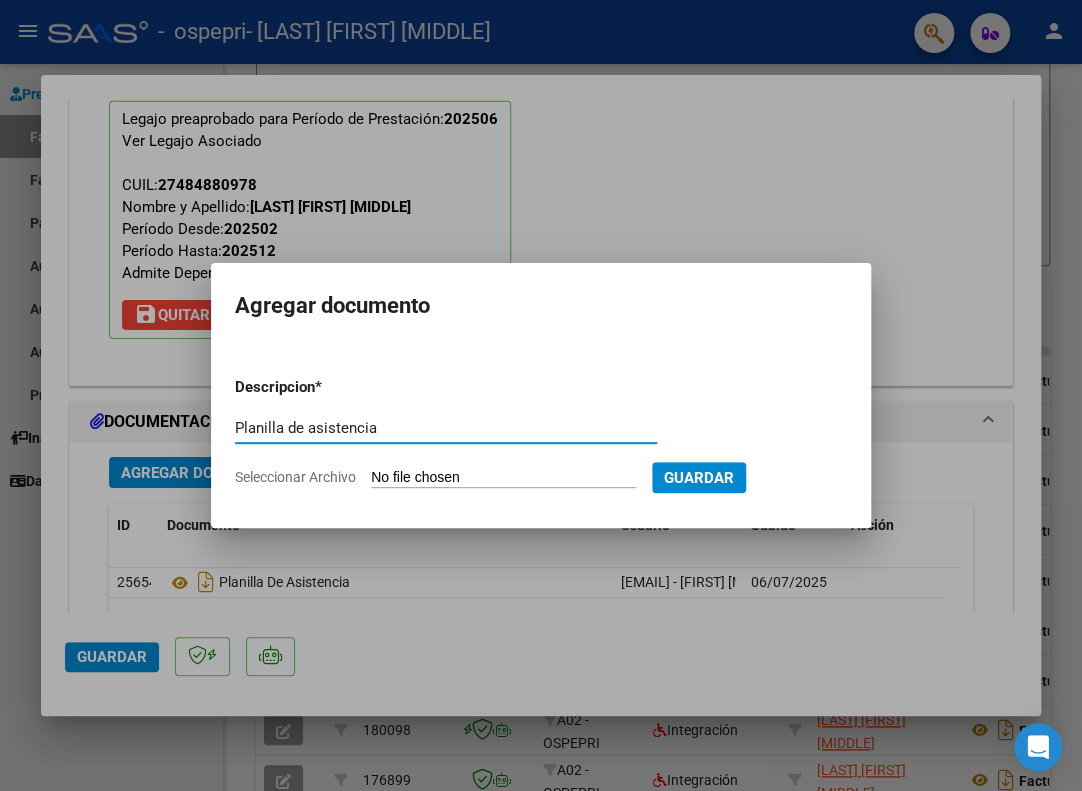 type on "Planilla de asistencia" 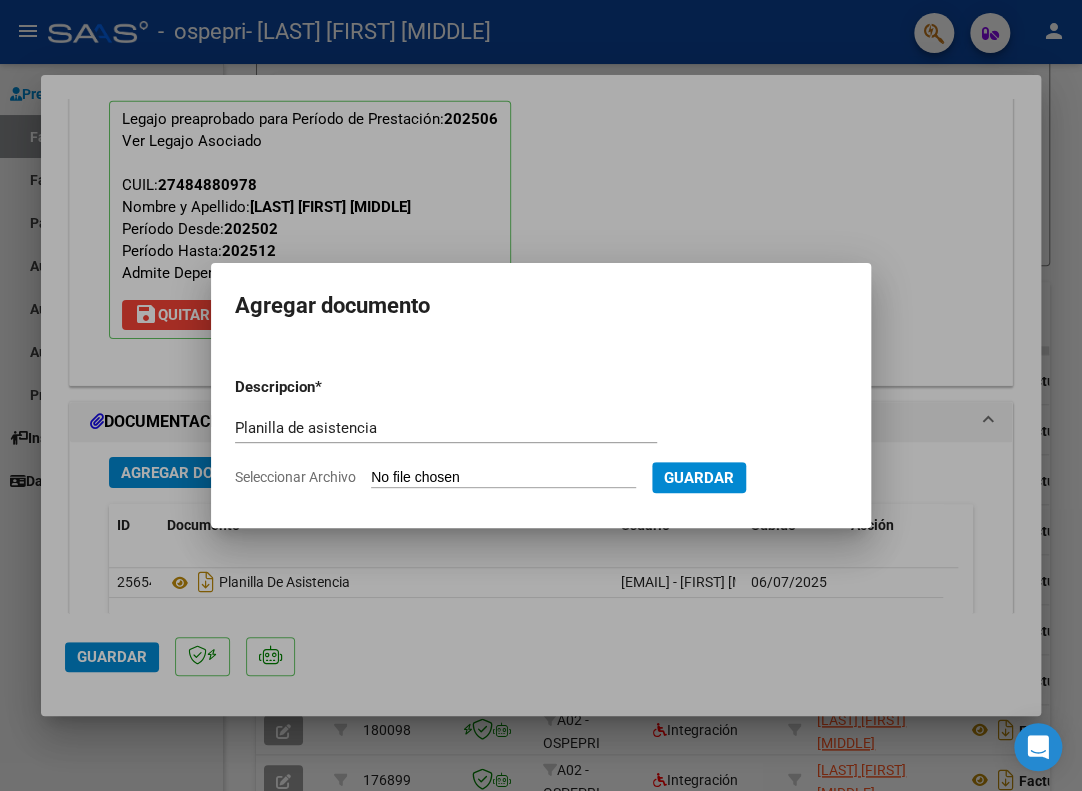 click on "Seleccionar Archivo" at bounding box center (503, 478) 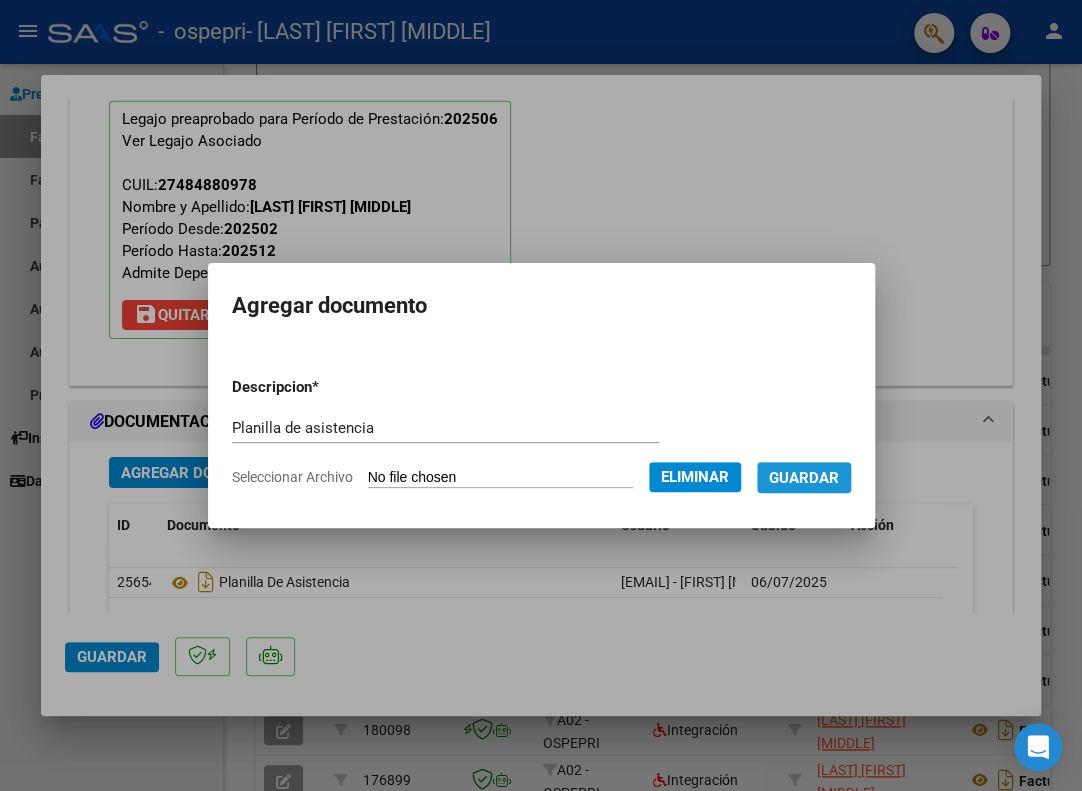 click on "Guardar" at bounding box center (804, 478) 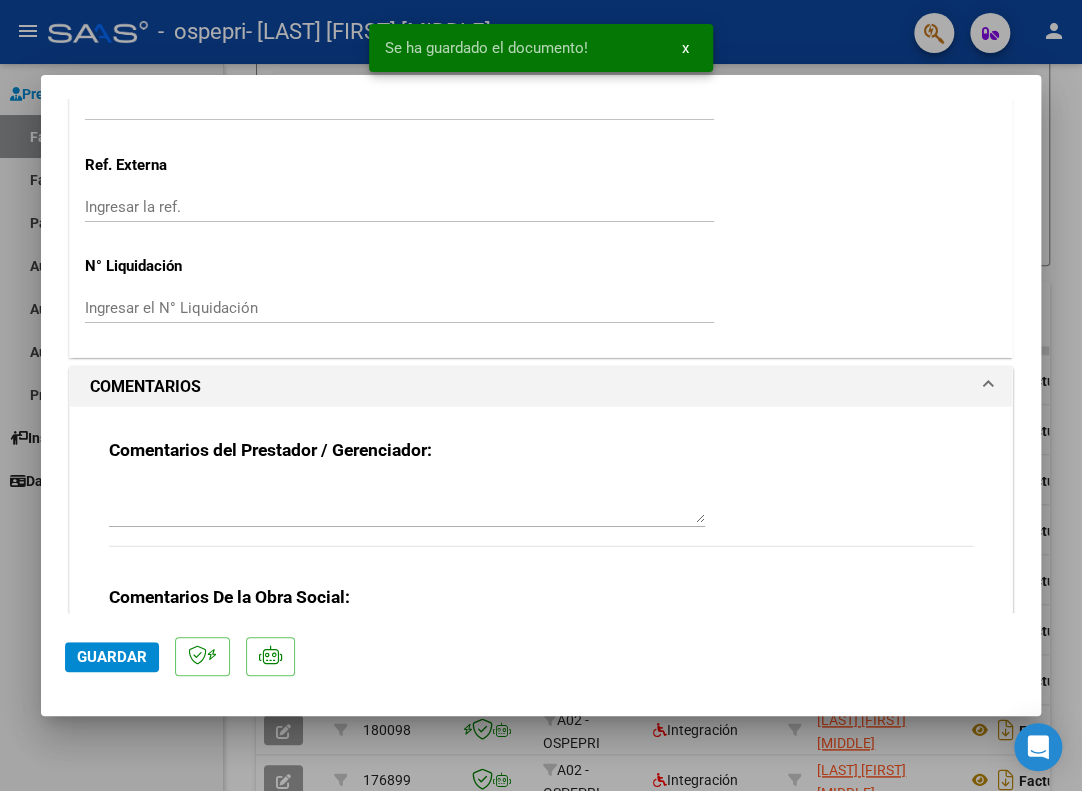 scroll, scrollTop: 1500, scrollLeft: 0, axis: vertical 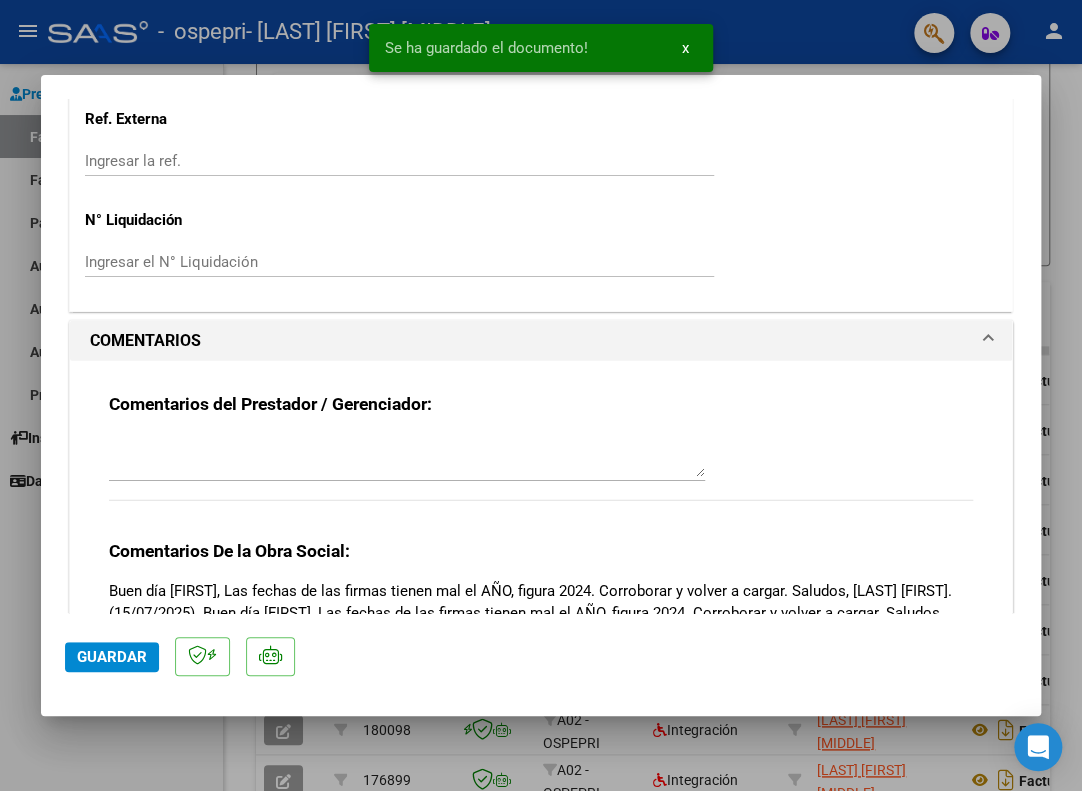 click at bounding box center [407, 457] 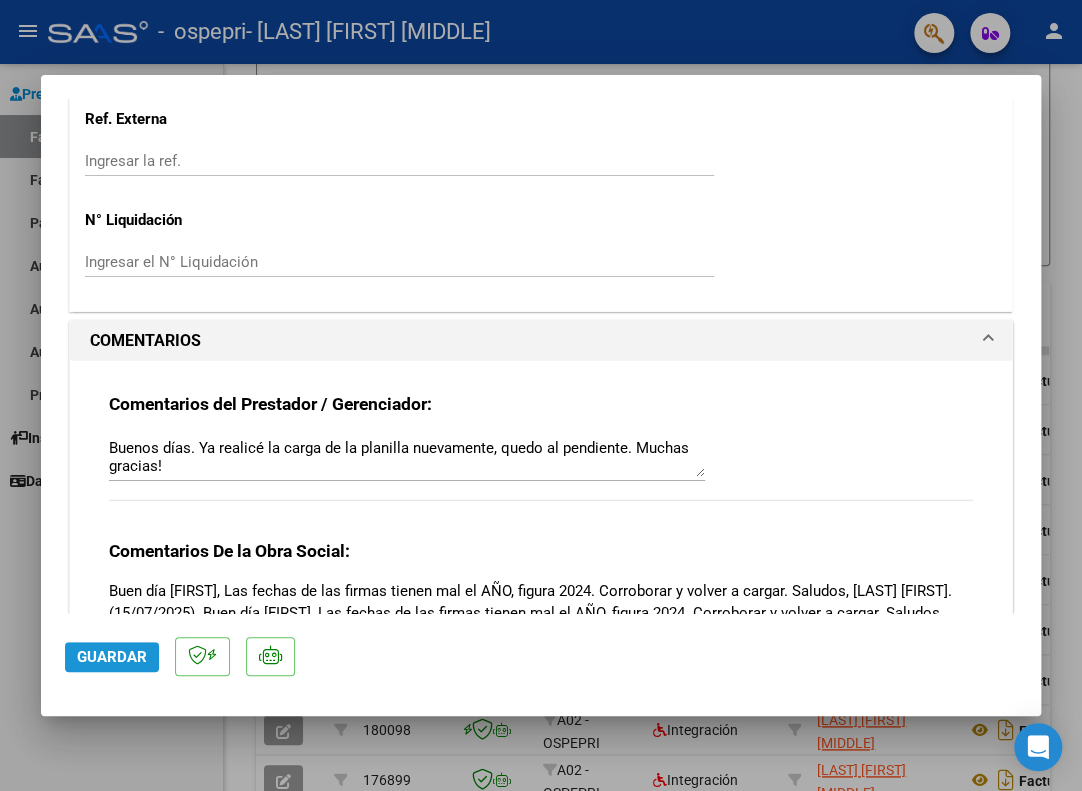 click on "Guardar" 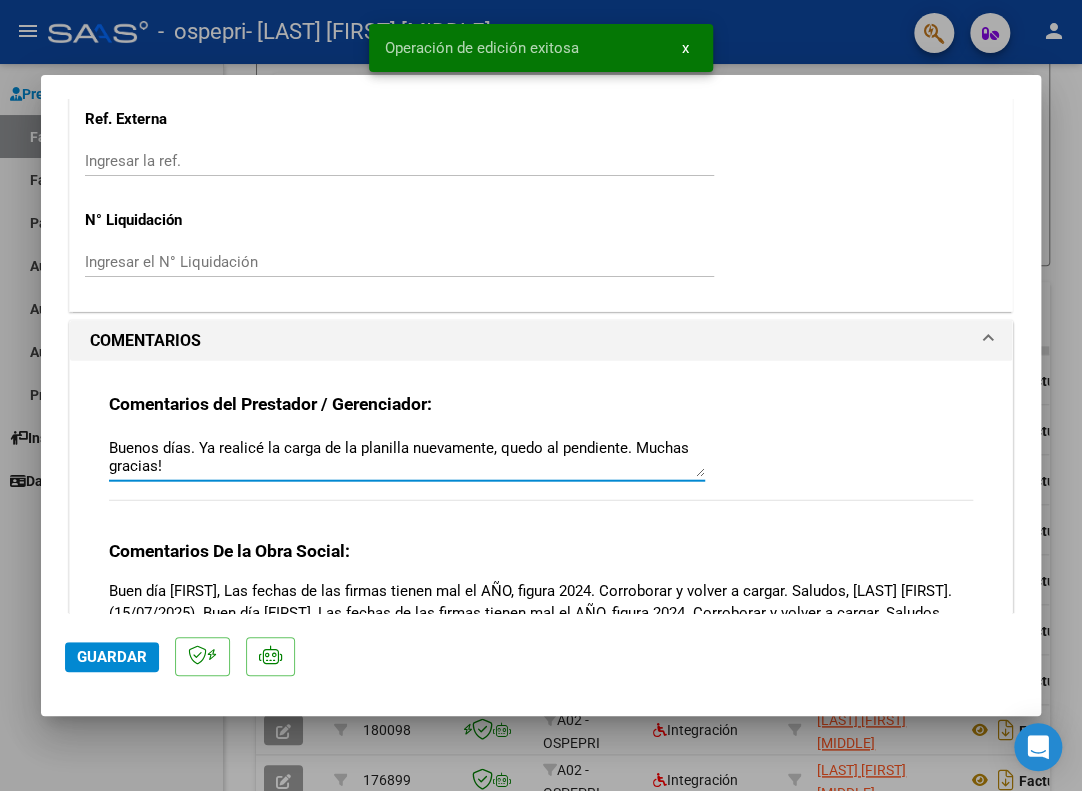 click on "Buenos días. Ya realicé la carga de la planilla nuevamente, quedo al pendiente. Muchas gracias!" at bounding box center (407, 457) 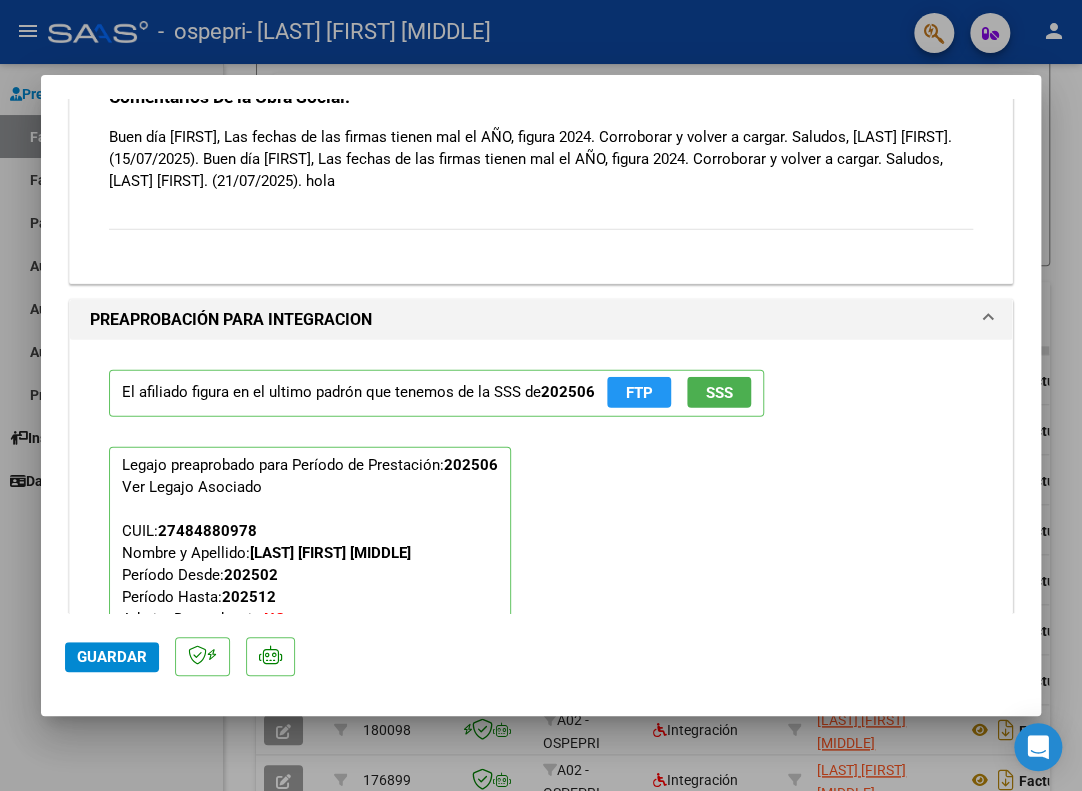 scroll, scrollTop: 2100, scrollLeft: 0, axis: vertical 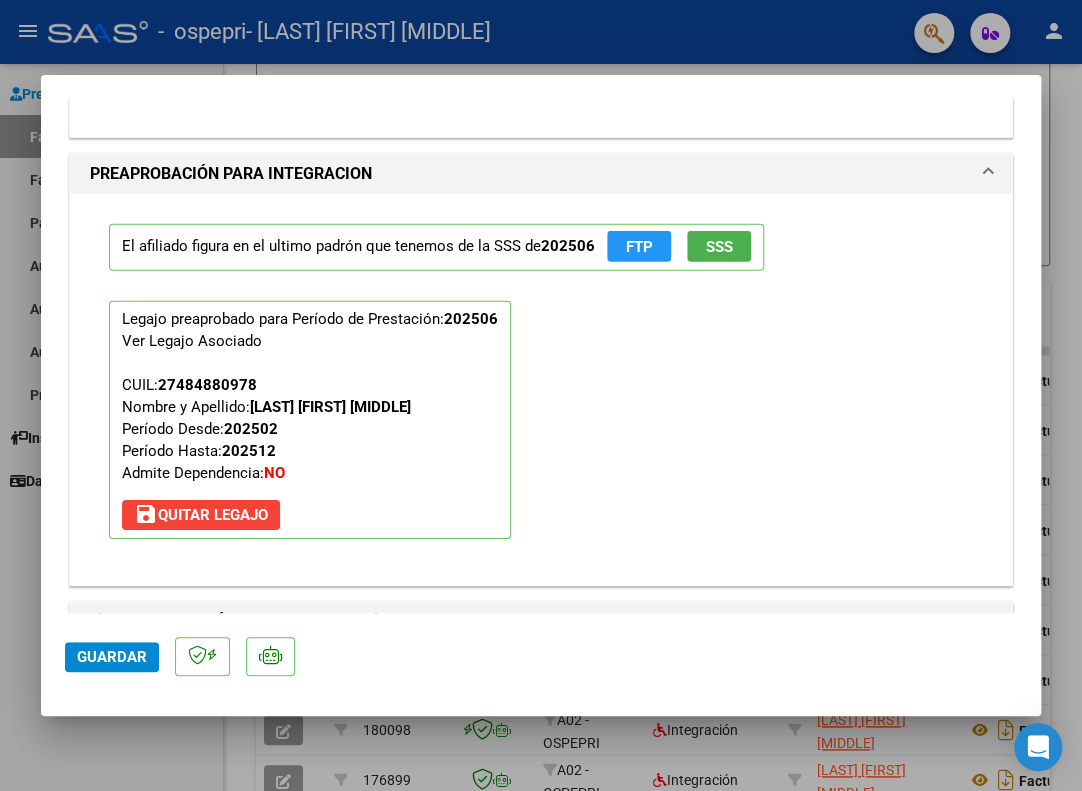 type on "Buenos días. Ya realicé la carga de la planilla nuevamente, quedo al pendiente. Muchas gracias!" 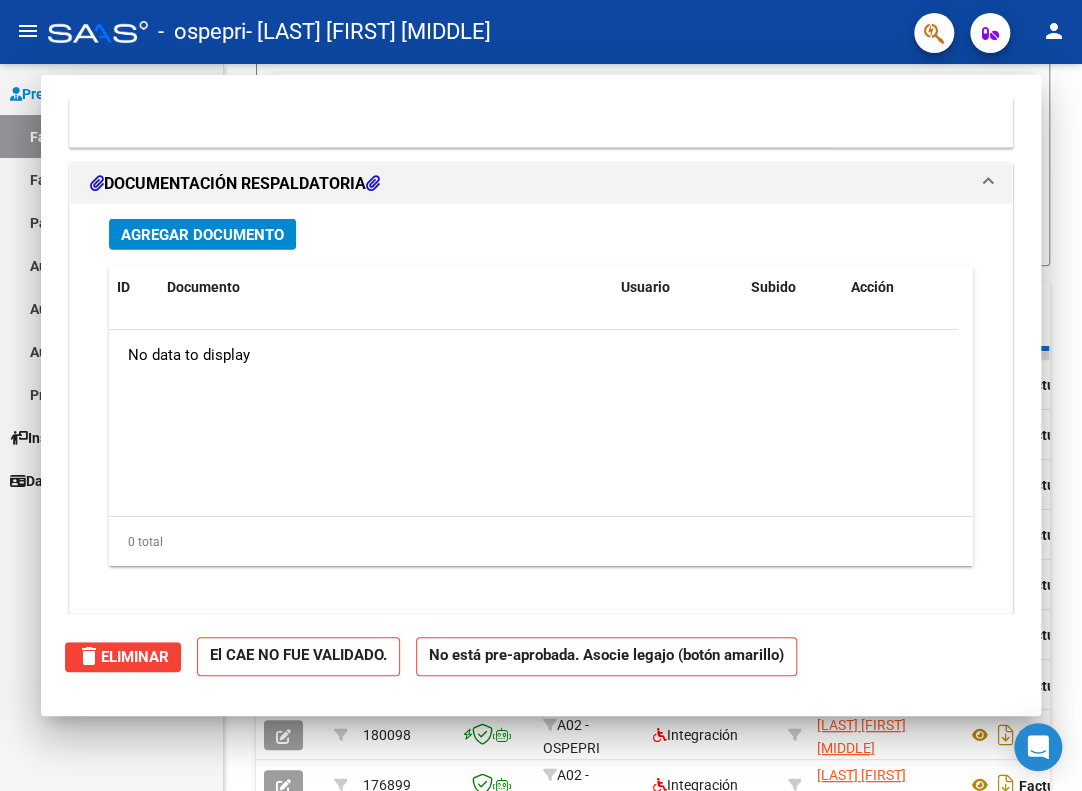 scroll, scrollTop: 0, scrollLeft: 0, axis: both 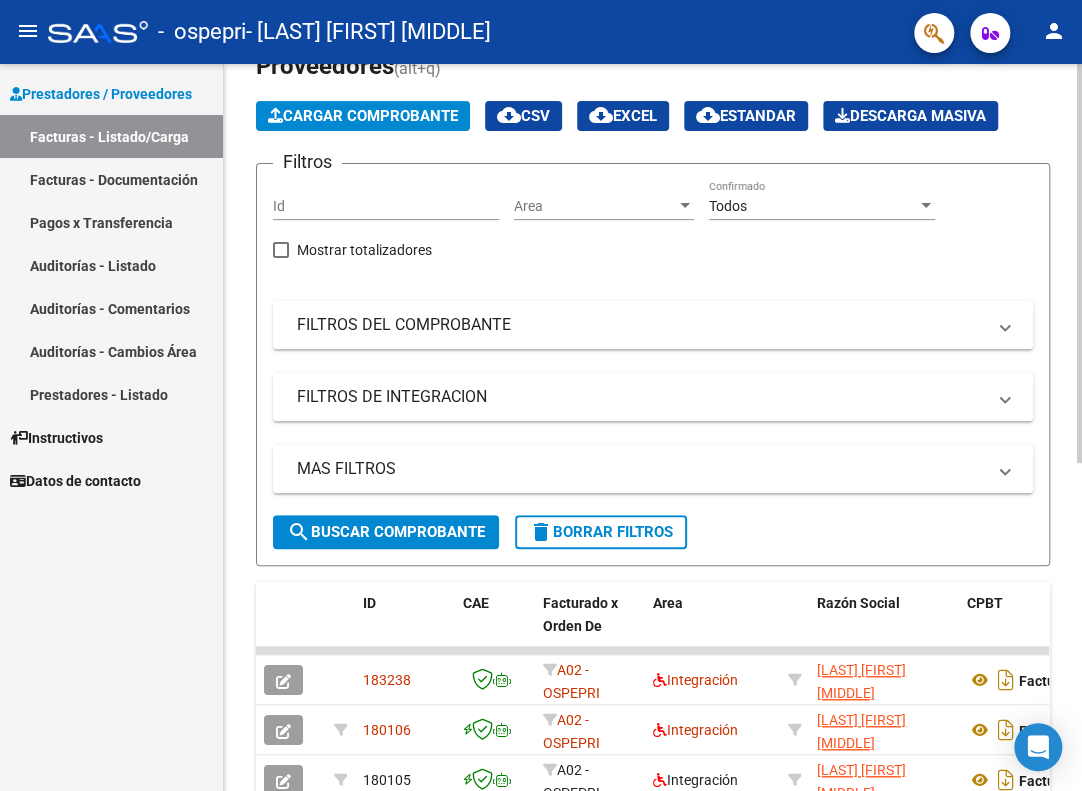 click on "Cargar Comprobante" 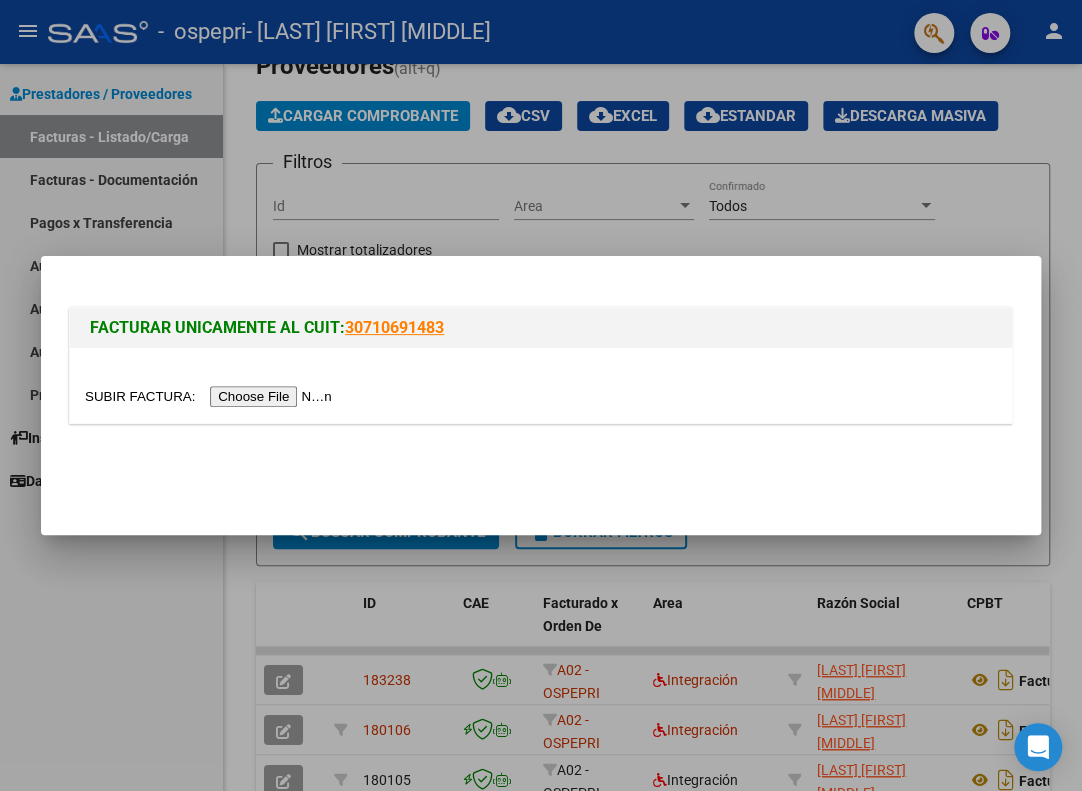 click at bounding box center [211, 396] 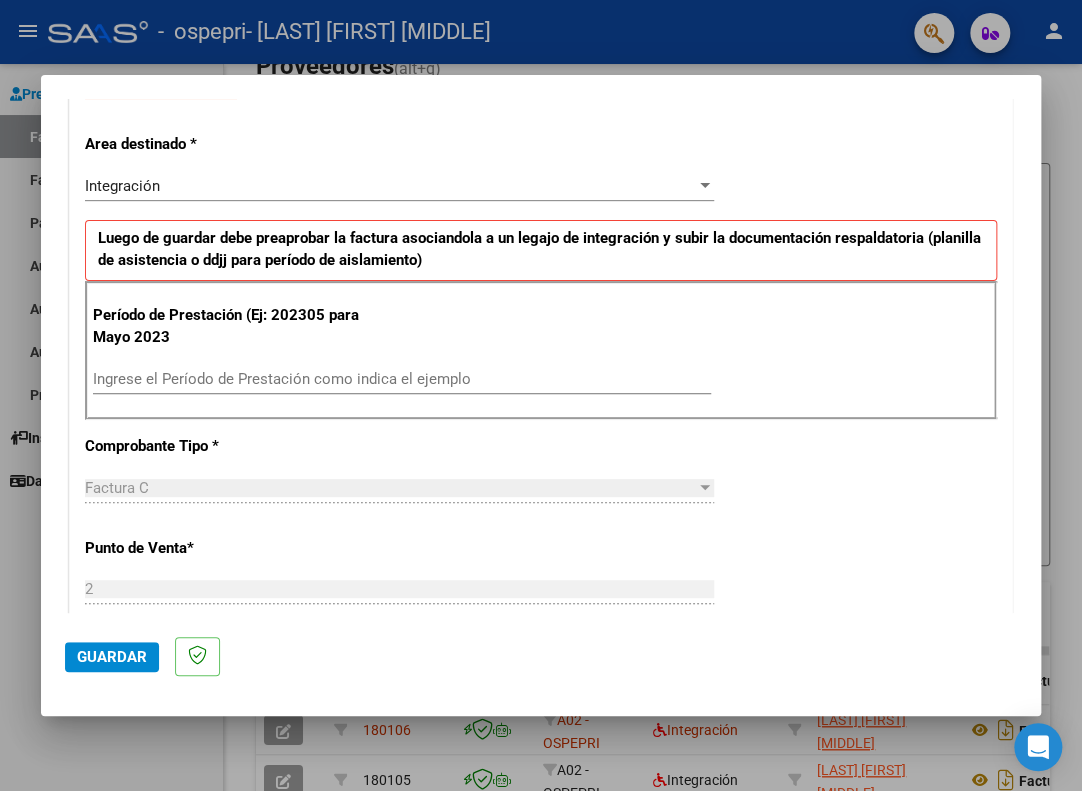 scroll, scrollTop: 400, scrollLeft: 0, axis: vertical 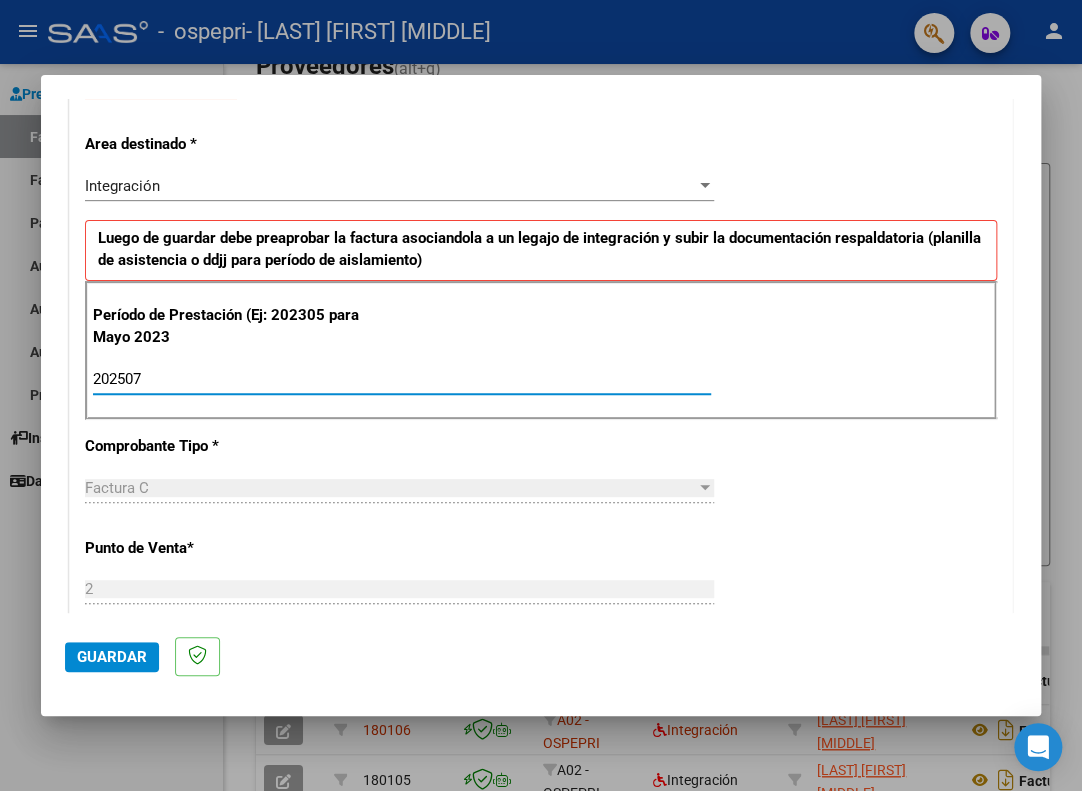type on "202507" 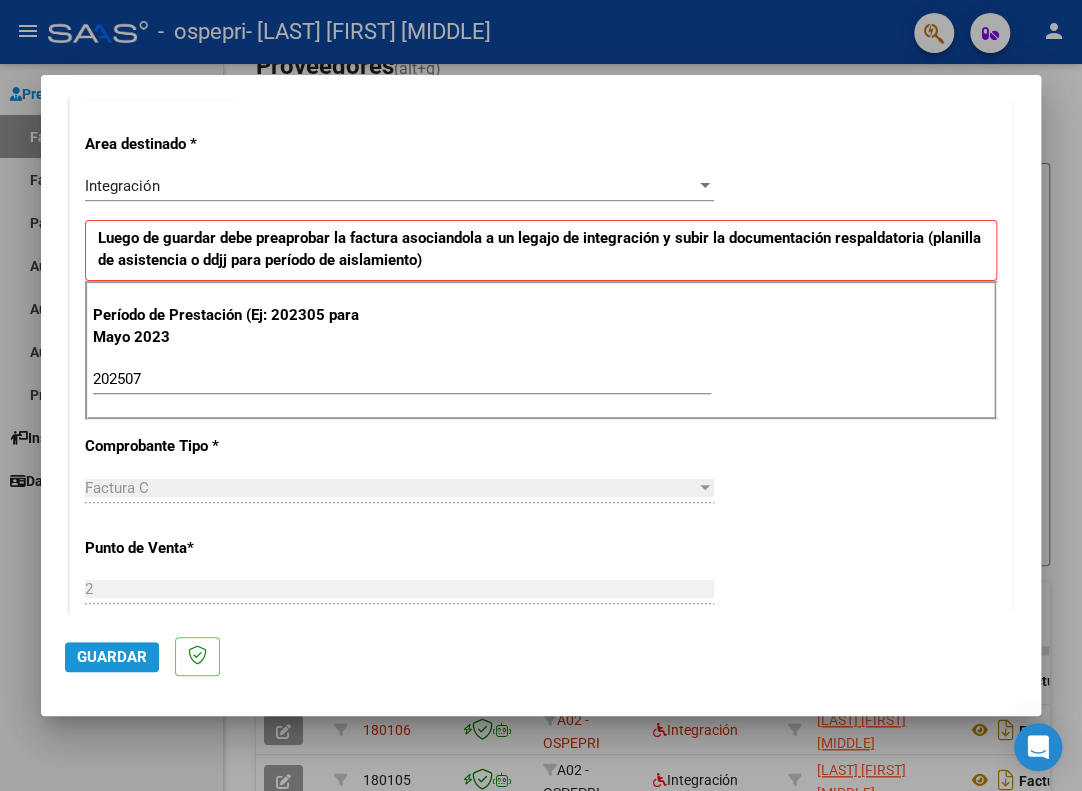 click on "Guardar" 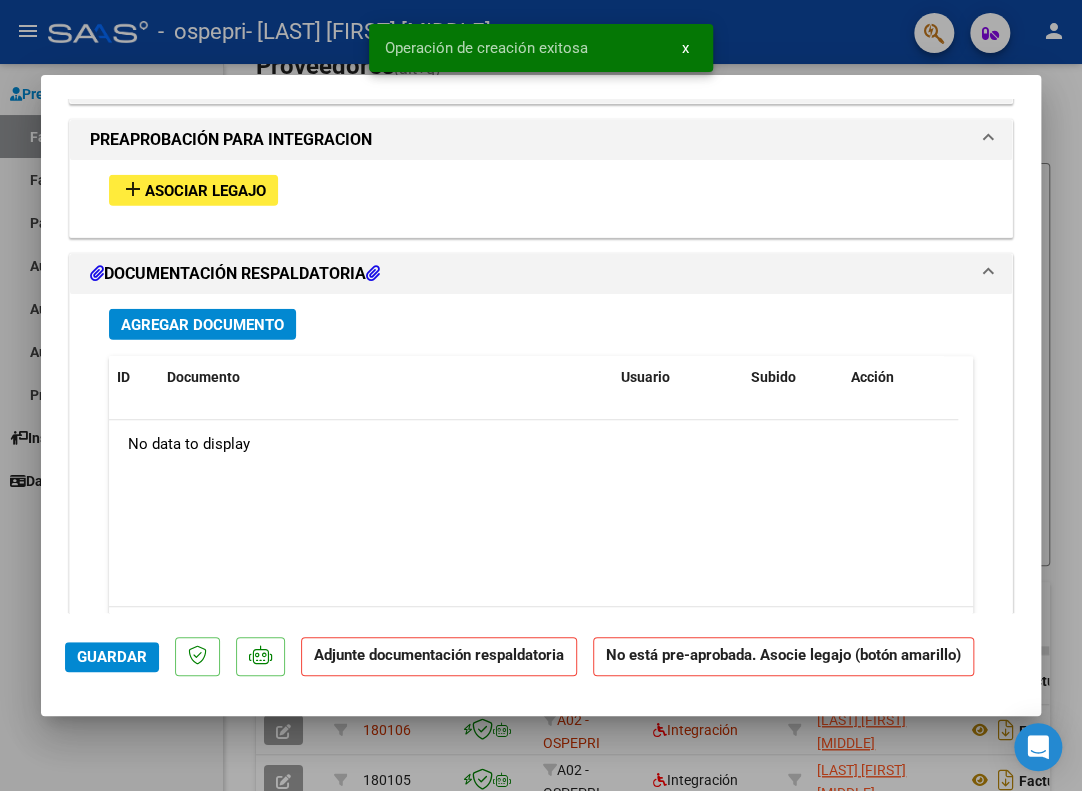 scroll, scrollTop: 1880, scrollLeft: 0, axis: vertical 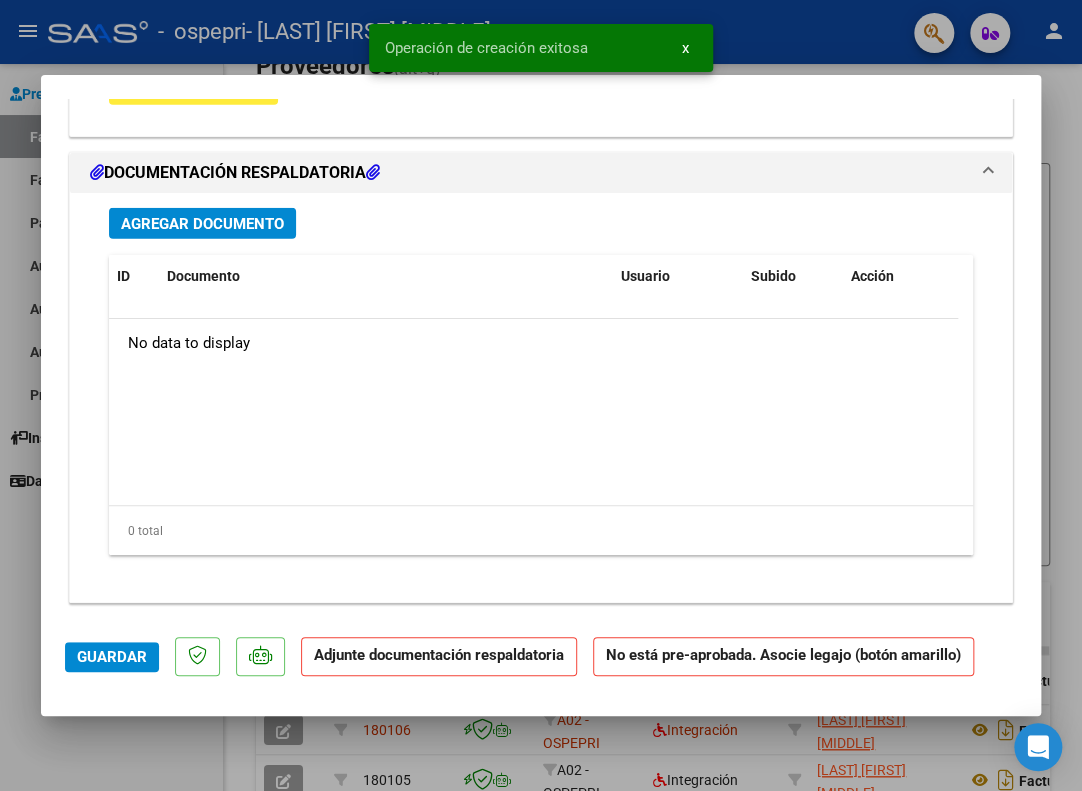 click on "Agregar Documento" at bounding box center [202, 224] 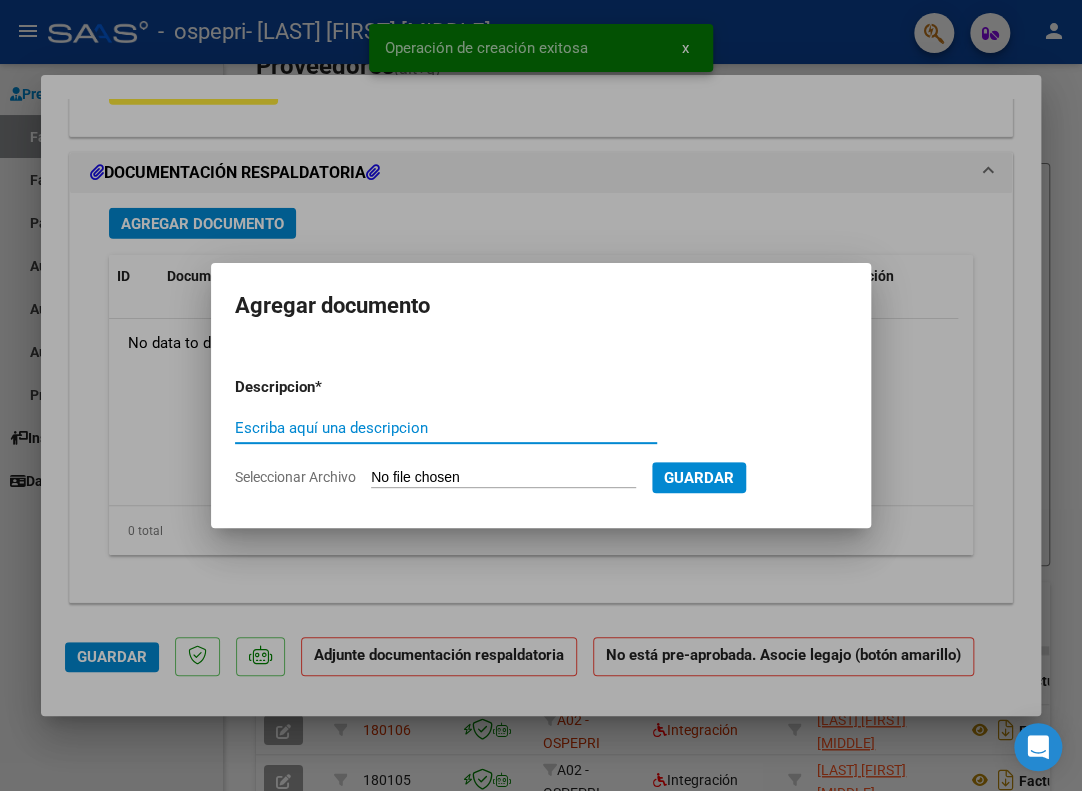 click on "Escriba aquí una descripcion" at bounding box center [446, 428] 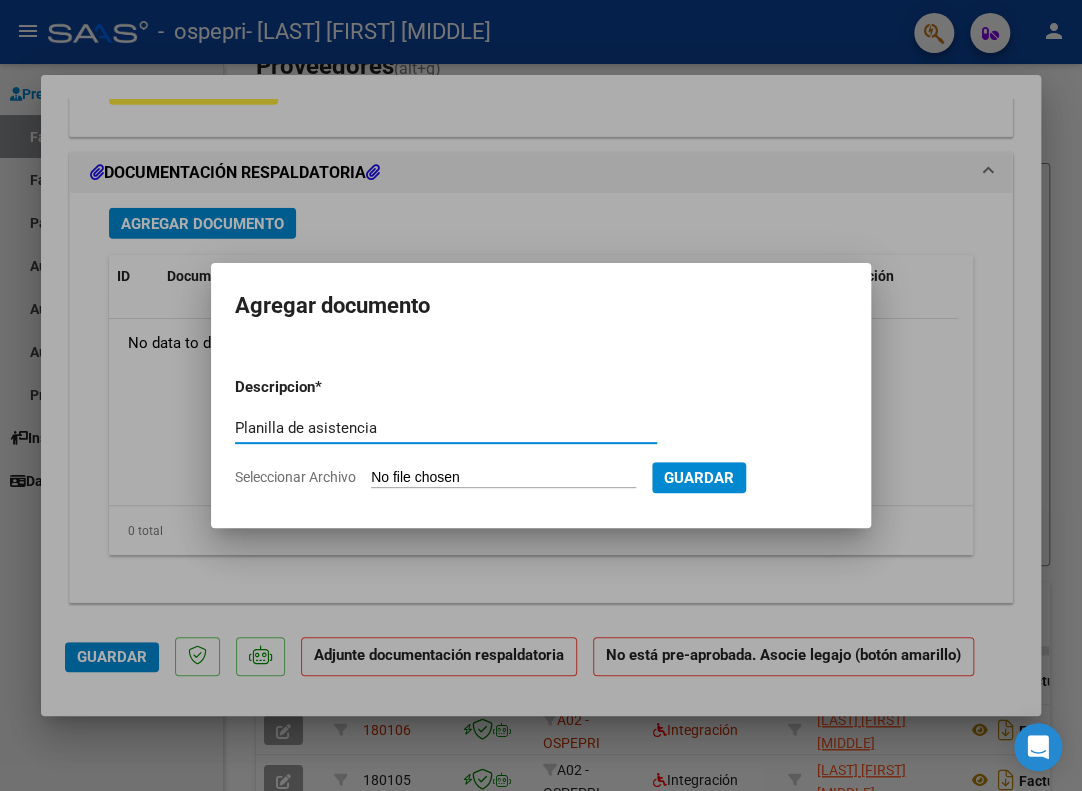 type on "Planilla de asistencia" 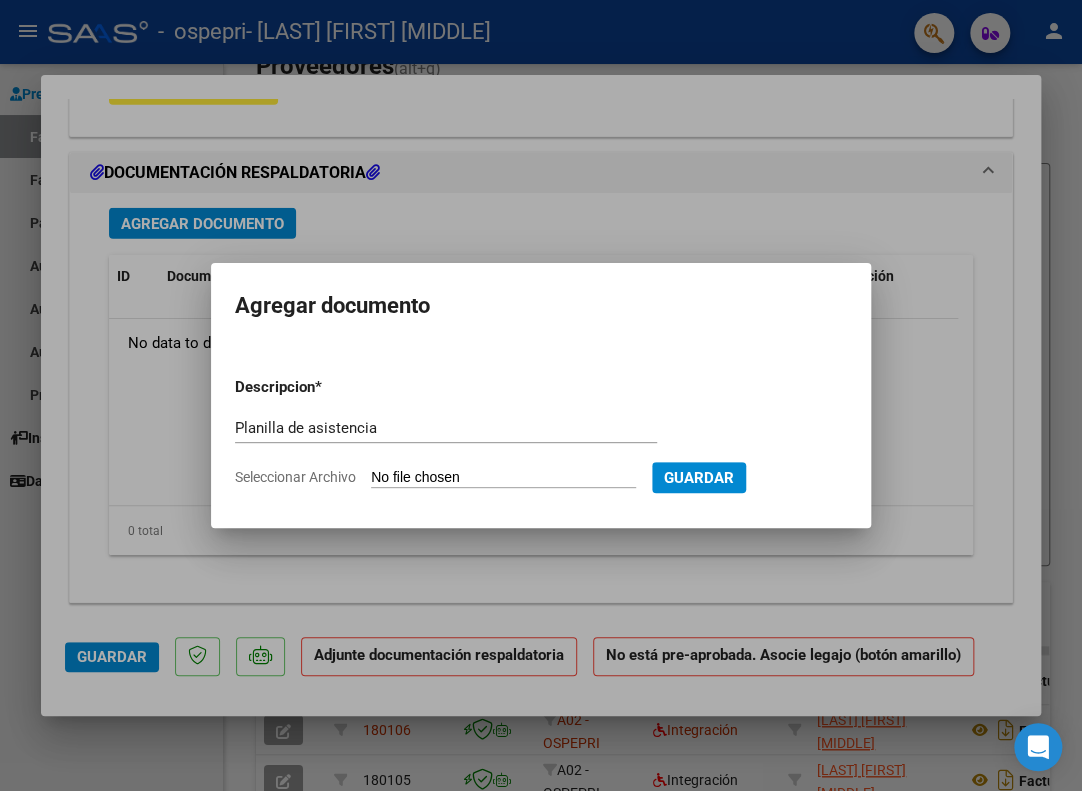 type on "C:\fakepath\[LAST] [MONTH] [YEAR](2).pdf" 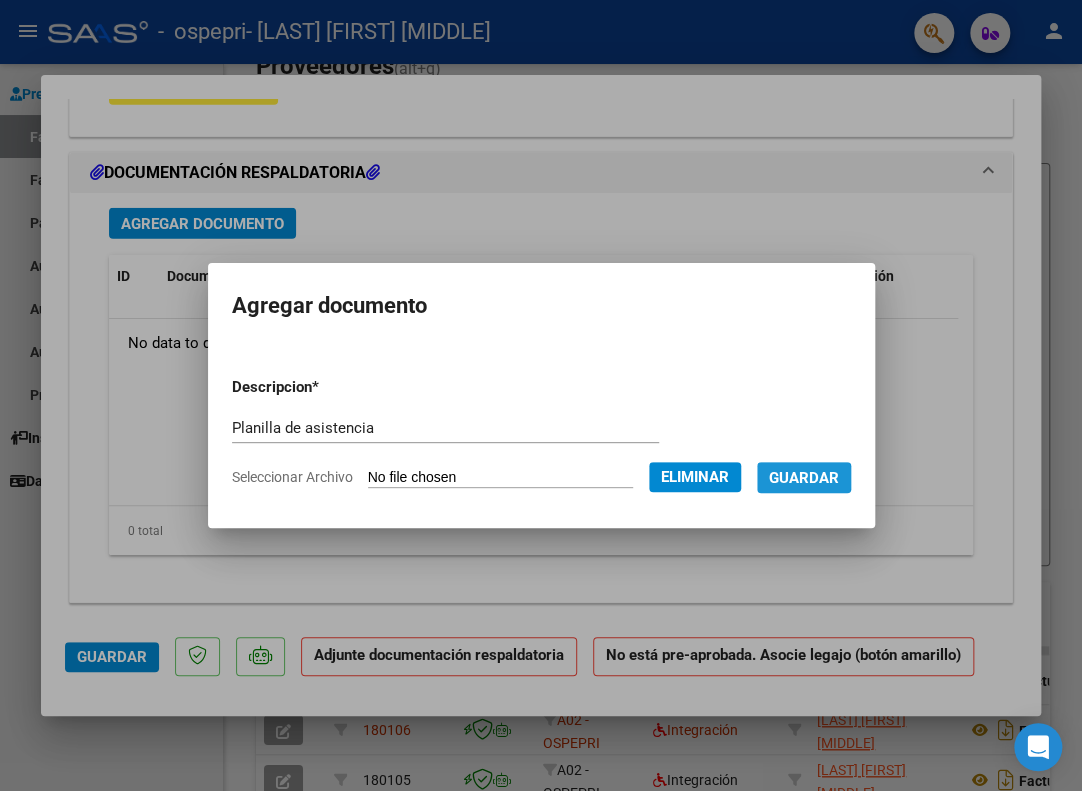 click on "Guardar" at bounding box center (804, 478) 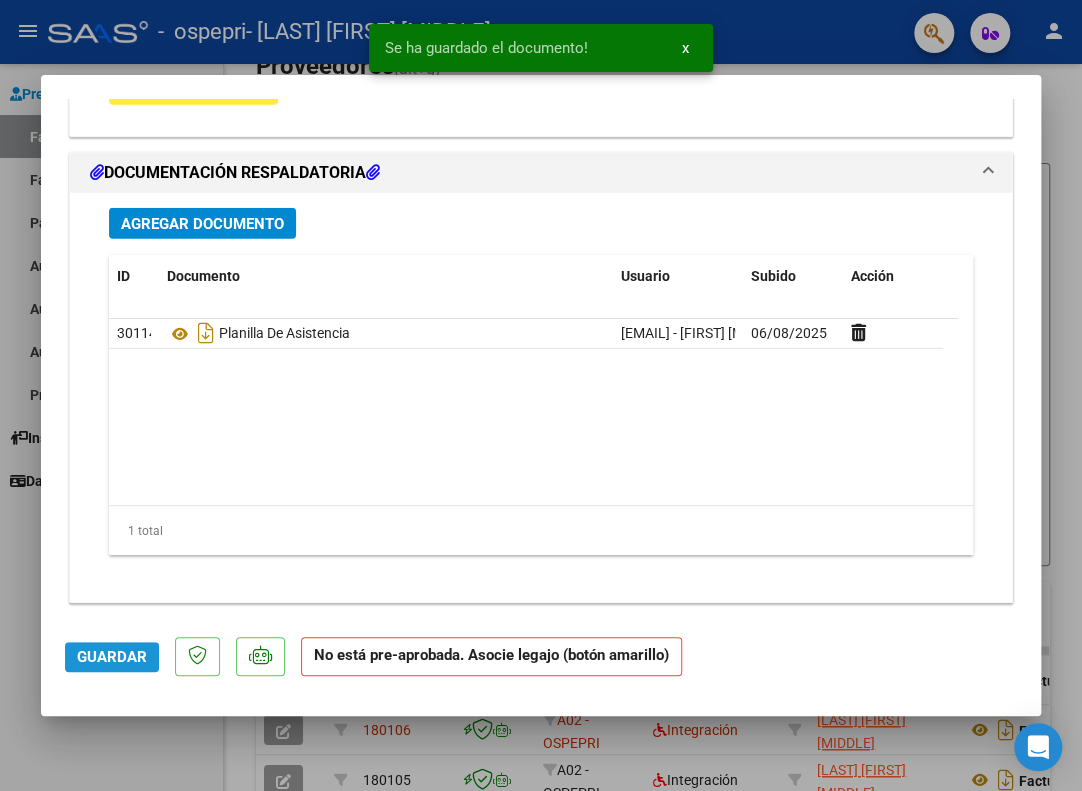 click on "Guardar" 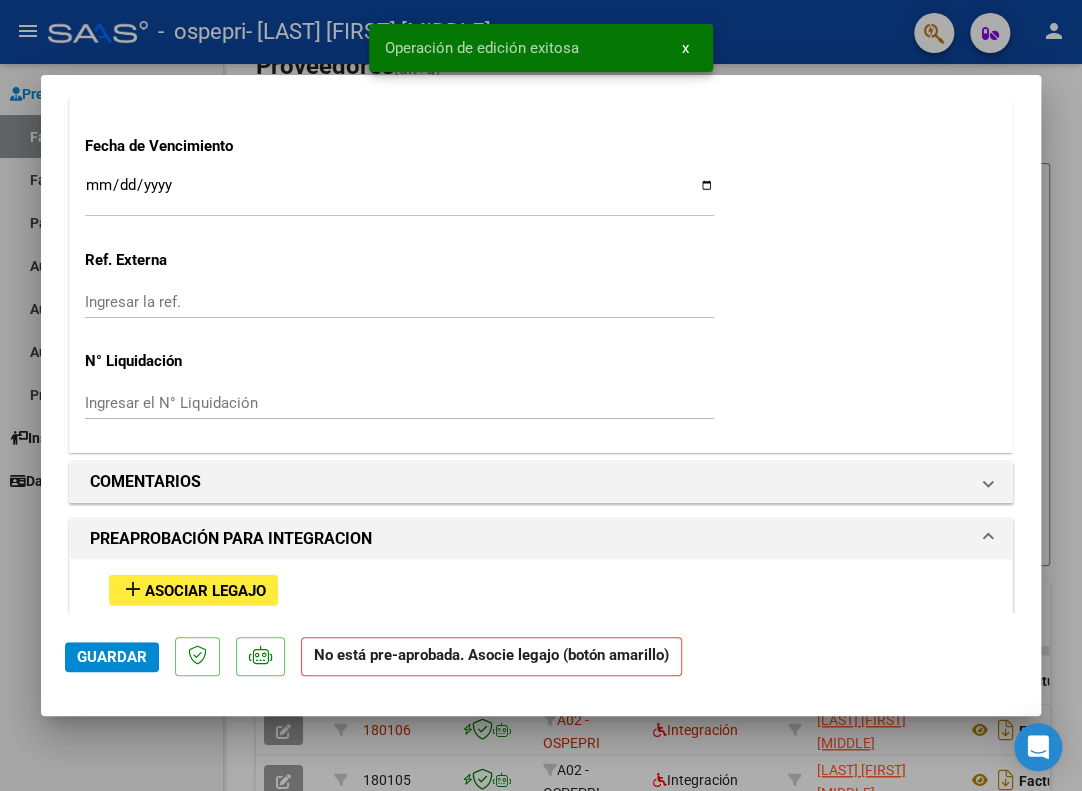 scroll, scrollTop: 1480, scrollLeft: 0, axis: vertical 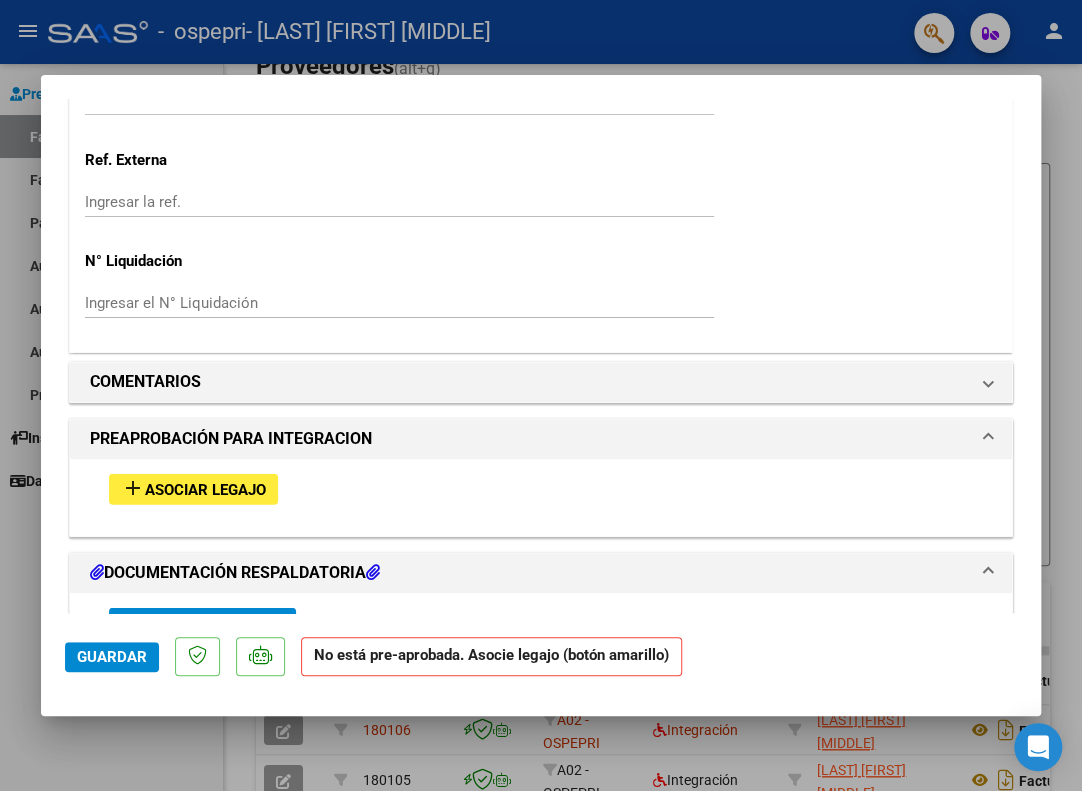 click on "Asociar Legajo" at bounding box center [205, 490] 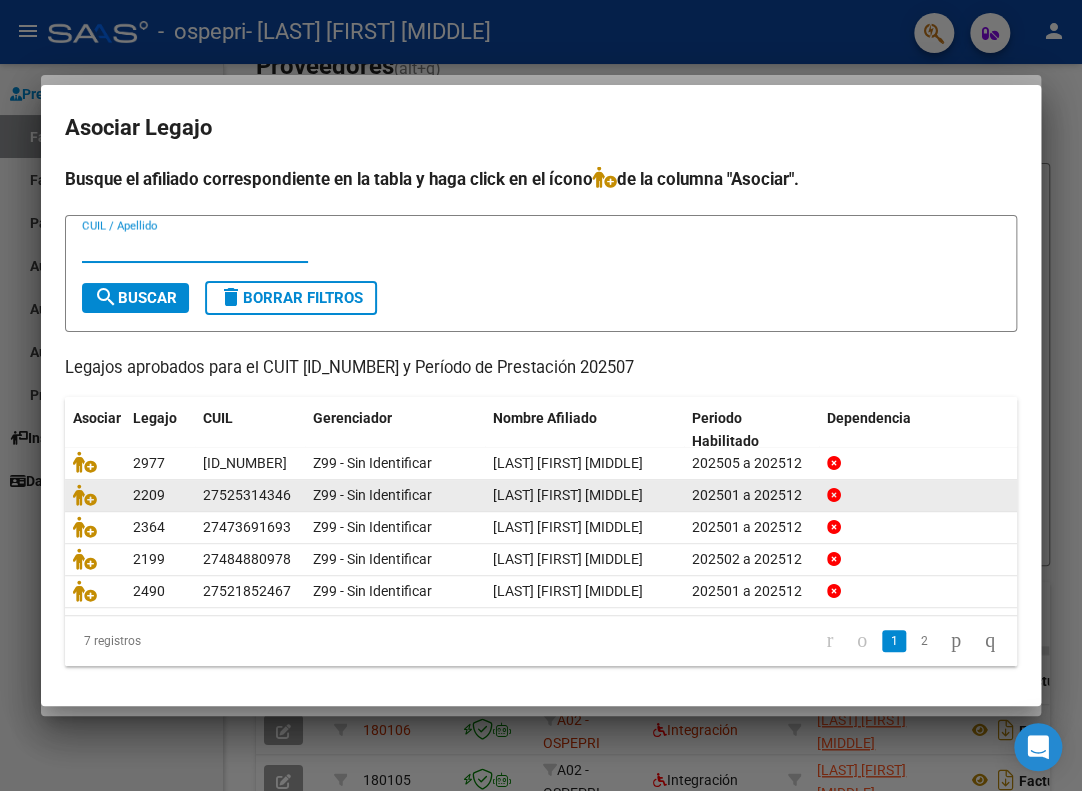 scroll, scrollTop: 35, scrollLeft: 0, axis: vertical 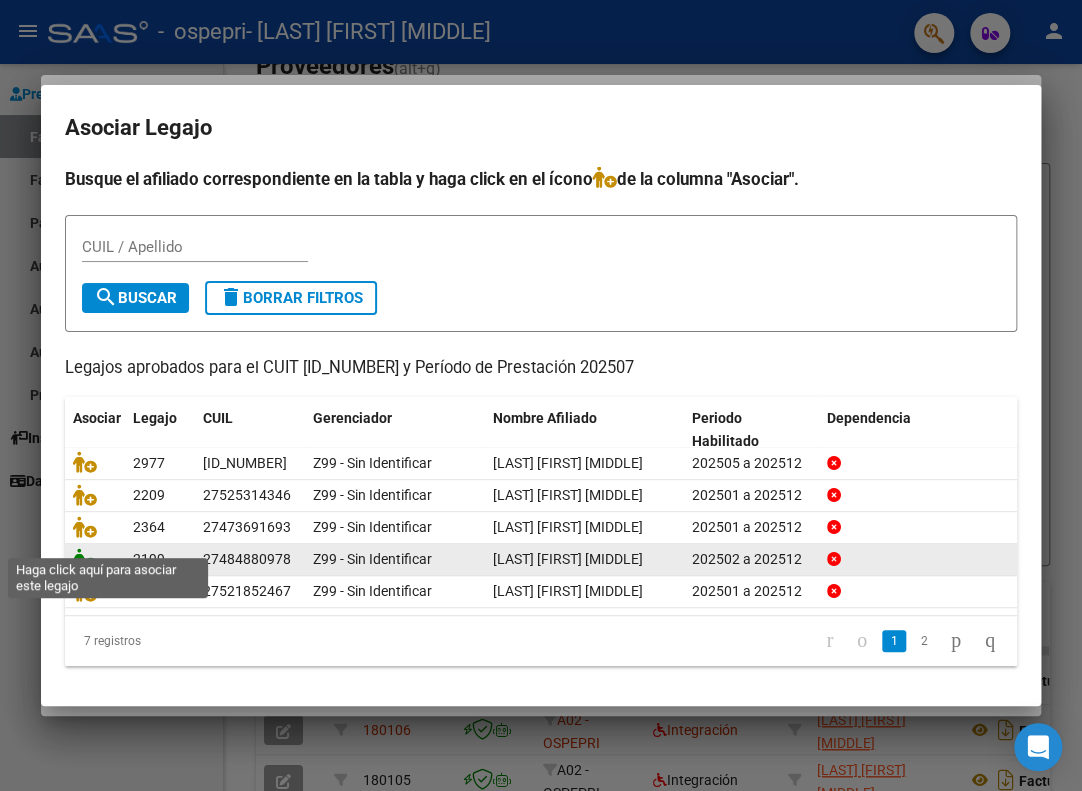 click 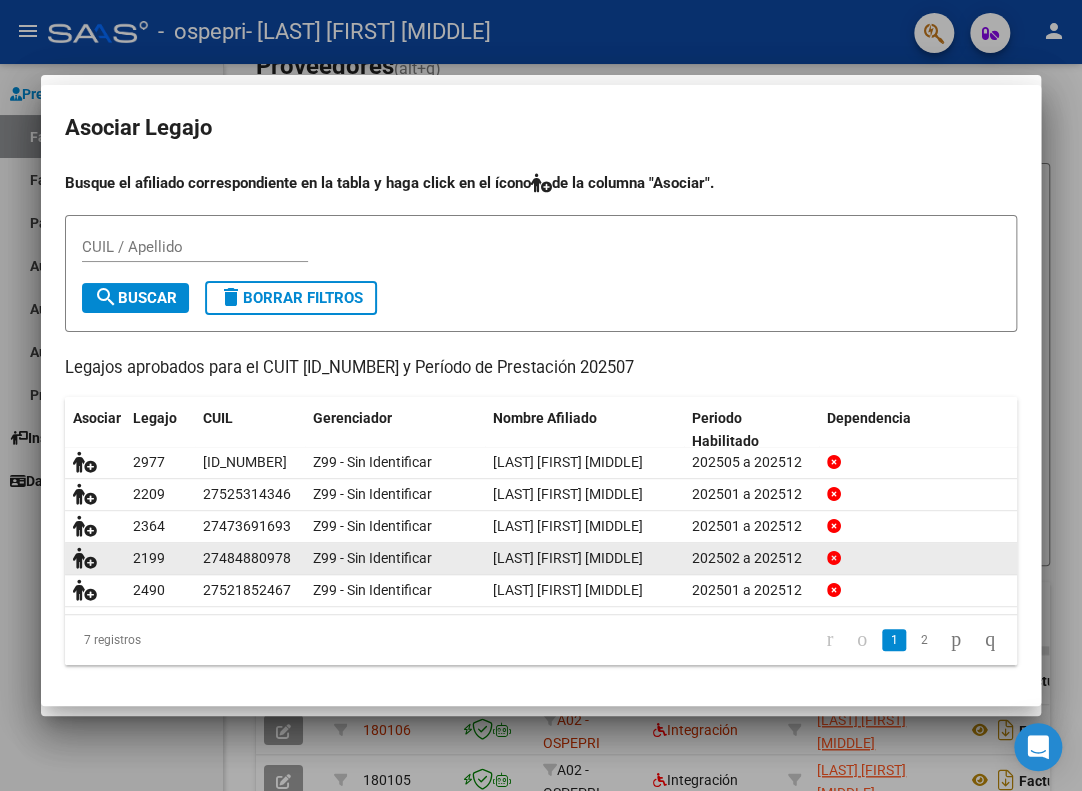 scroll, scrollTop: 1532, scrollLeft: 0, axis: vertical 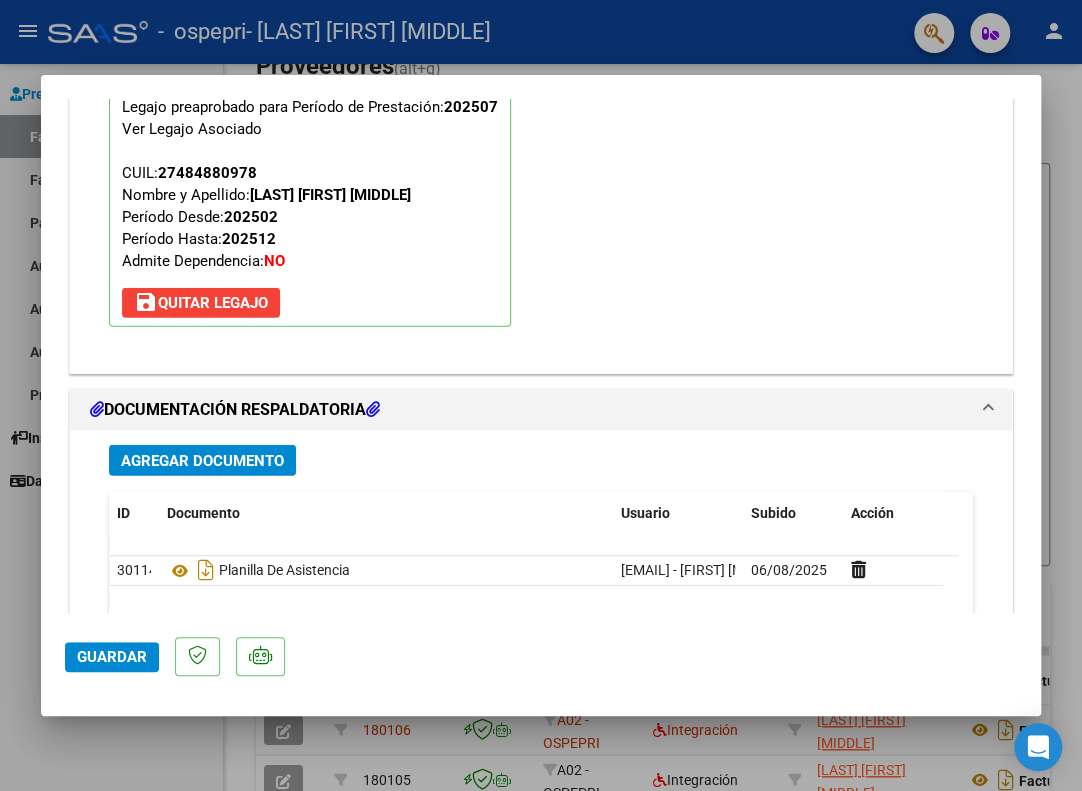 click on "Guardar" 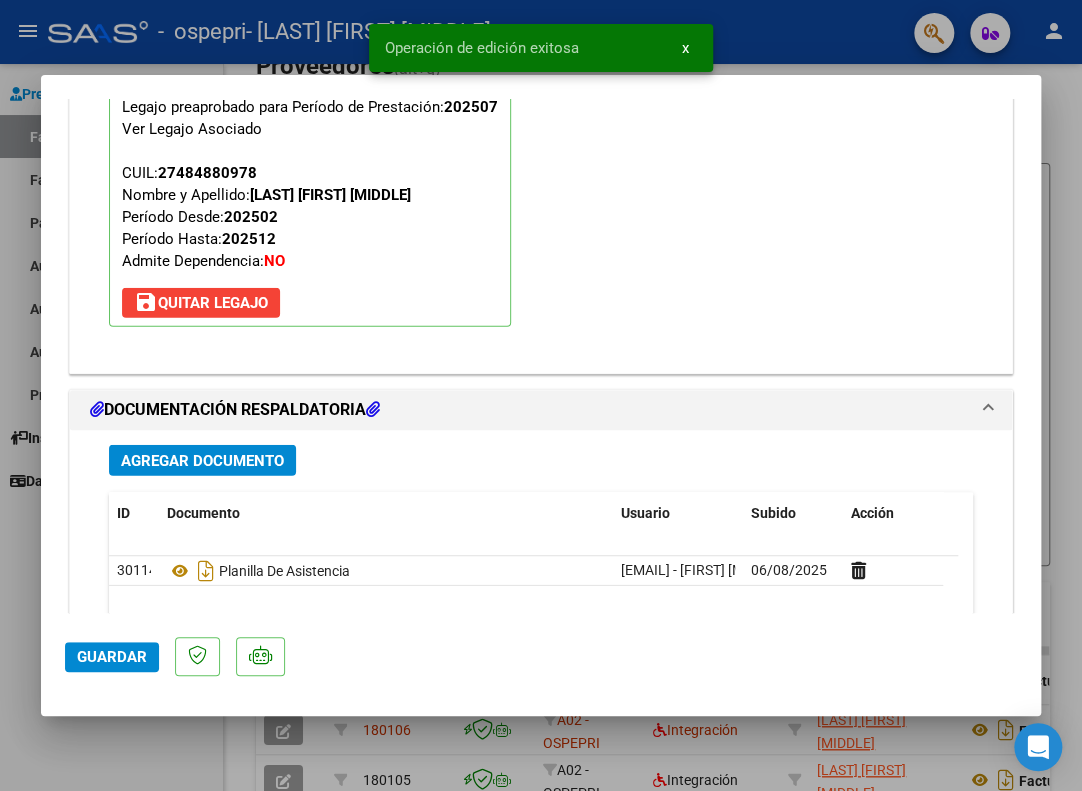 click at bounding box center (541, 395) 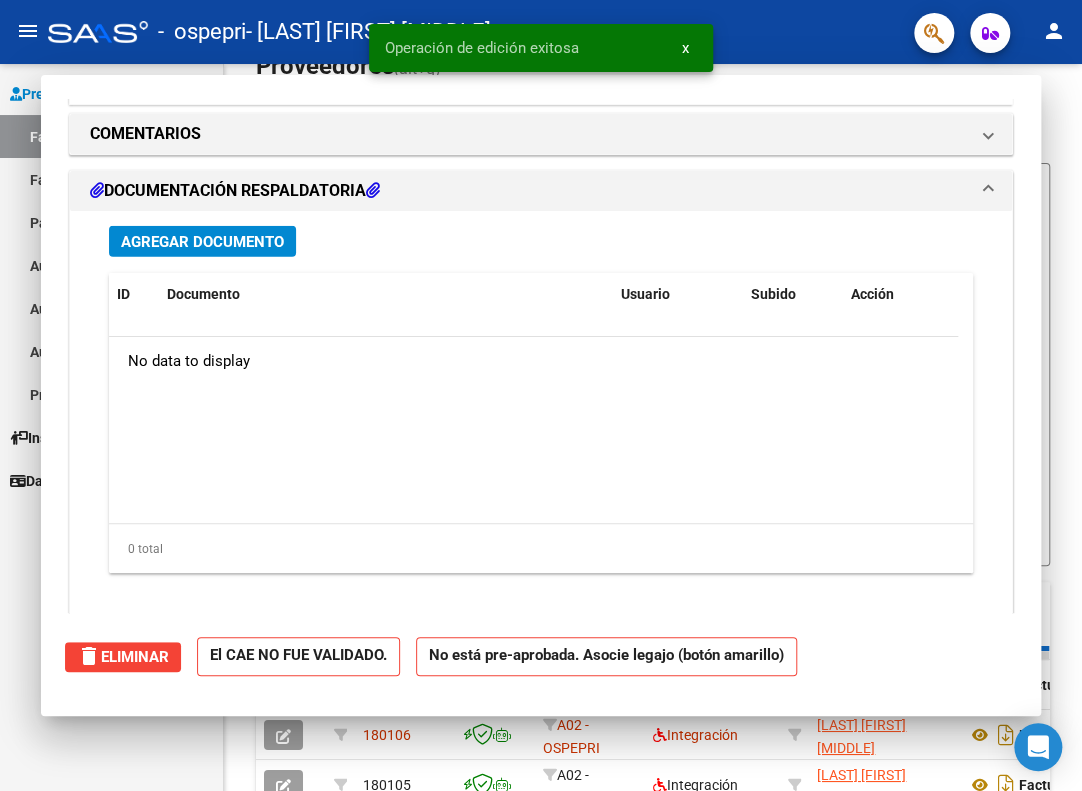 scroll, scrollTop: 1713, scrollLeft: 0, axis: vertical 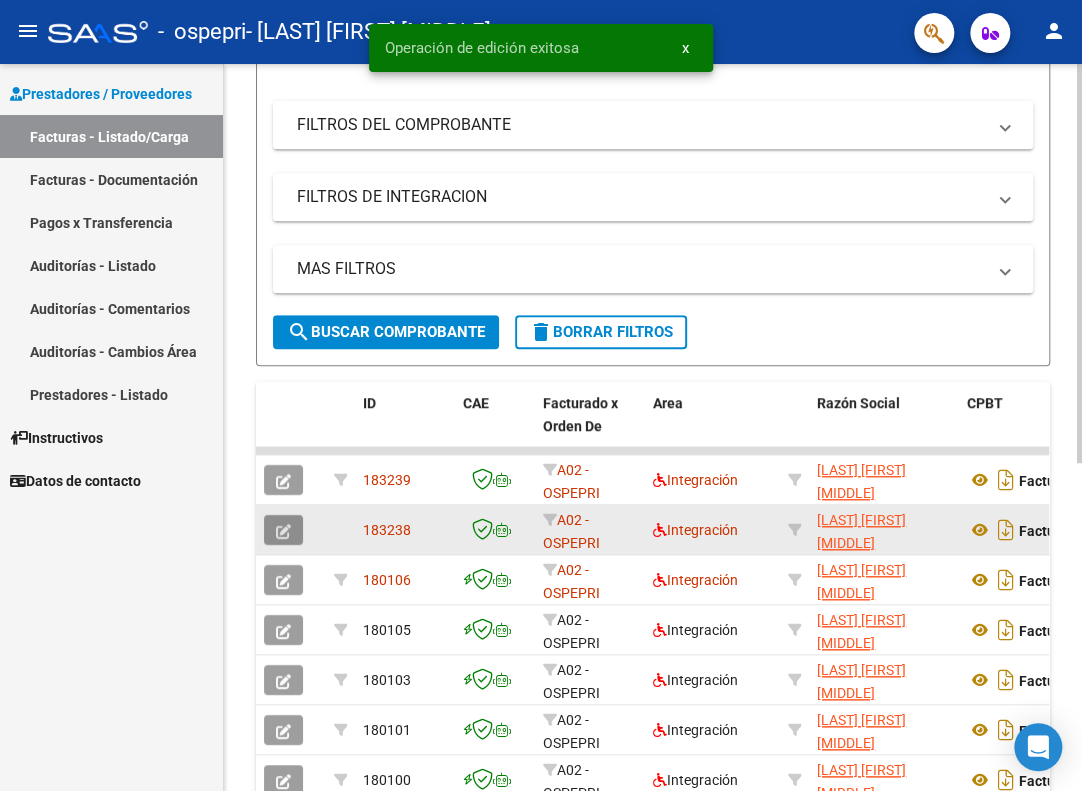 click 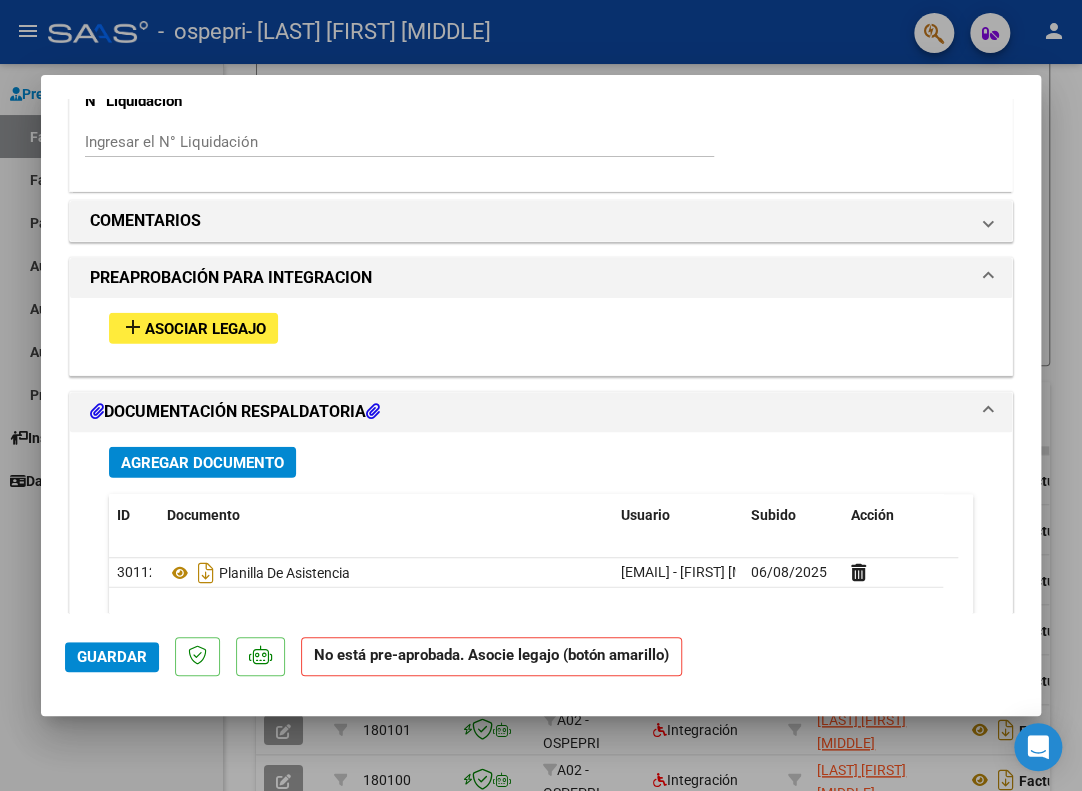 scroll, scrollTop: 1600, scrollLeft: 0, axis: vertical 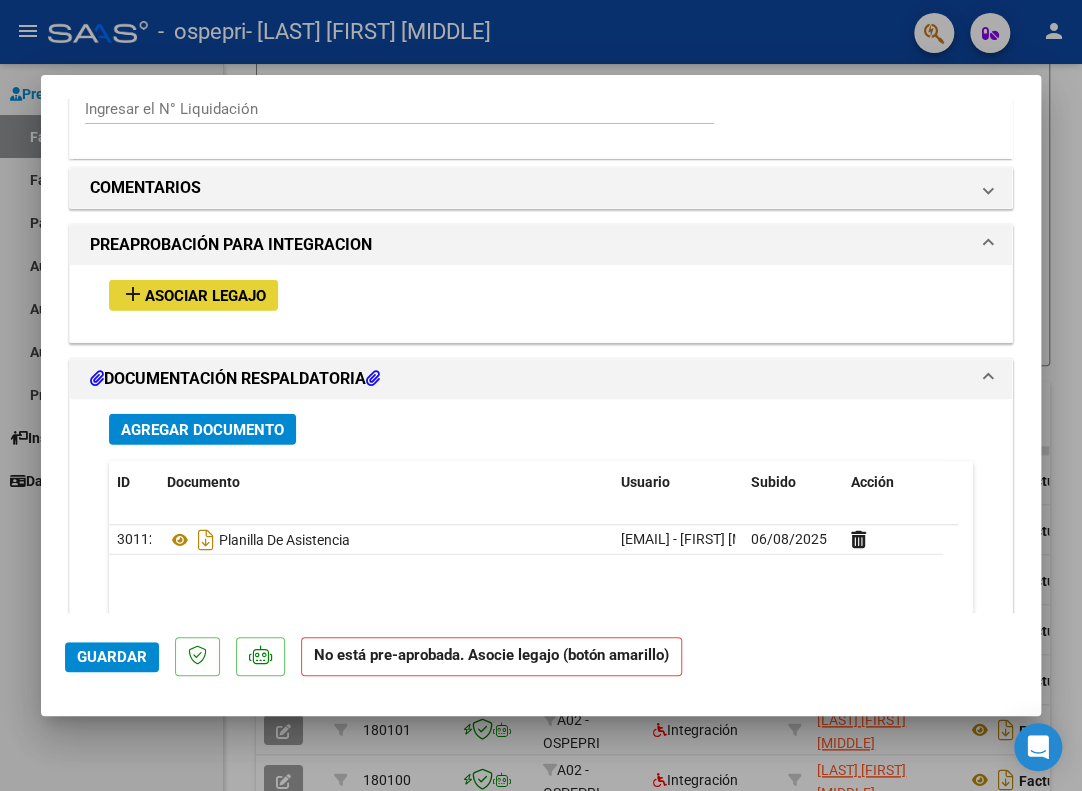 click on "Asociar Legajo" at bounding box center (205, 296) 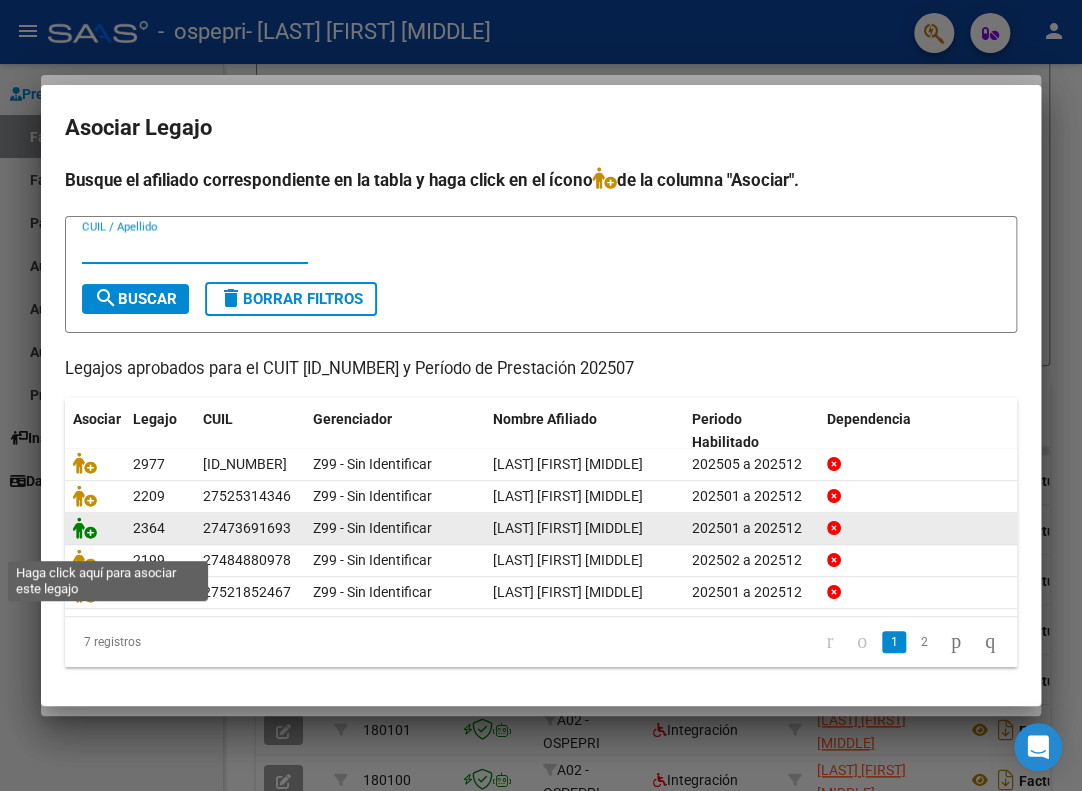 click 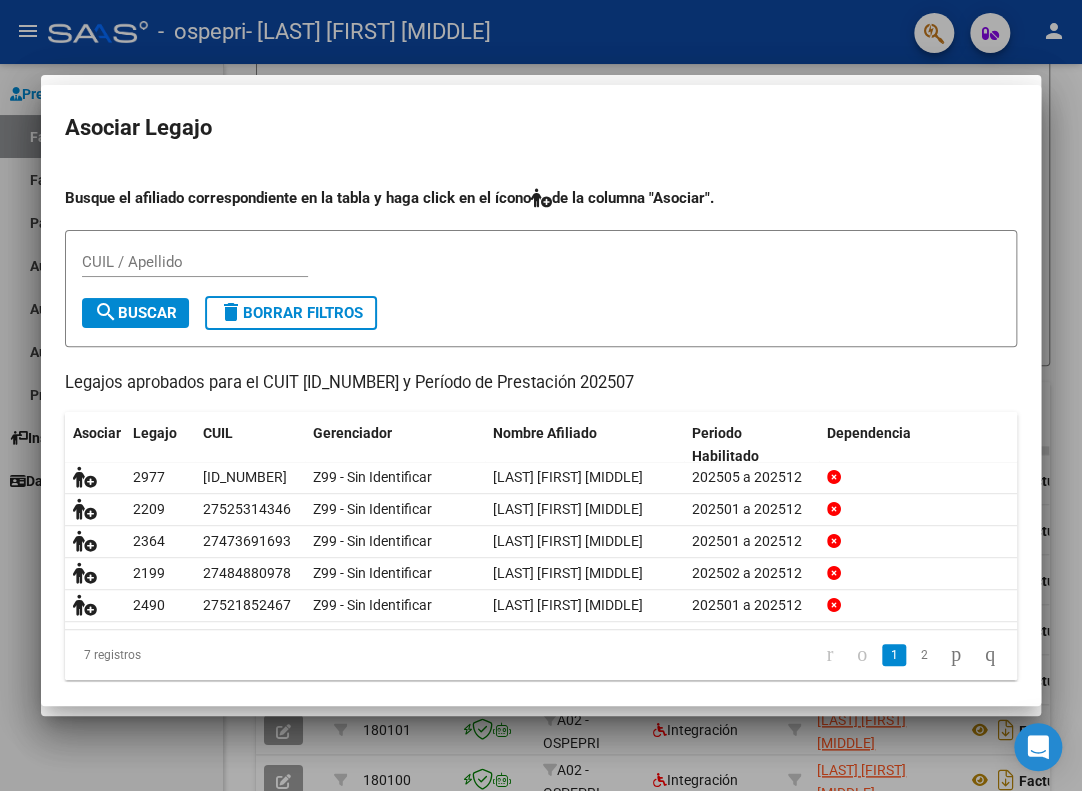 scroll, scrollTop: 1652, scrollLeft: 0, axis: vertical 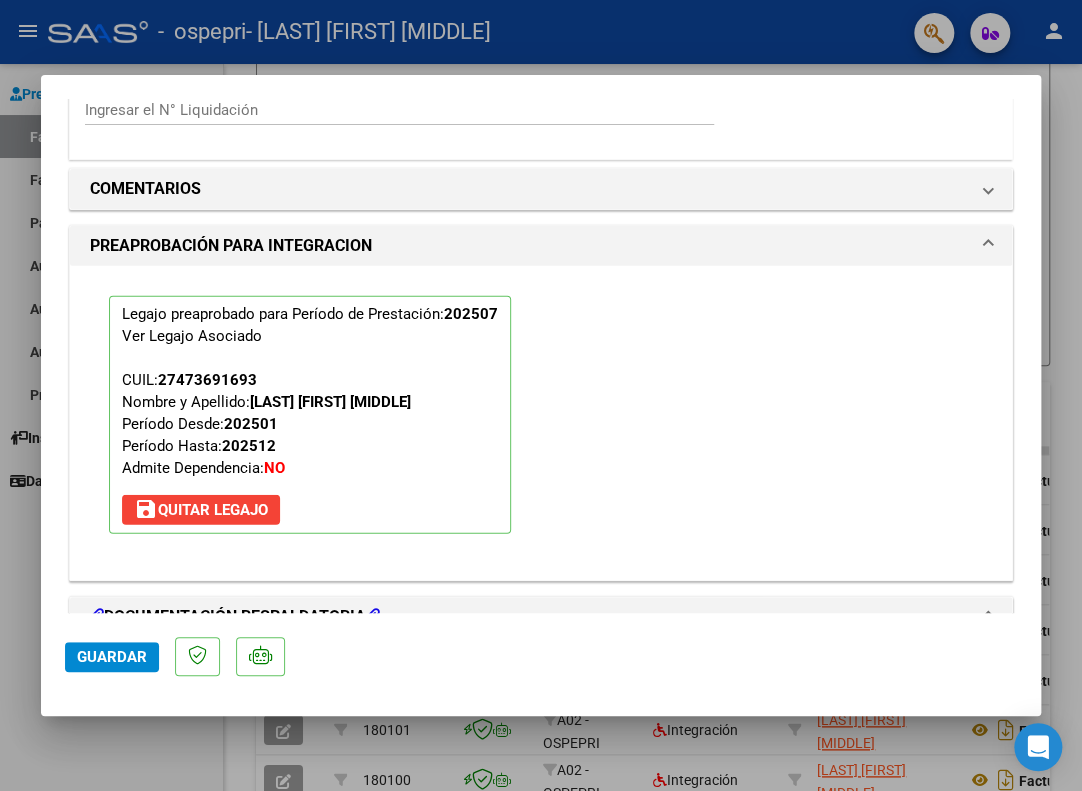 click on "Guardar" 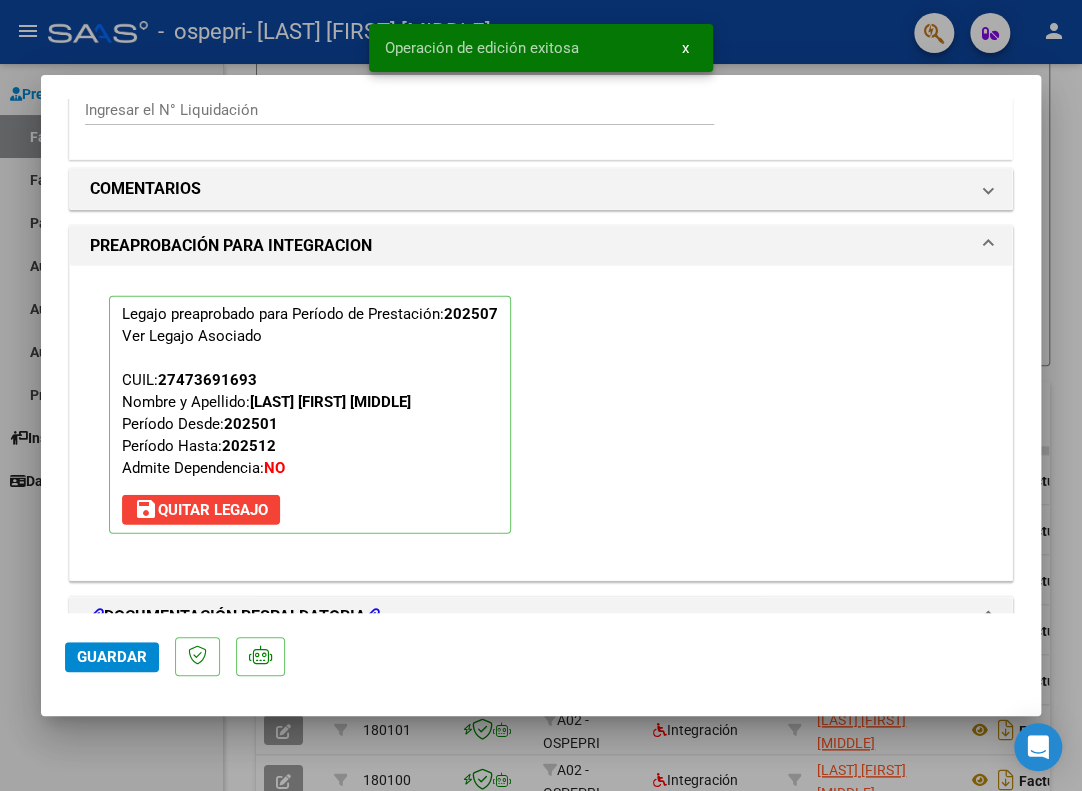 click at bounding box center [541, 395] 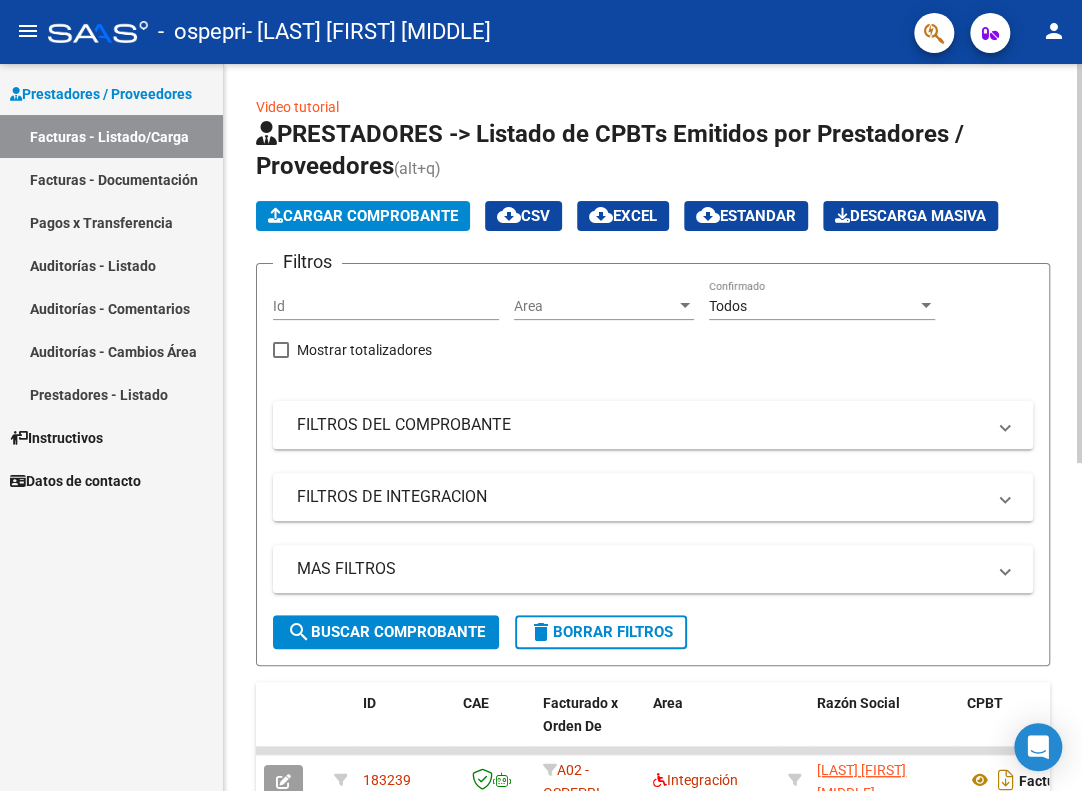 scroll, scrollTop: 0, scrollLeft: 0, axis: both 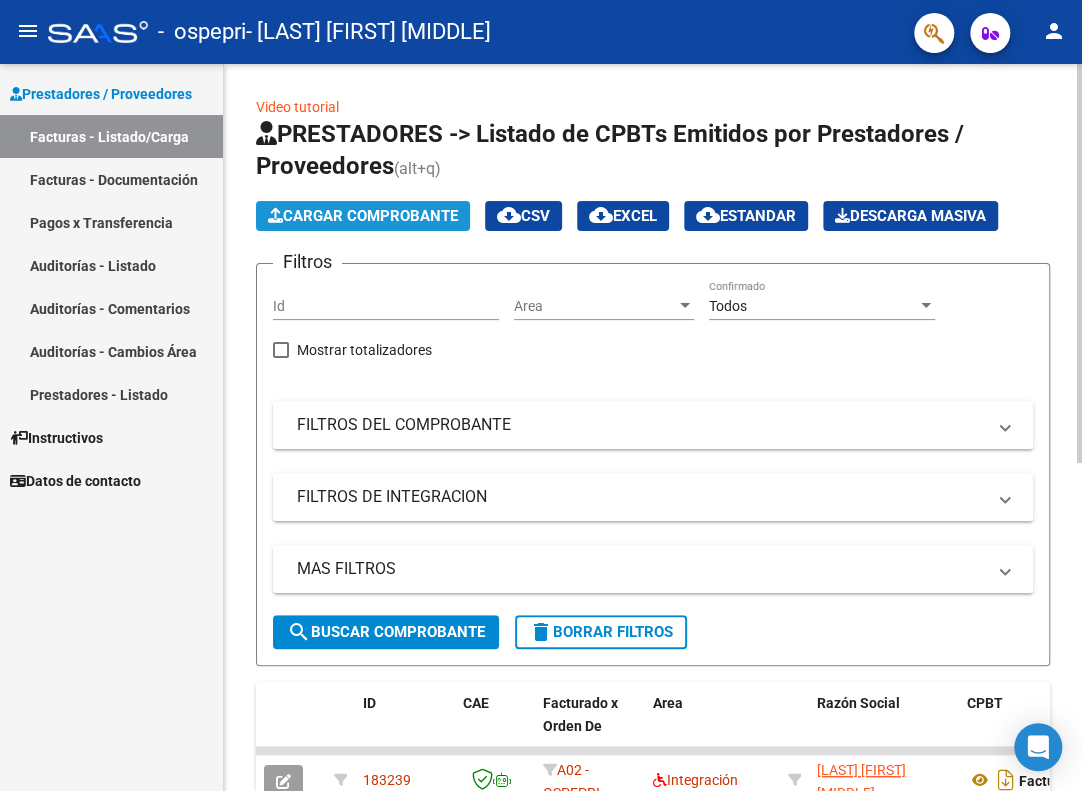 click on "Cargar Comprobante" 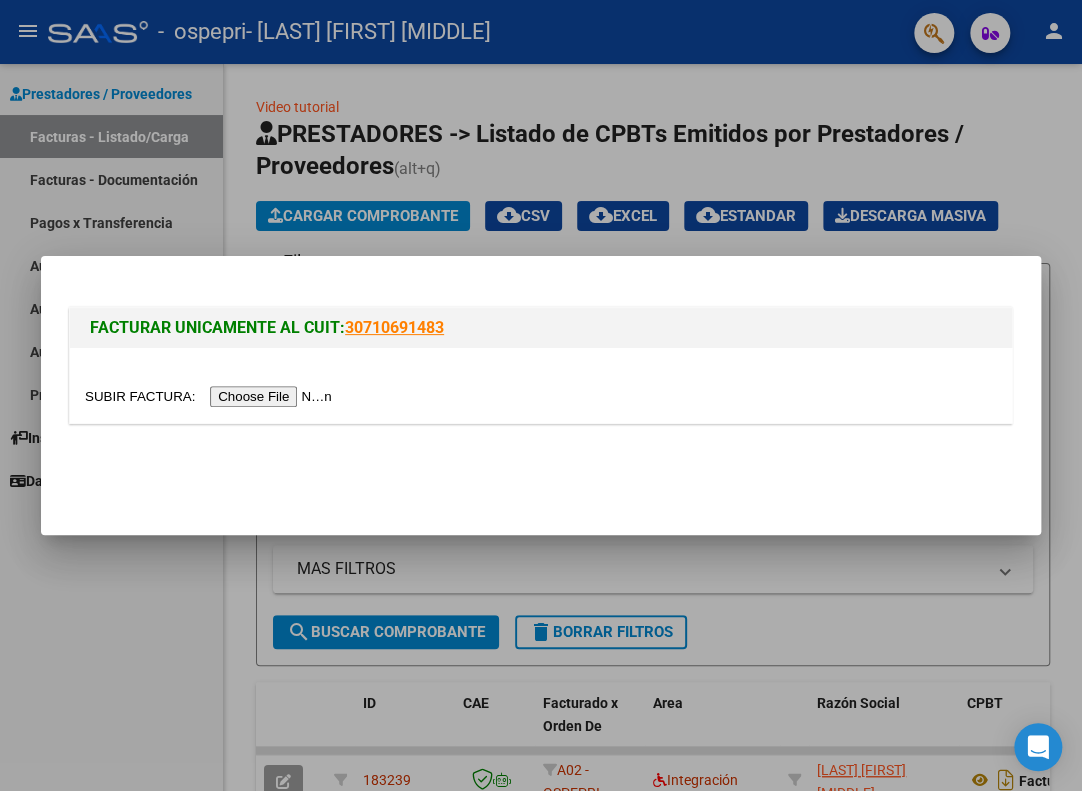click at bounding box center (211, 396) 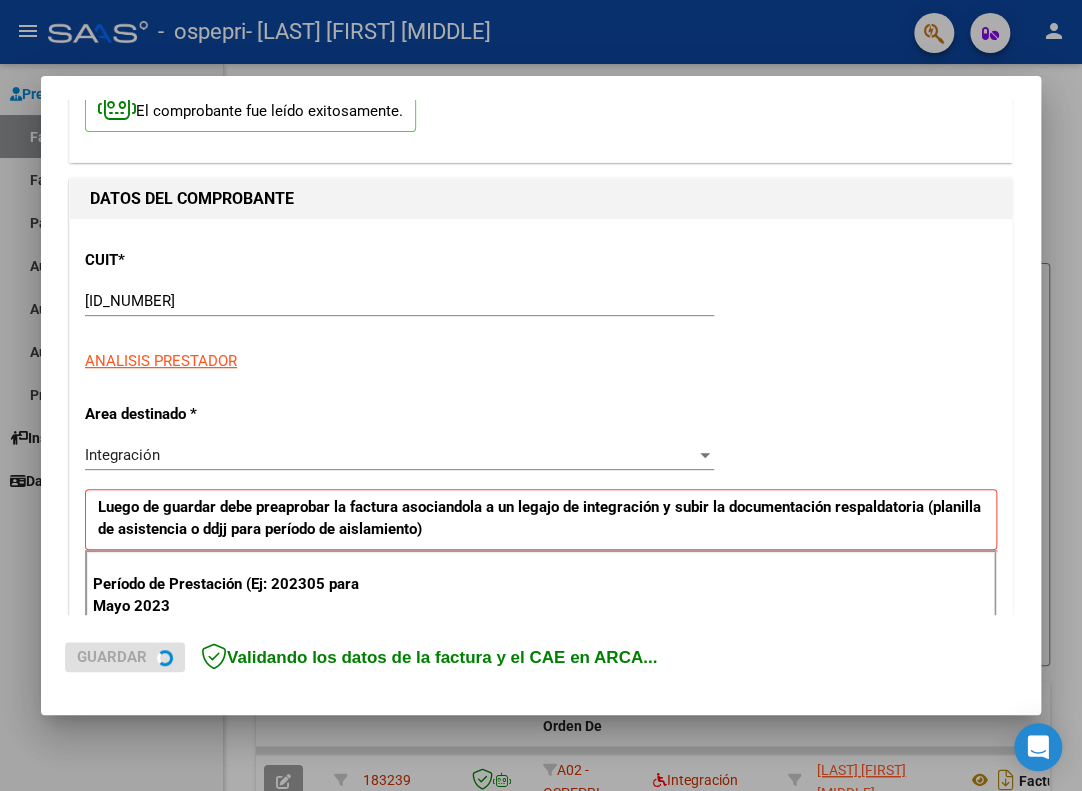 scroll, scrollTop: 300, scrollLeft: 0, axis: vertical 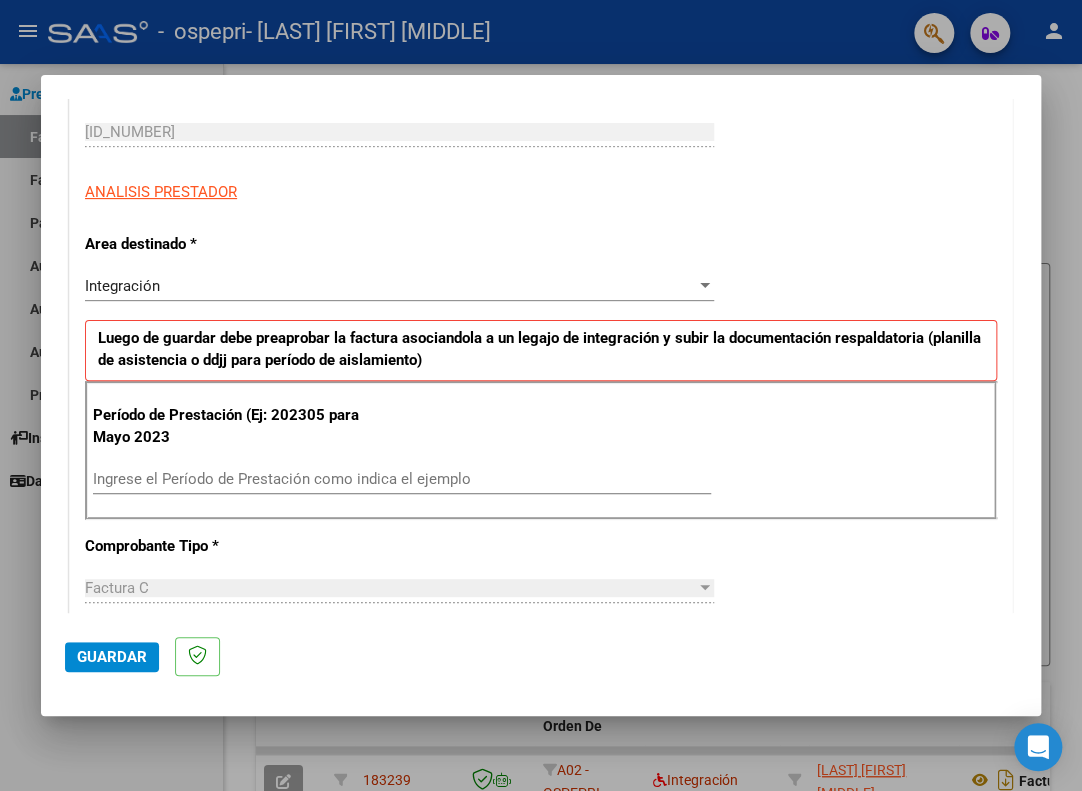 click on "Ingrese el Período de Prestación como indica el ejemplo" at bounding box center [402, 479] 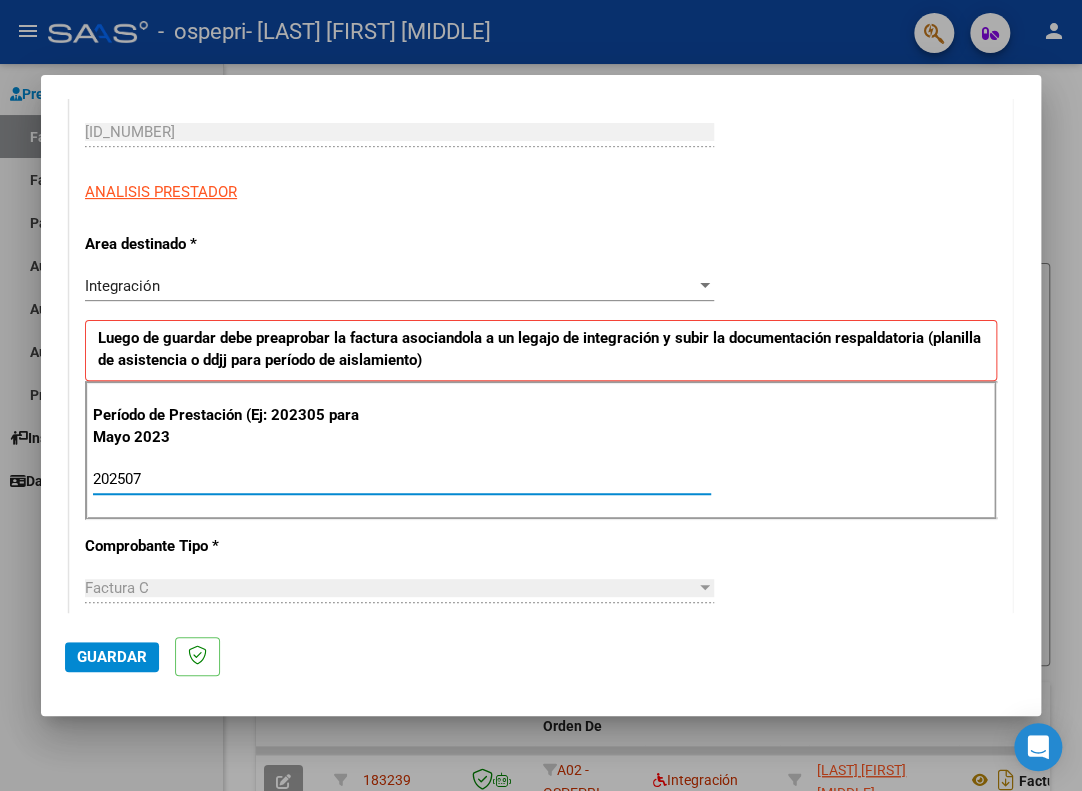 type on "202507" 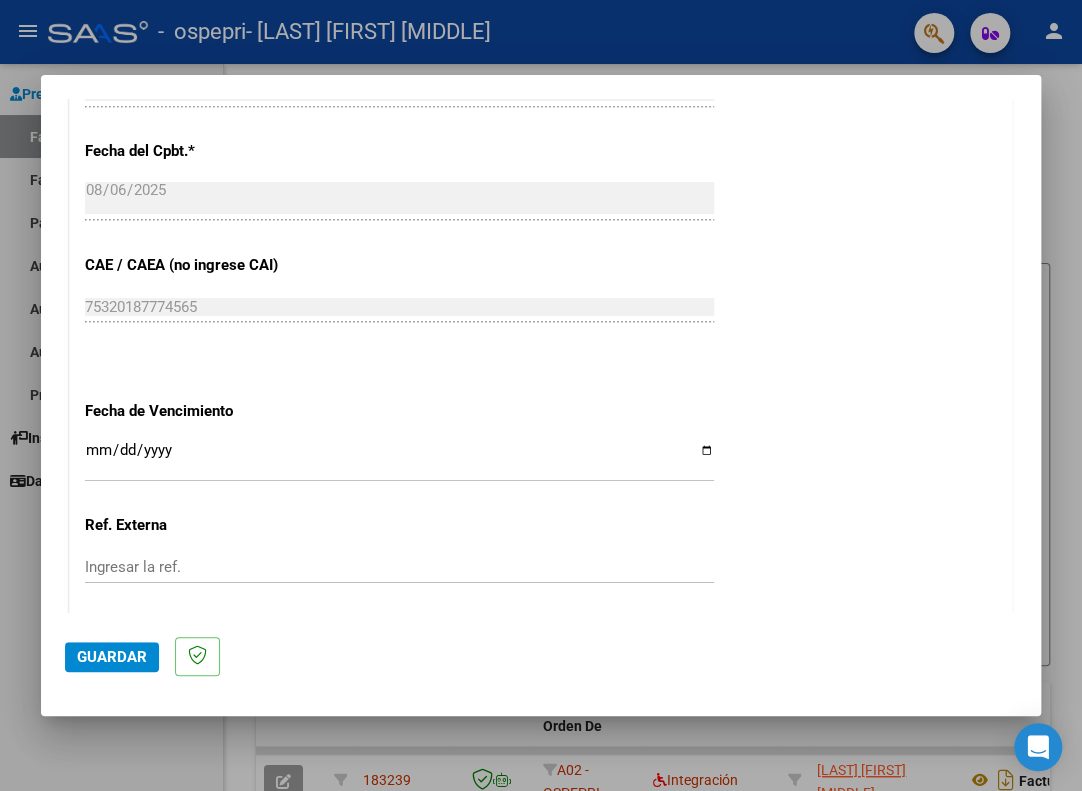 scroll, scrollTop: 1266, scrollLeft: 0, axis: vertical 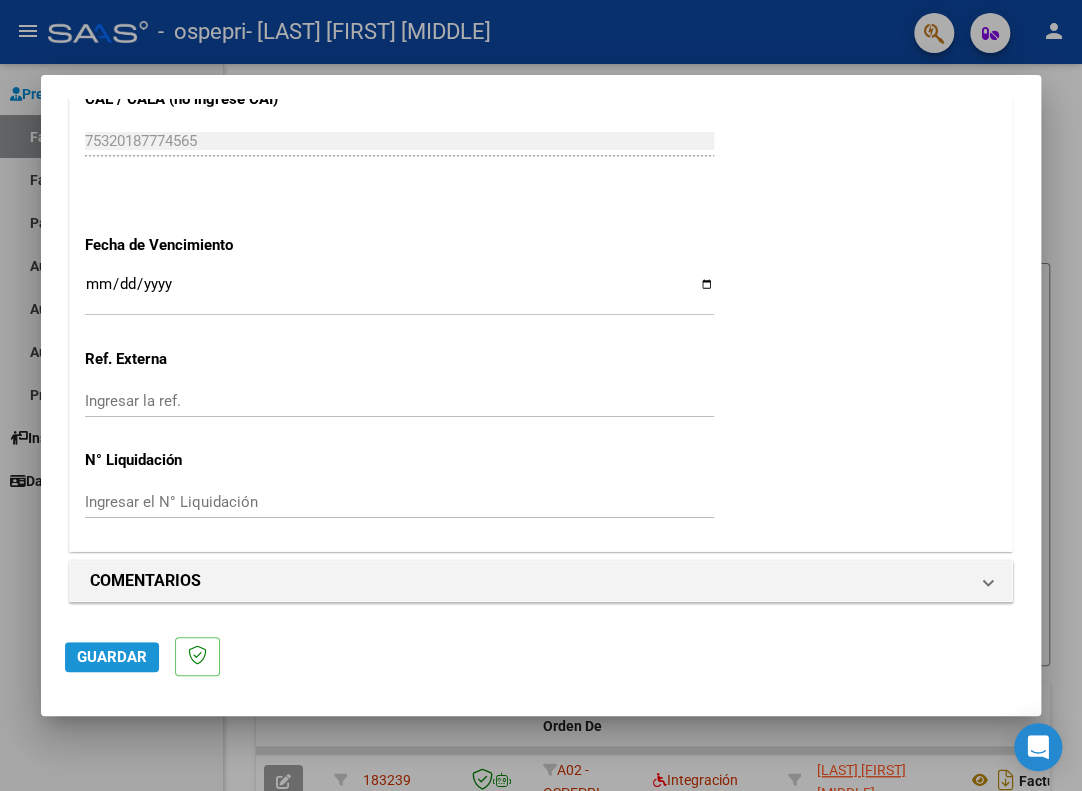 click on "Guardar" 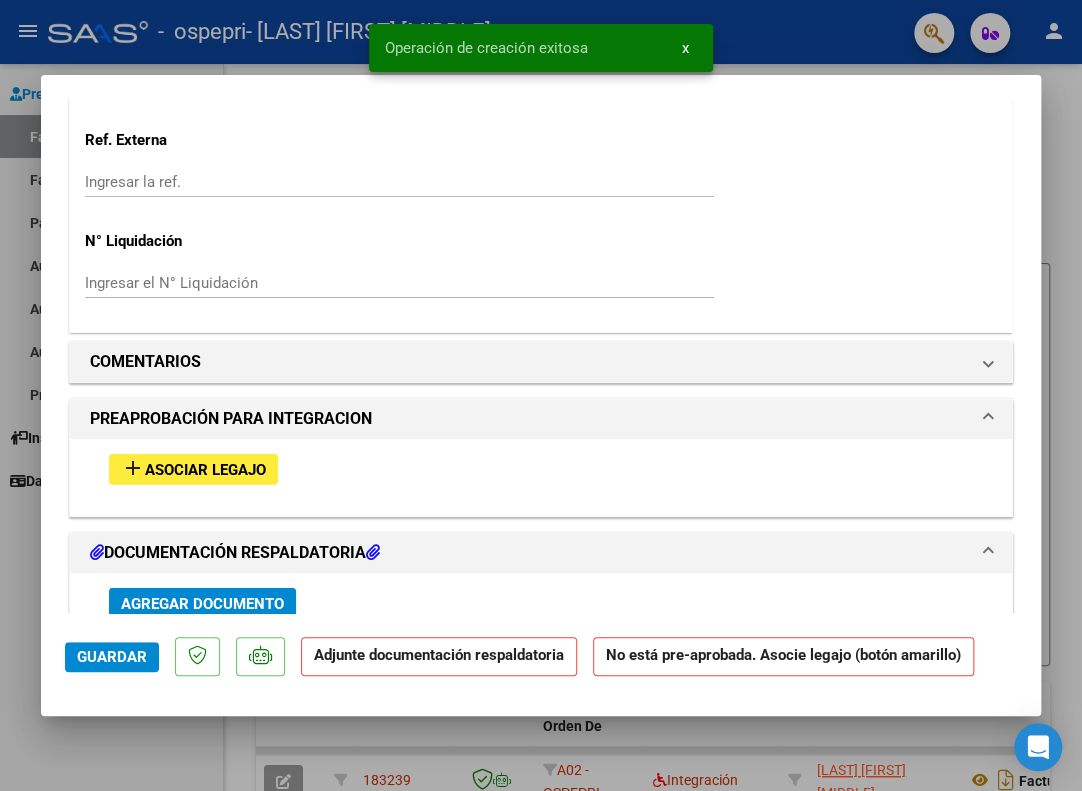scroll, scrollTop: 1700, scrollLeft: 0, axis: vertical 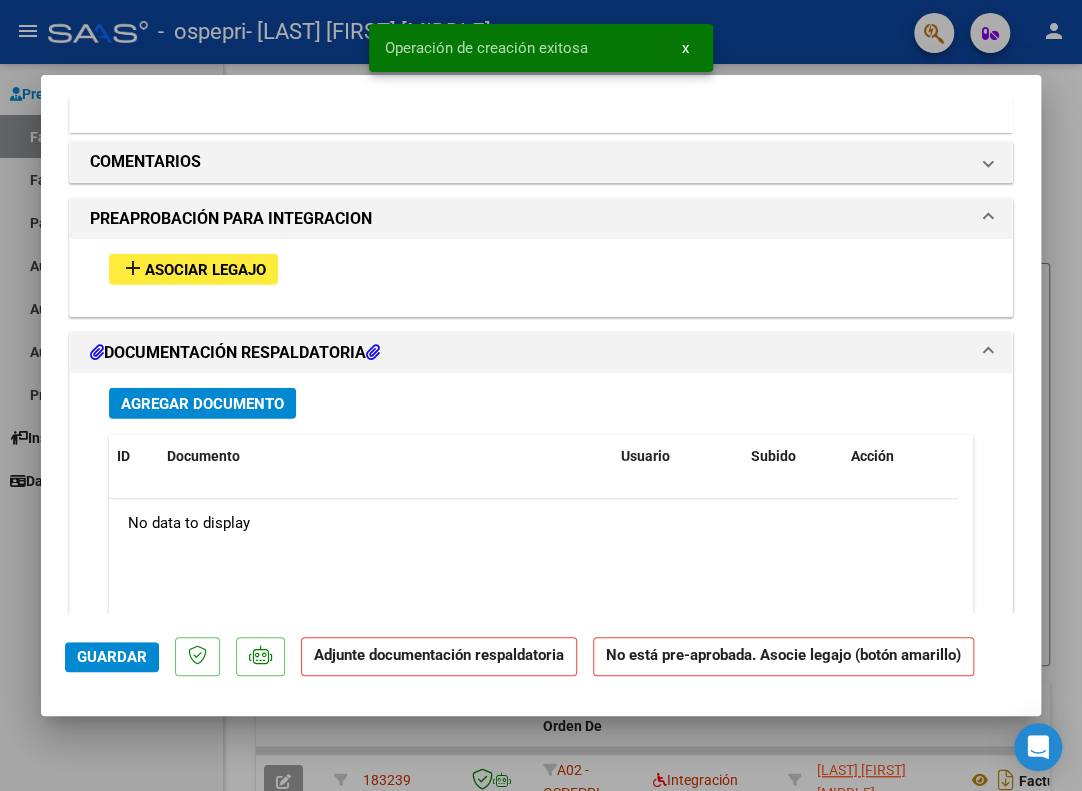 click on "add Asociar Legajo" at bounding box center [193, 269] 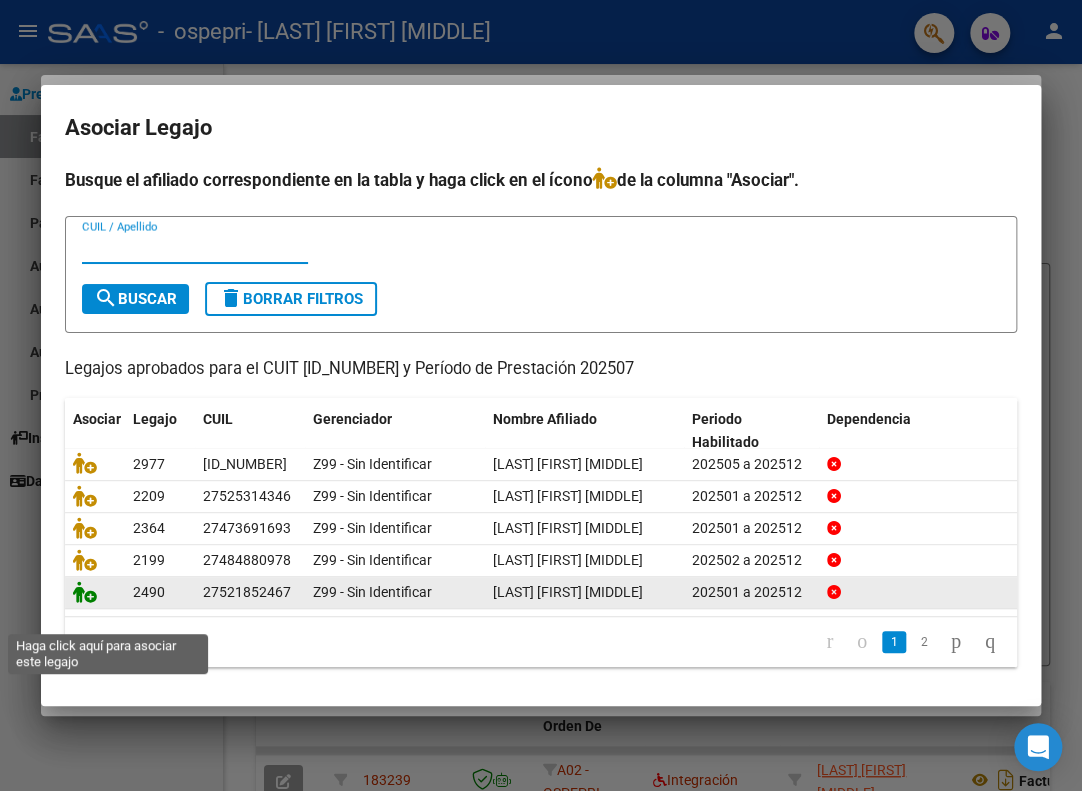 click 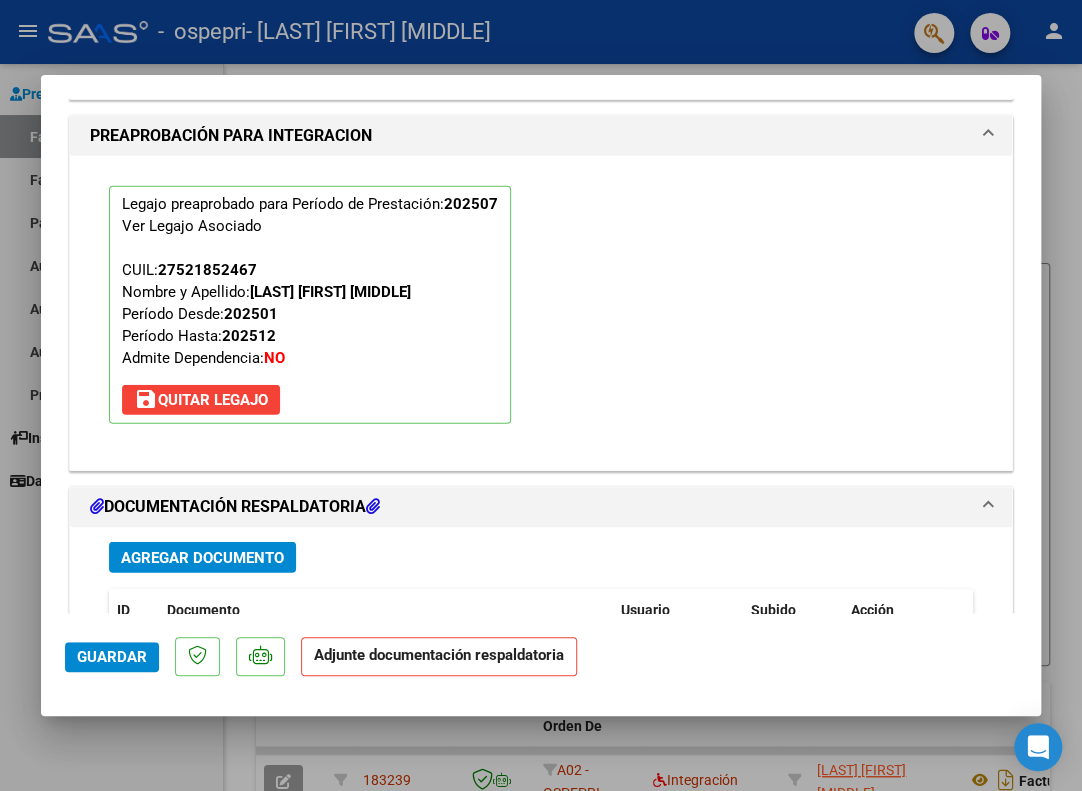 scroll, scrollTop: 1952, scrollLeft: 0, axis: vertical 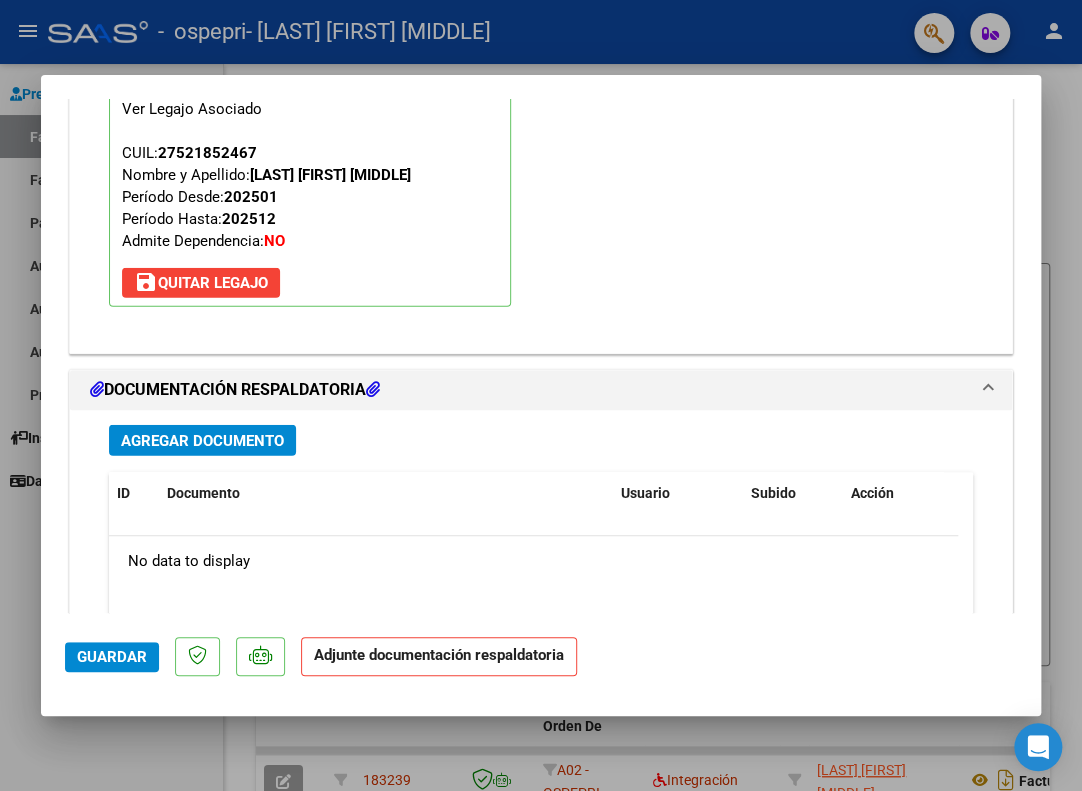 click on "Agregar Documento" at bounding box center (202, 441) 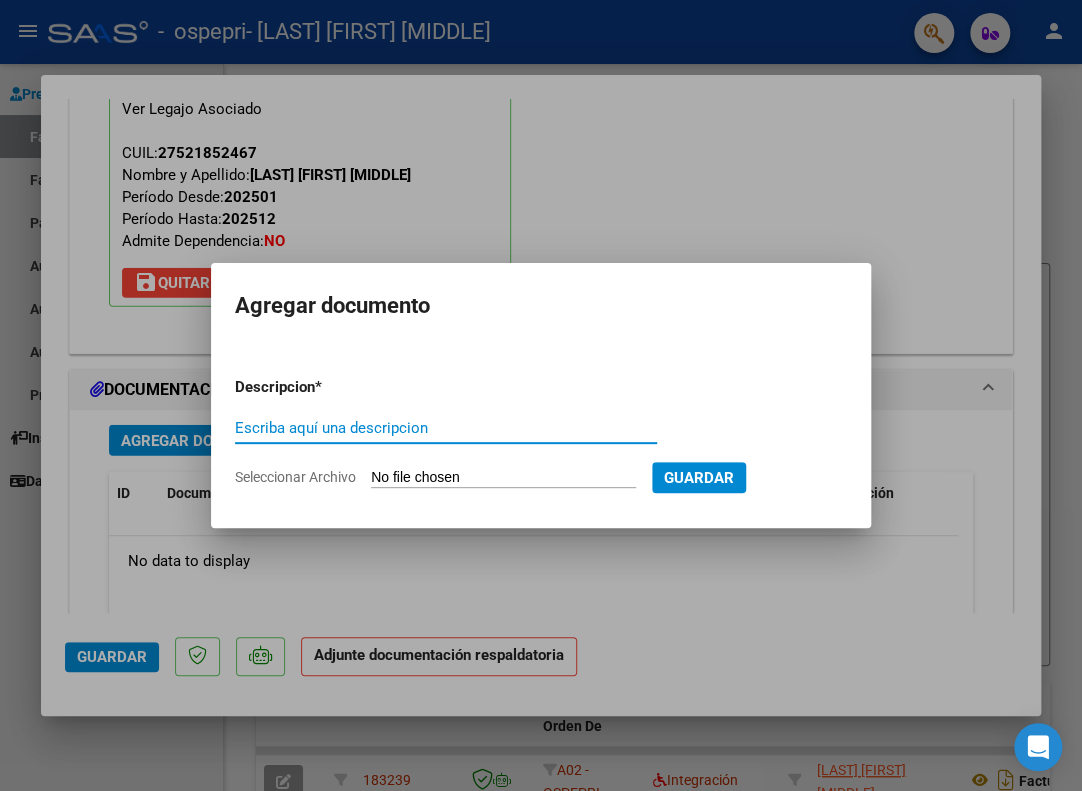 paste on "Planilla de asistencia" 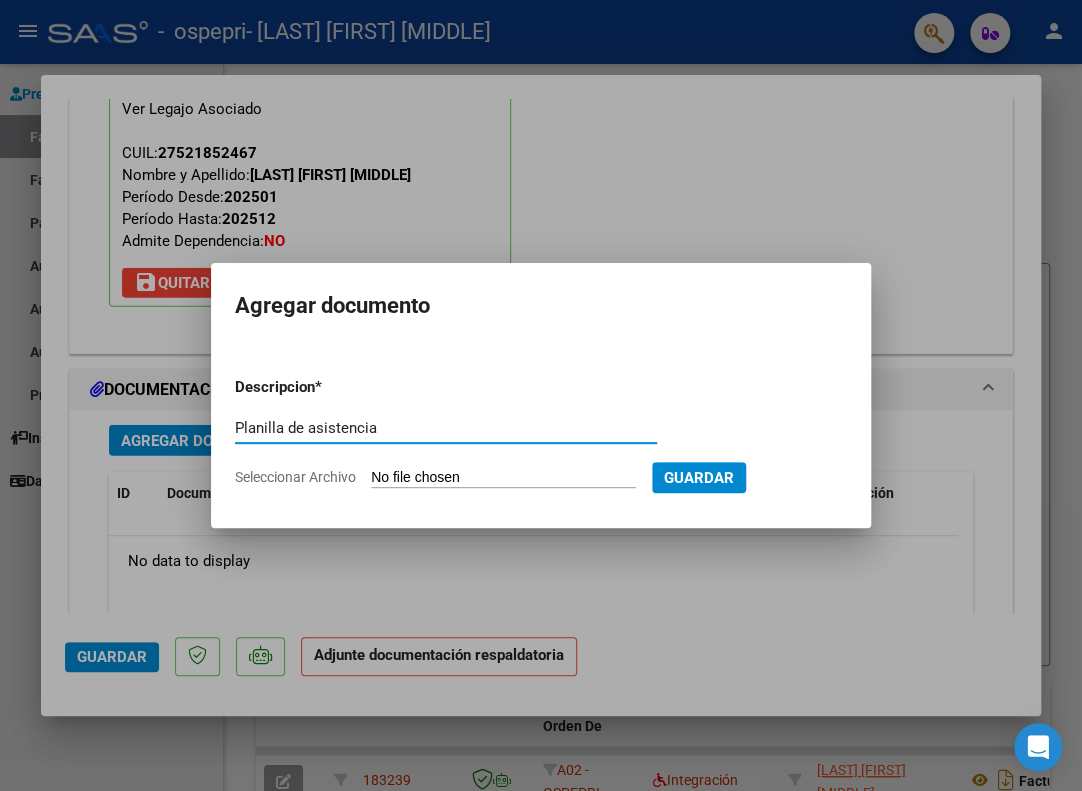 type on "Planilla de asistencia" 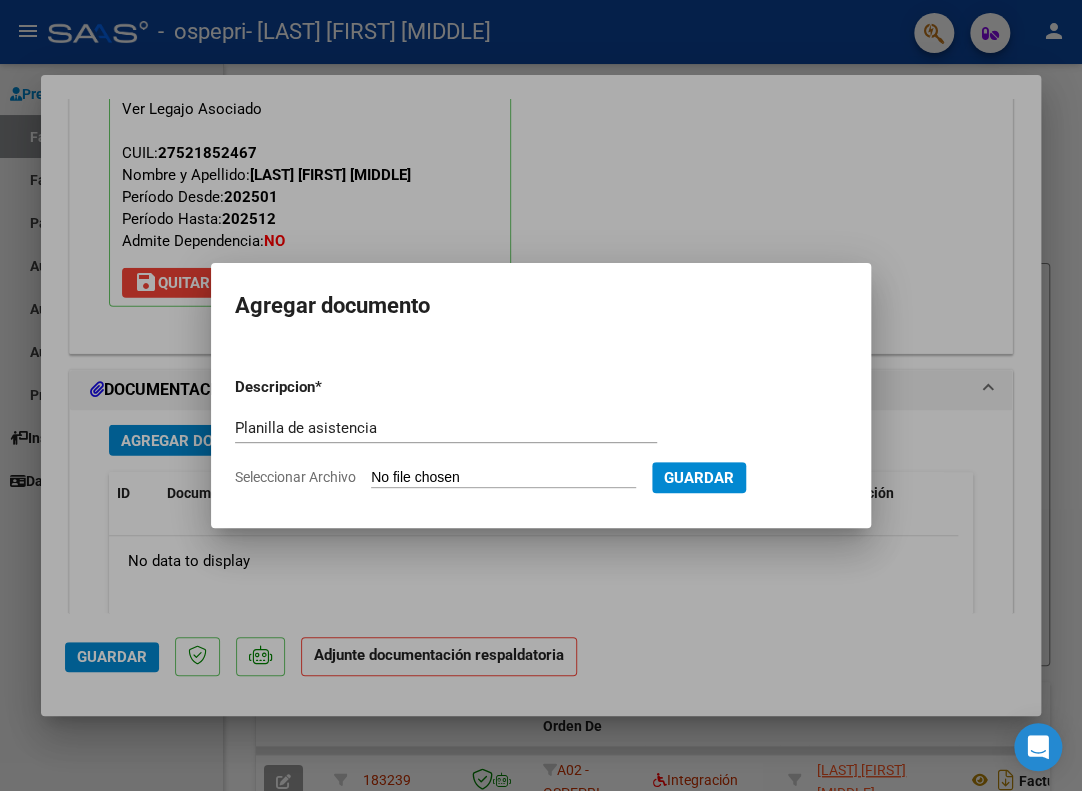 type on "C:\fakepath\[LAST] [MONTH] [YEAR].pdf" 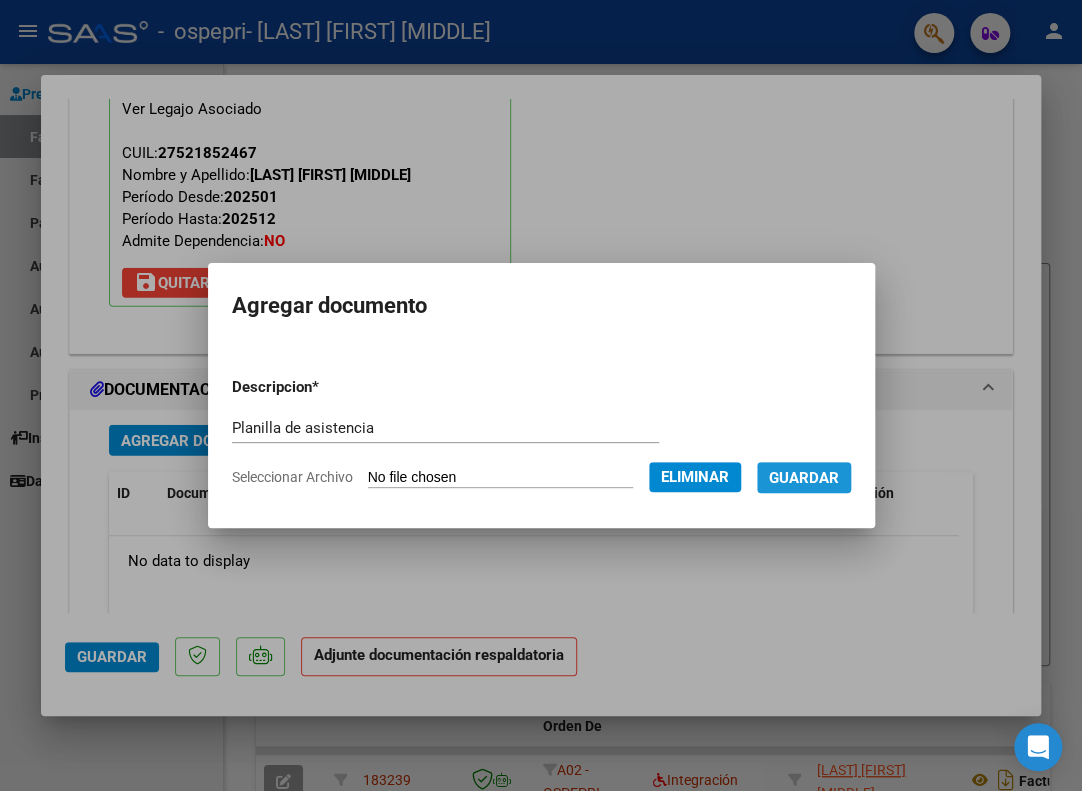 click on "Guardar" at bounding box center [804, 478] 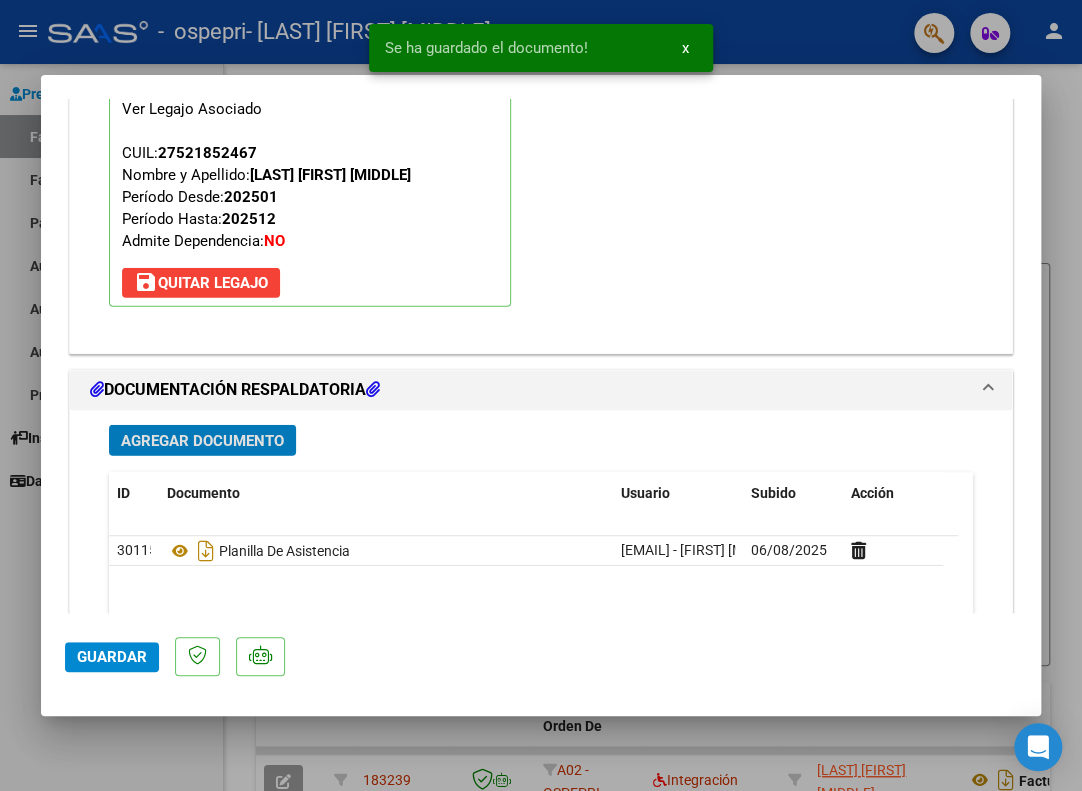 click on "Guardar" 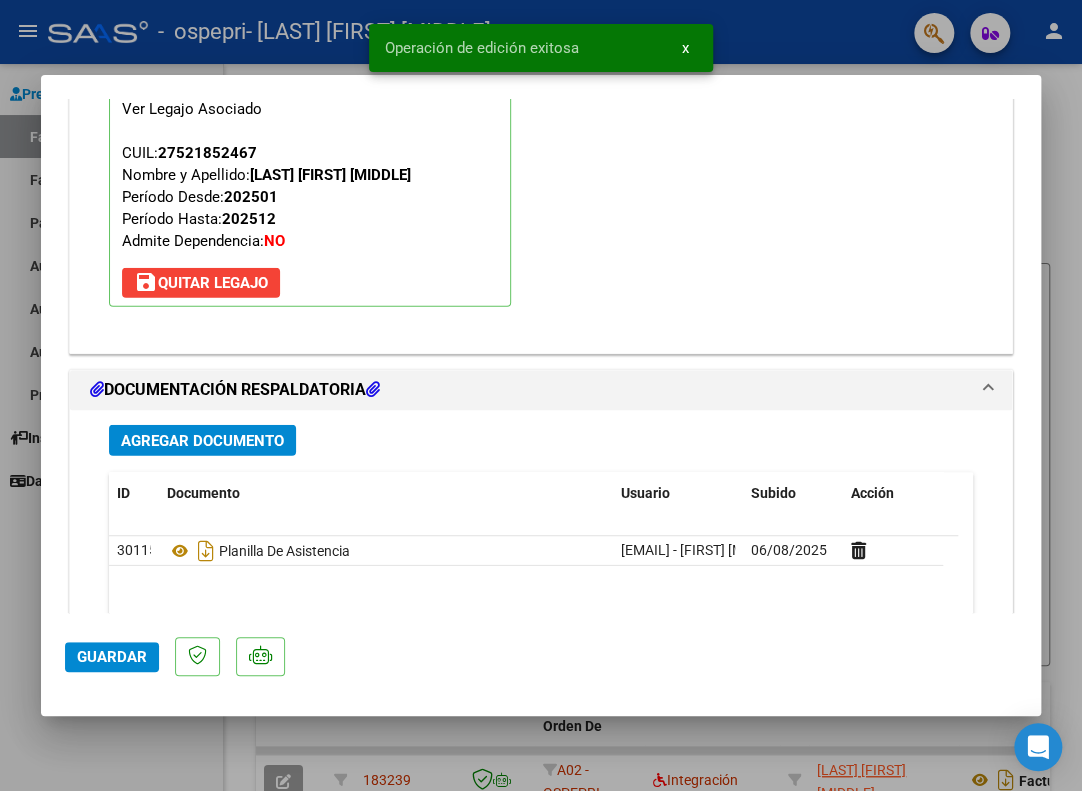 click at bounding box center (541, 395) 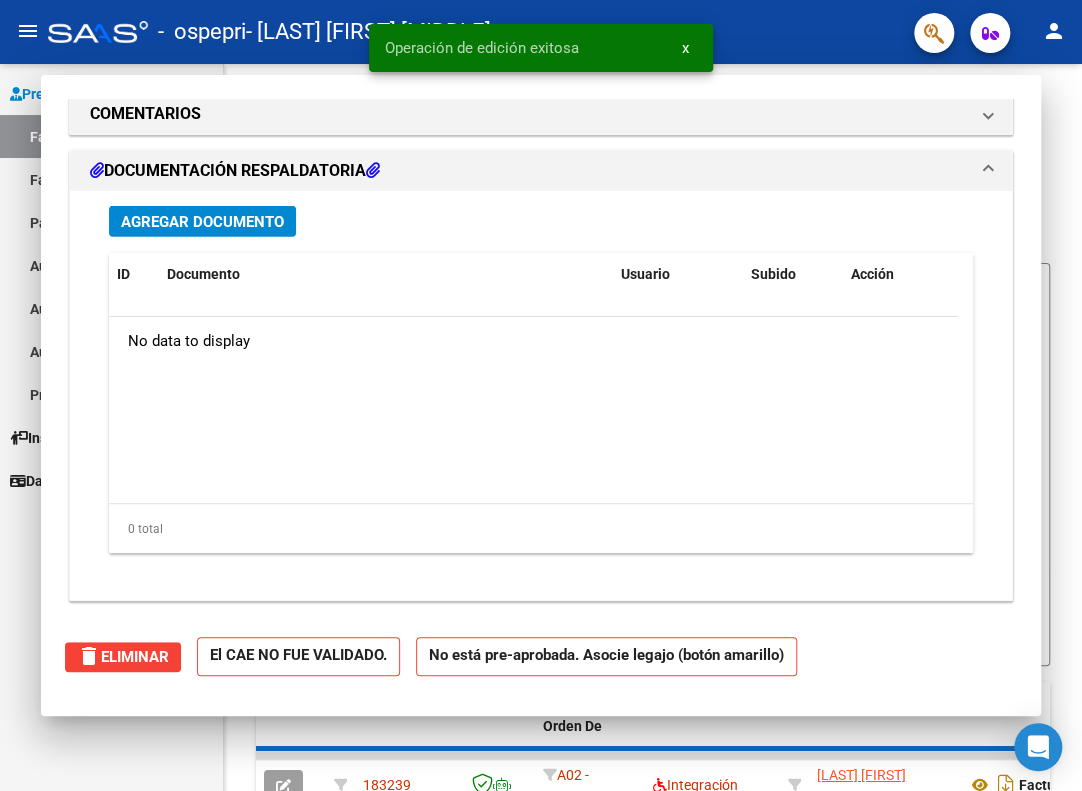 scroll, scrollTop: 1732, scrollLeft: 0, axis: vertical 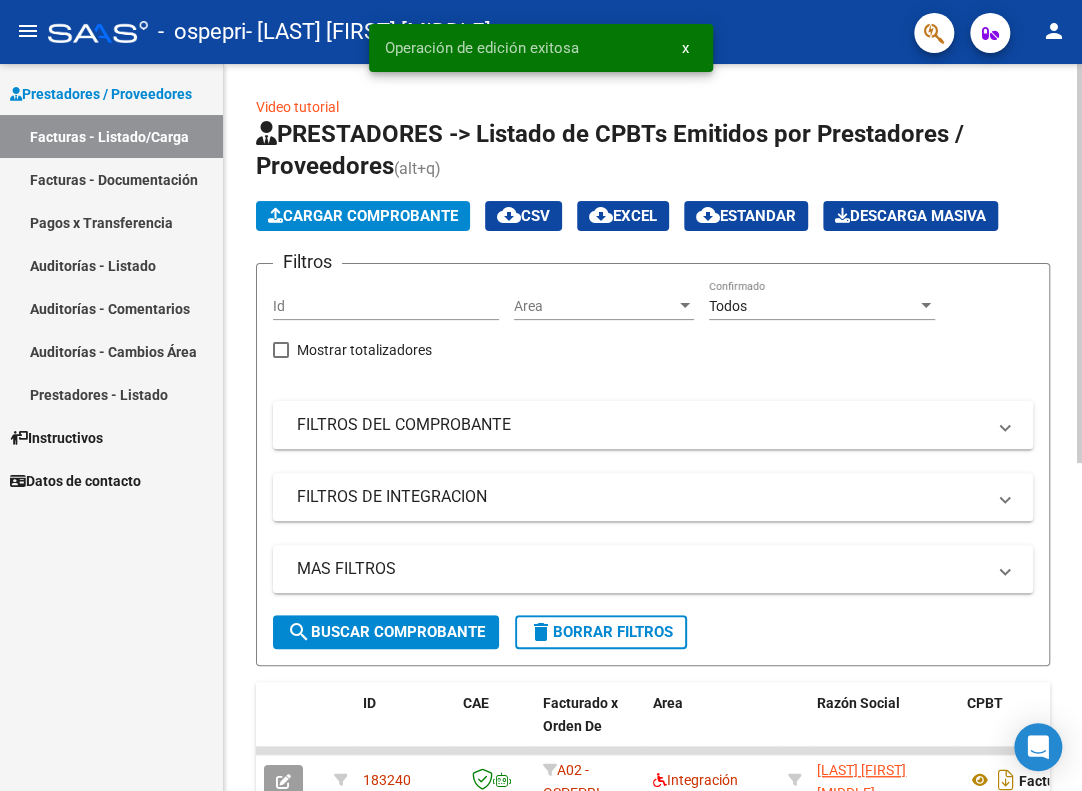 click on "Cargar Comprobante" 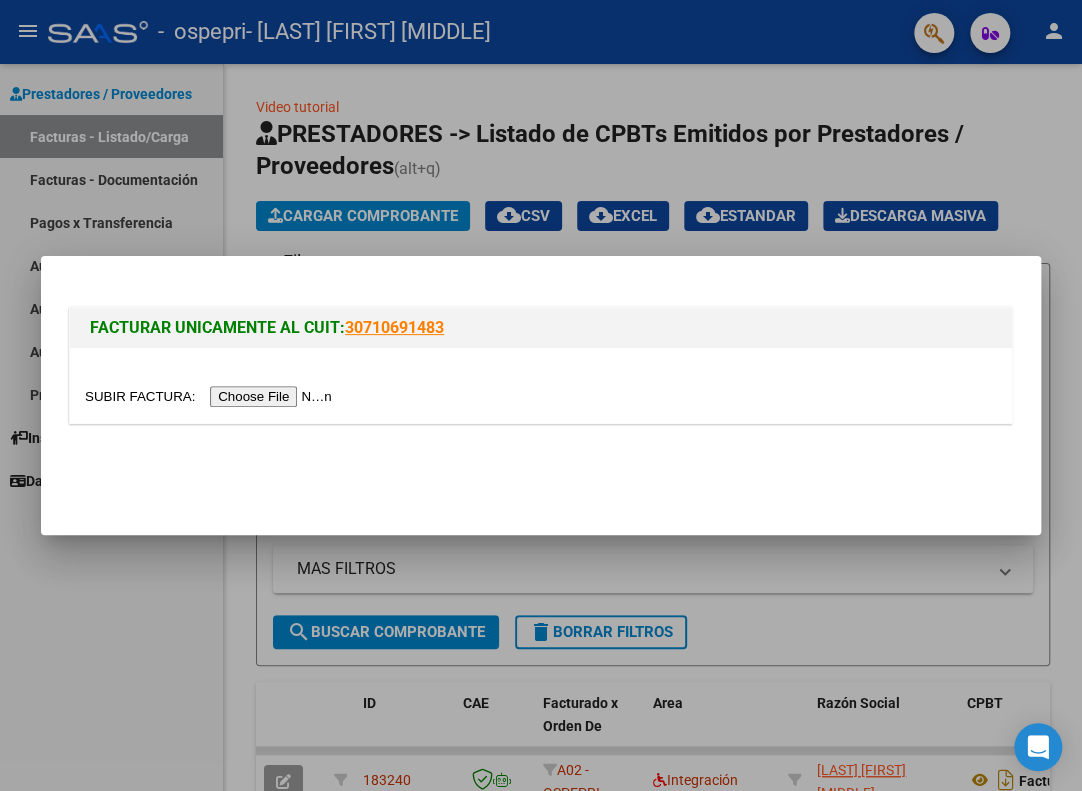 click at bounding box center [211, 396] 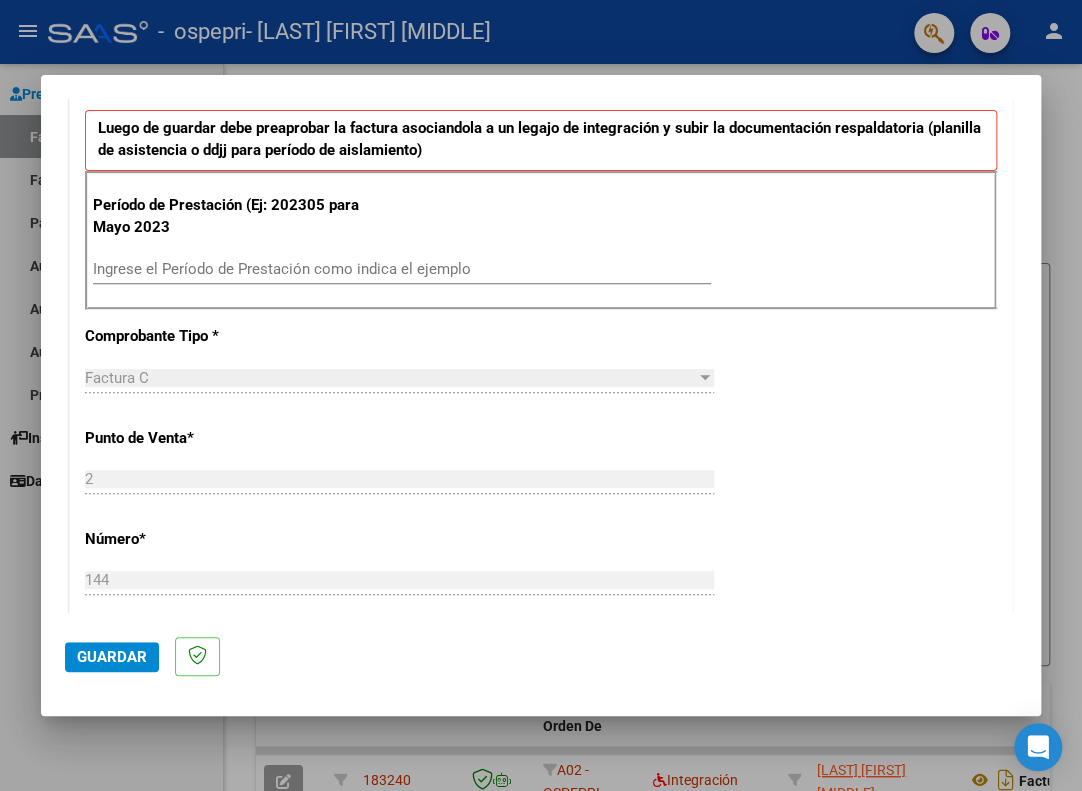 scroll, scrollTop: 466, scrollLeft: 0, axis: vertical 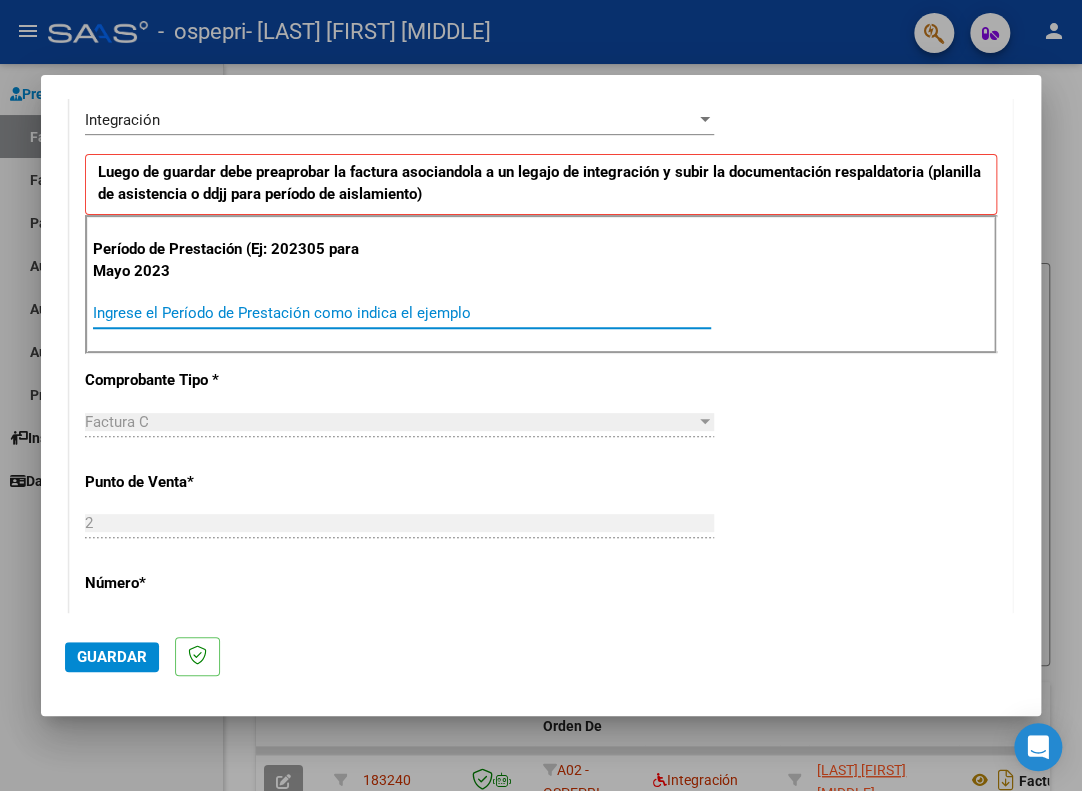 click on "Ingrese el Período de Prestación como indica el ejemplo" at bounding box center (402, 313) 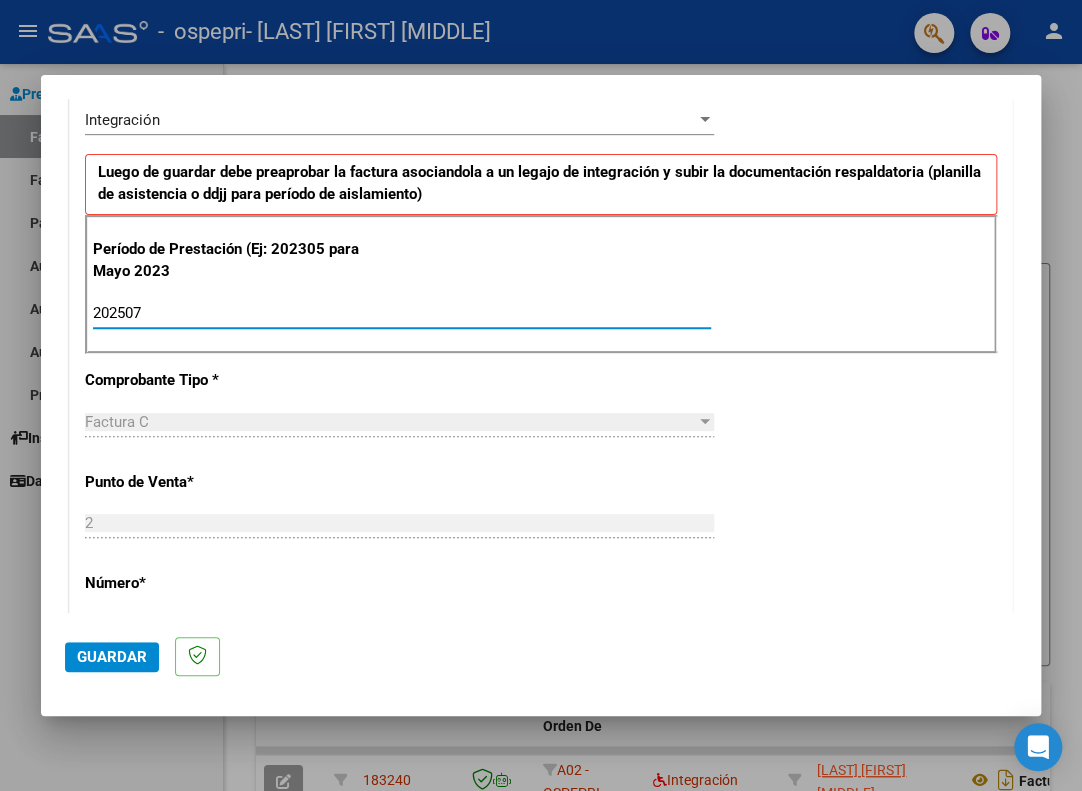 type on "202507" 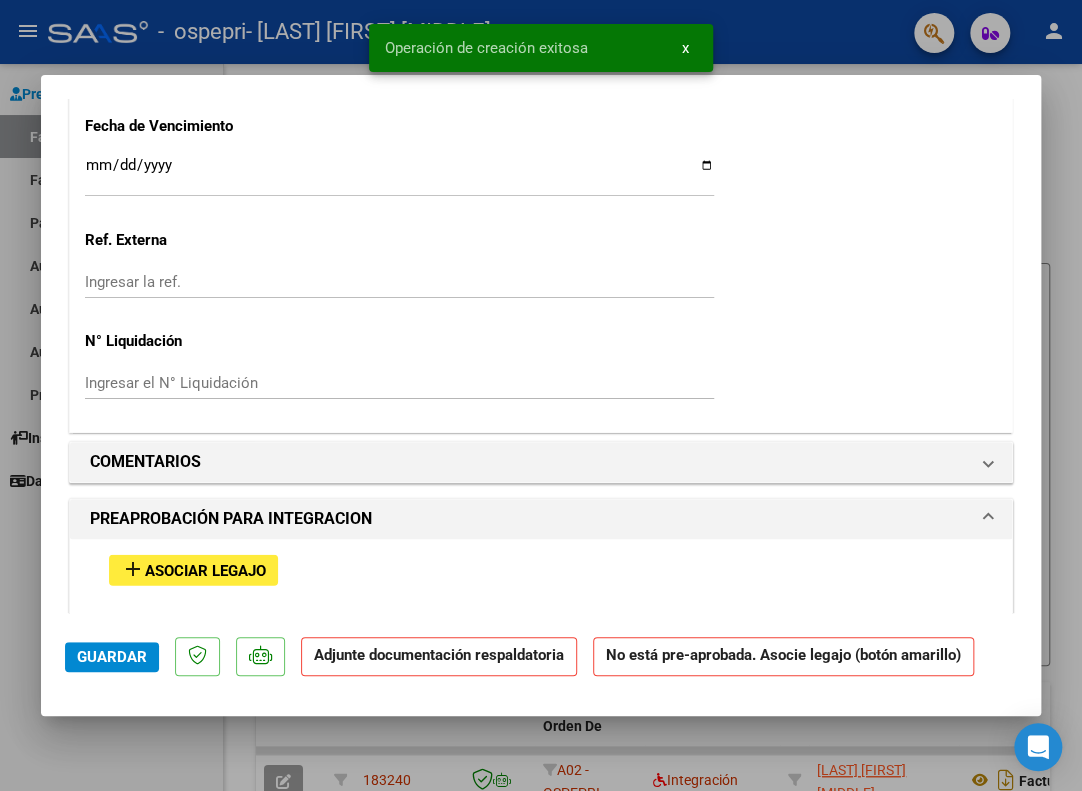 scroll, scrollTop: 1500, scrollLeft: 0, axis: vertical 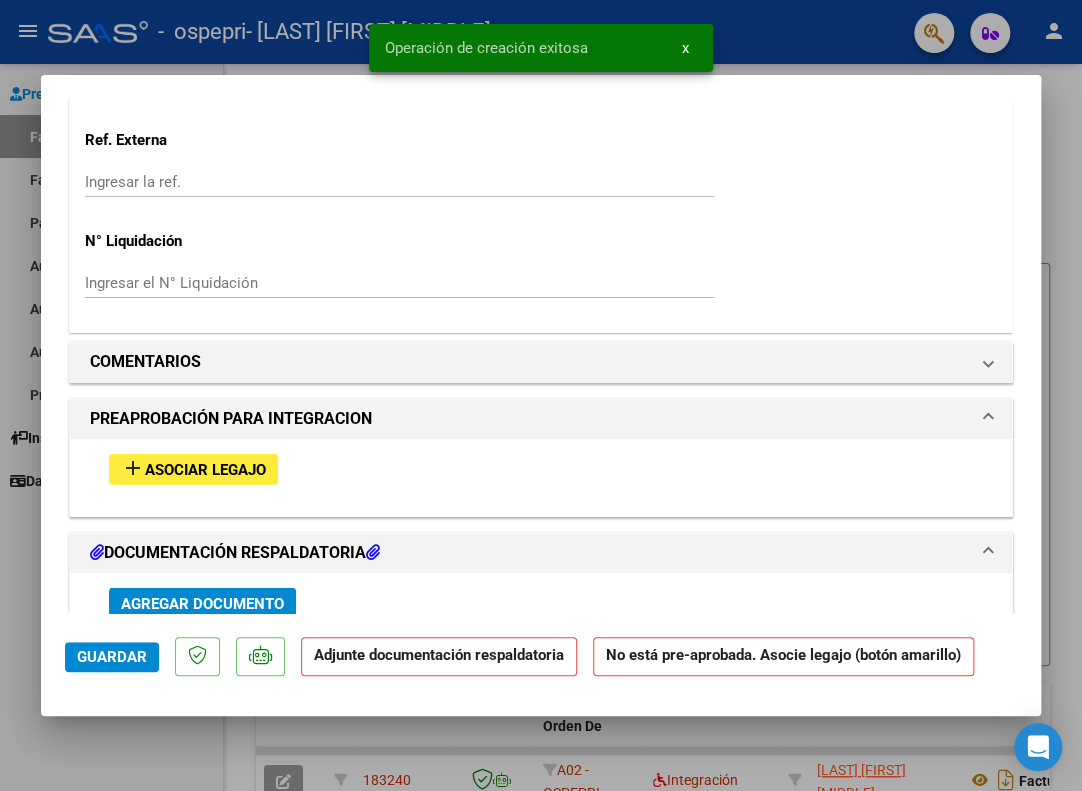 click on "Asociar Legajo" at bounding box center [205, 470] 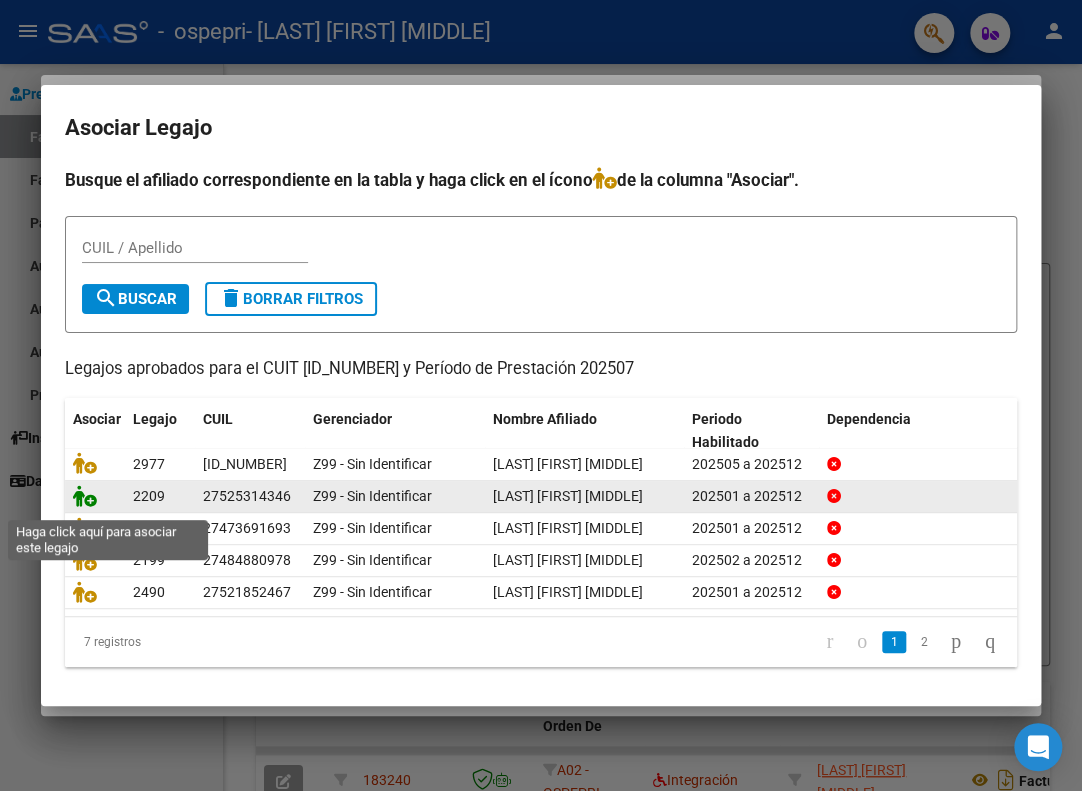 click 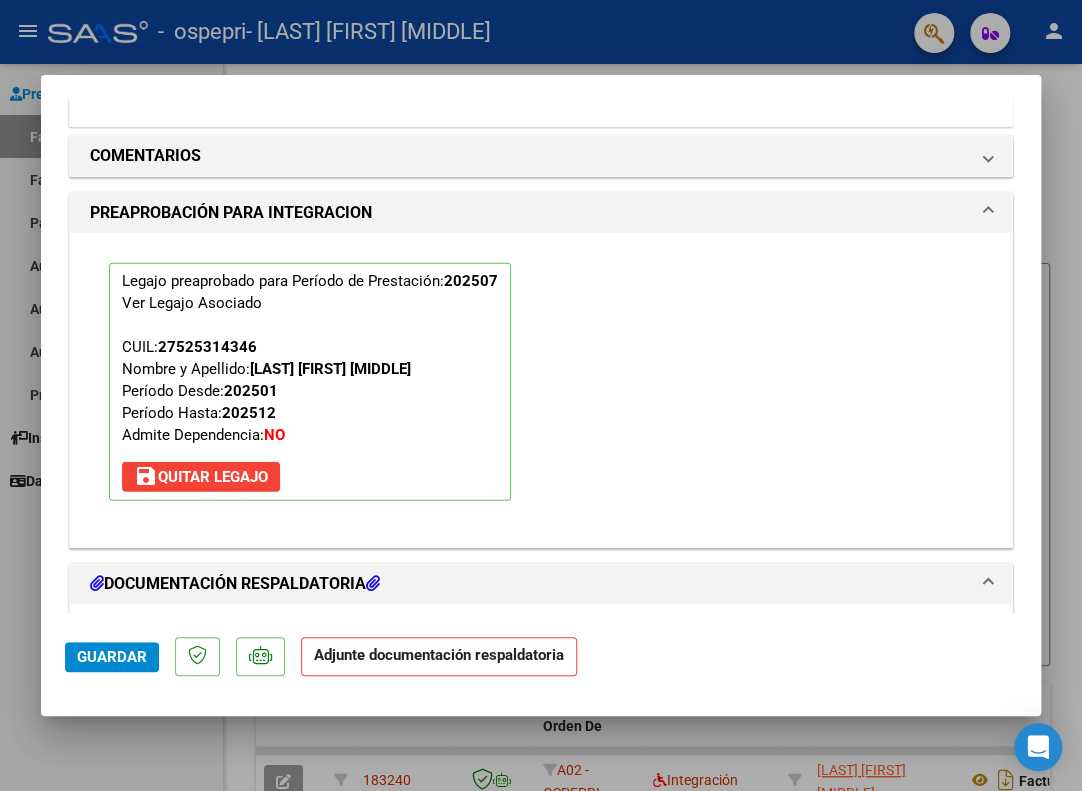 scroll, scrollTop: 1852, scrollLeft: 0, axis: vertical 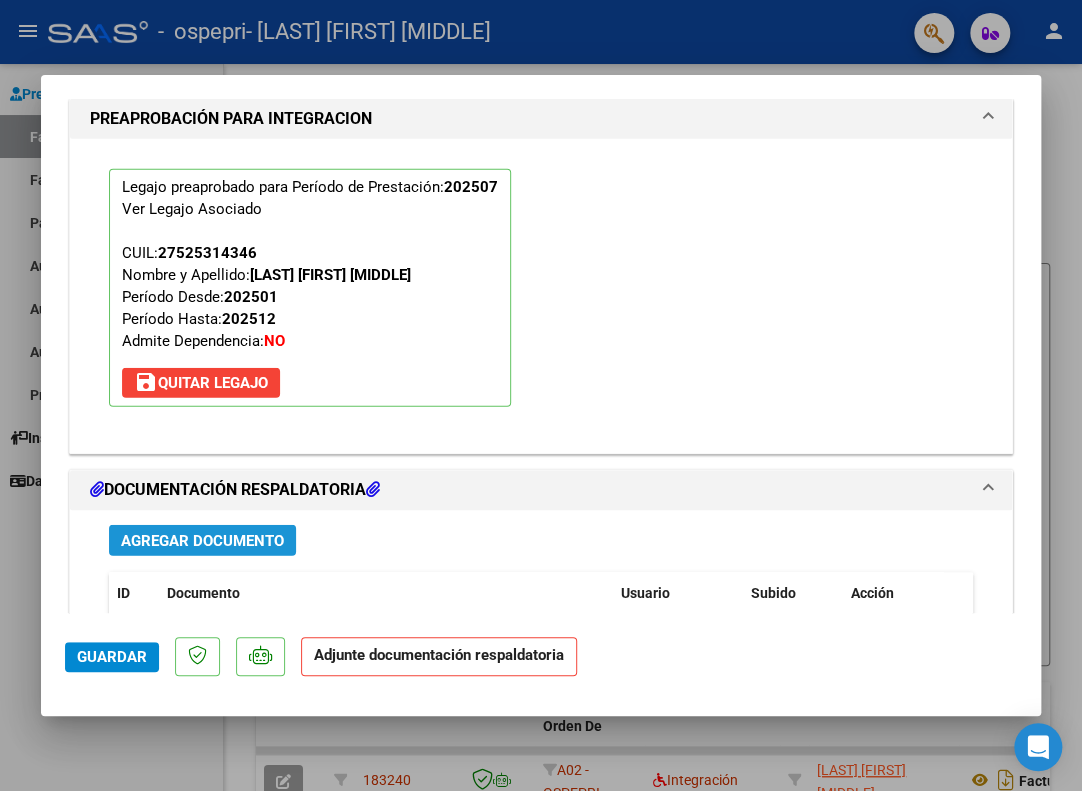 click on "Agregar Documento" at bounding box center (202, 541) 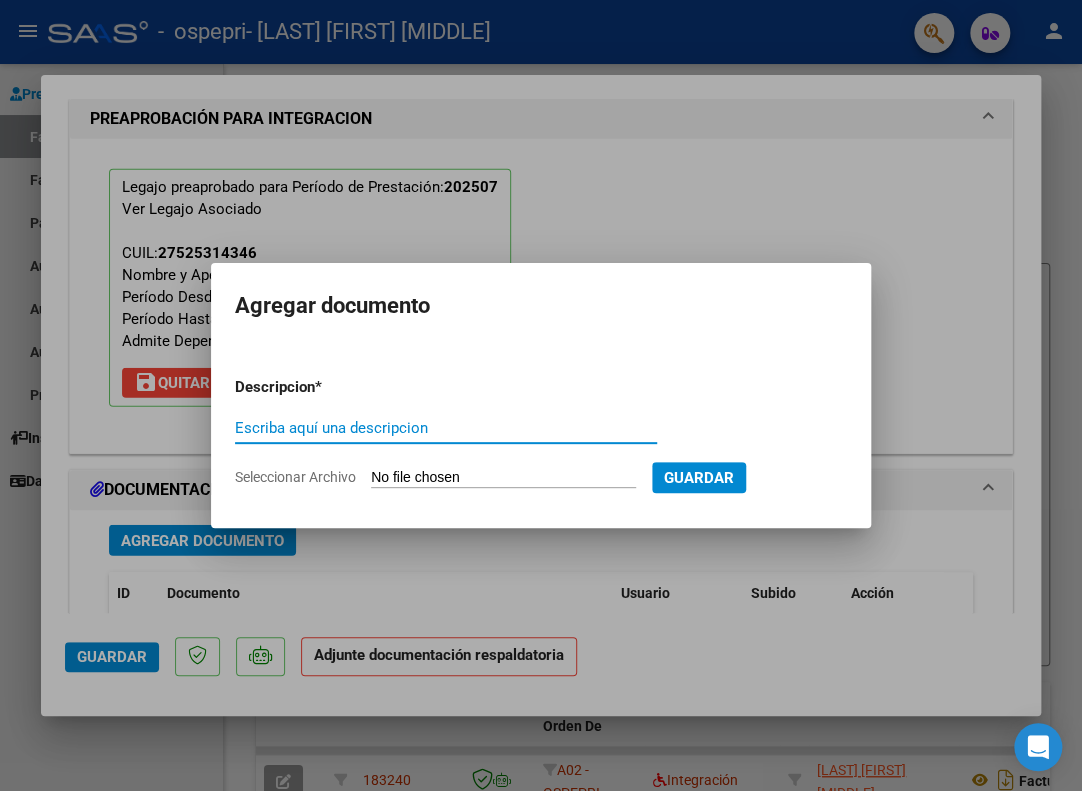 paste on "Planilla de asistencia" 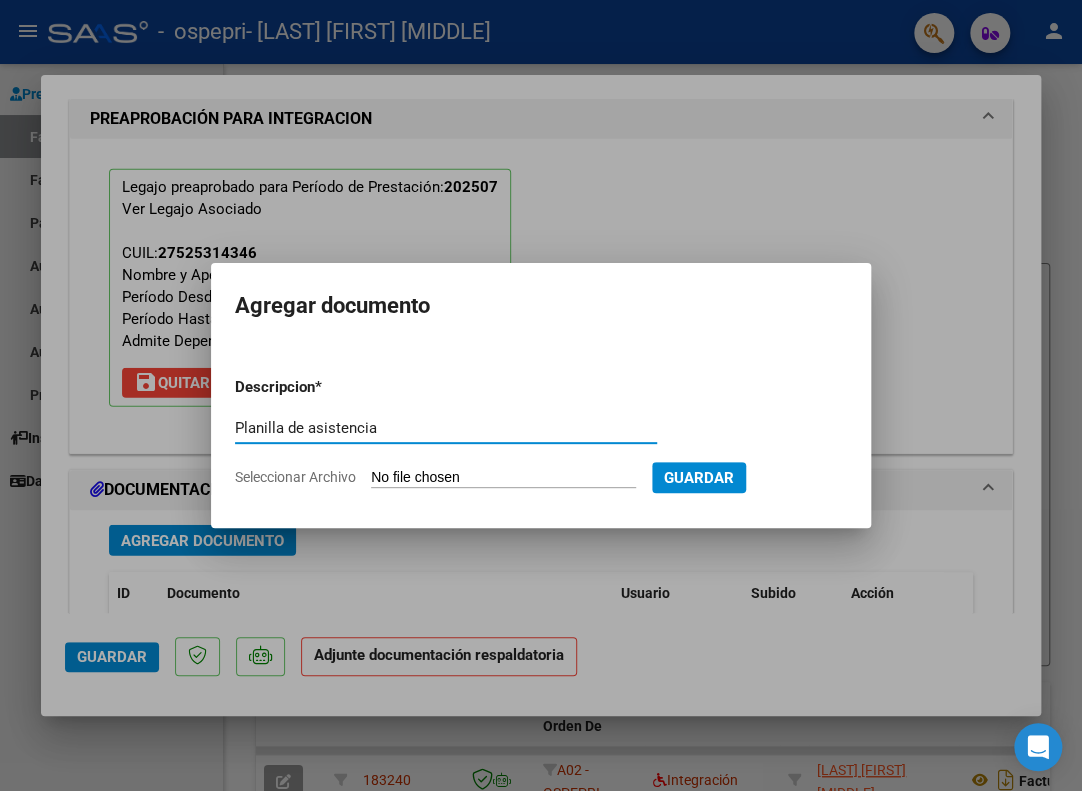 type on "Planilla de asistencia" 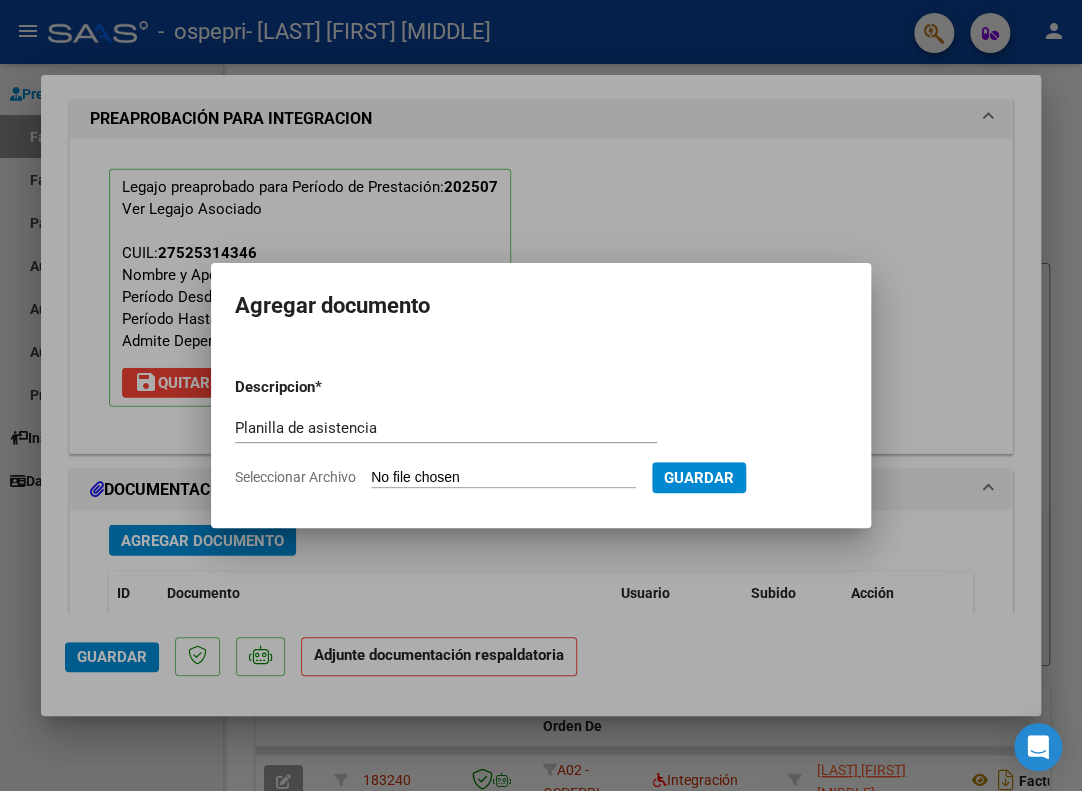 click on "Seleccionar Archivo" at bounding box center (503, 478) 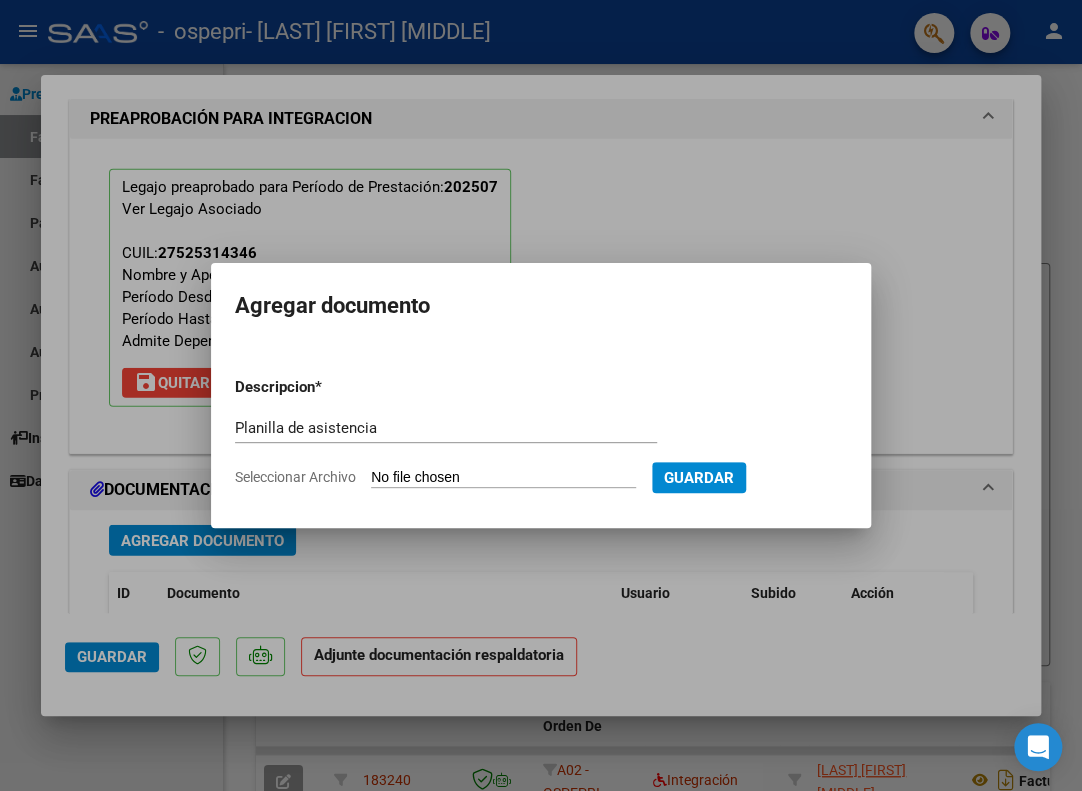 type on "C:\fakepath\[LAST] [MONTH] [YEAR].pdf" 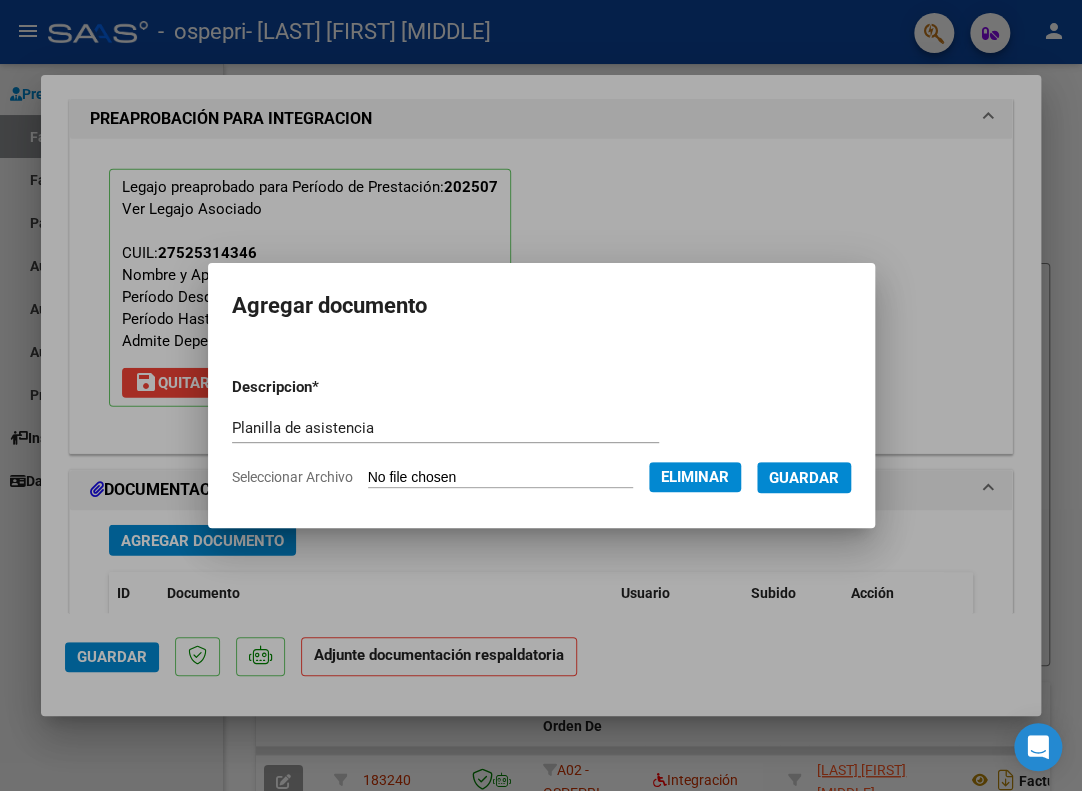 click on "Guardar" at bounding box center [804, 478] 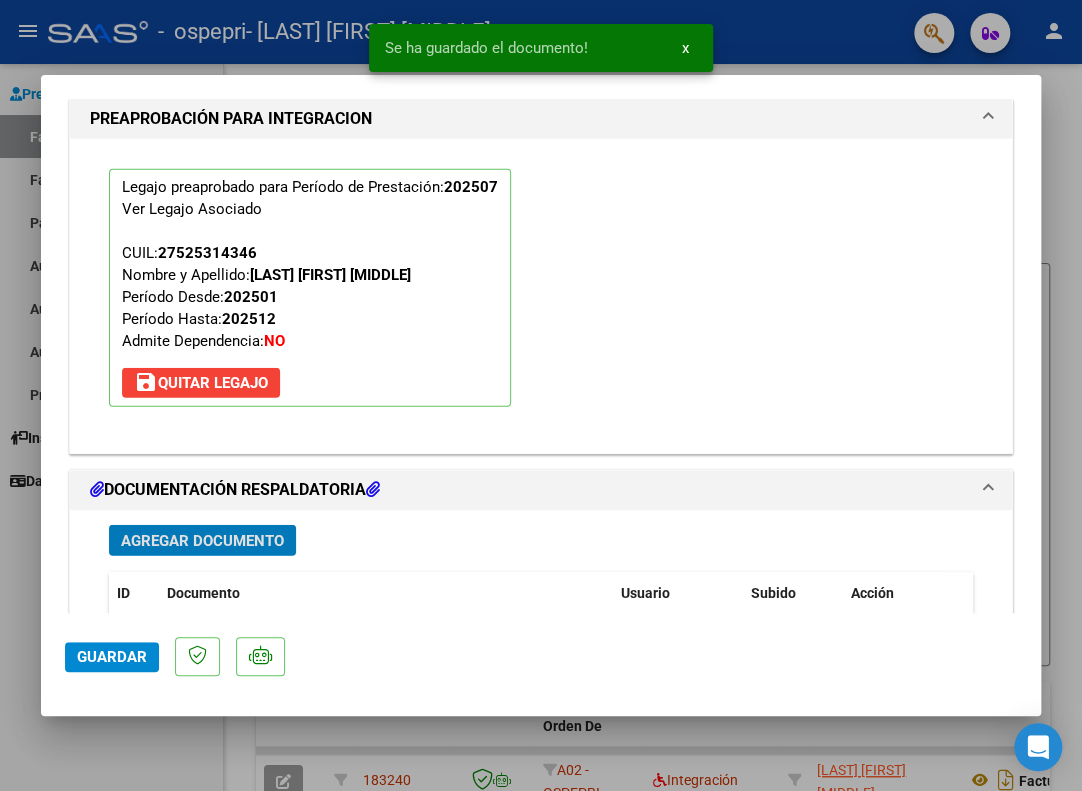 click on "Guardar" 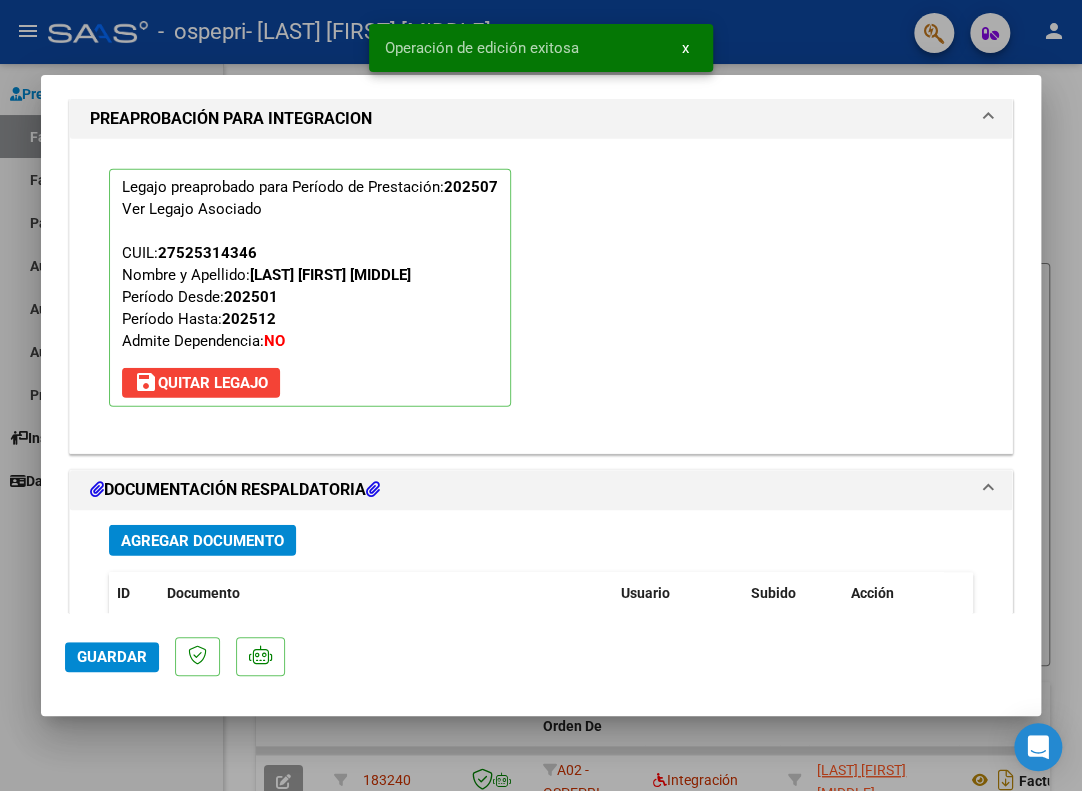 click at bounding box center [541, 395] 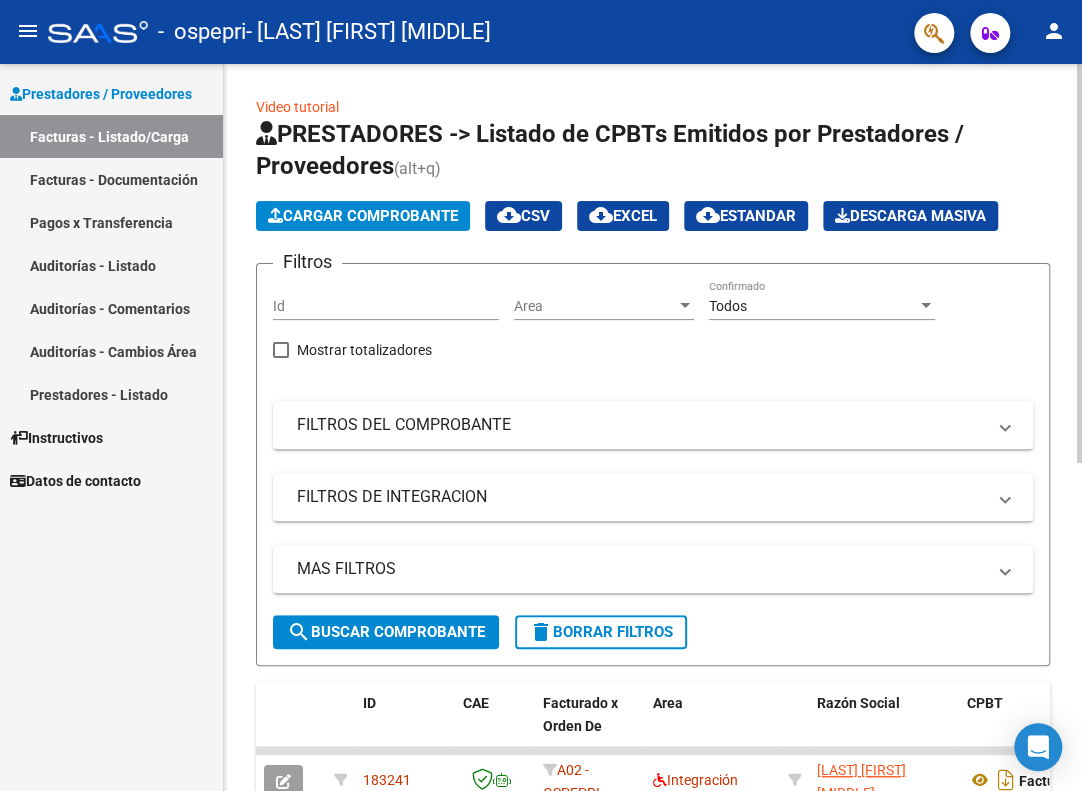 click on "Cargar Comprobante" 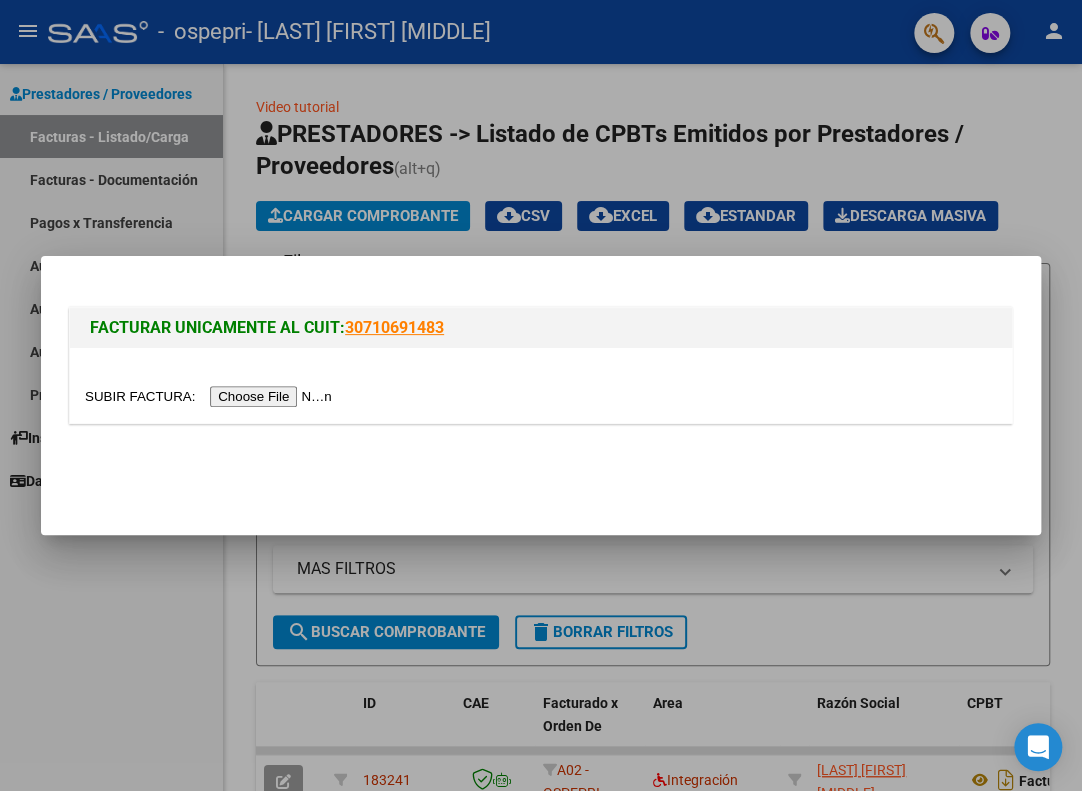 click at bounding box center (211, 396) 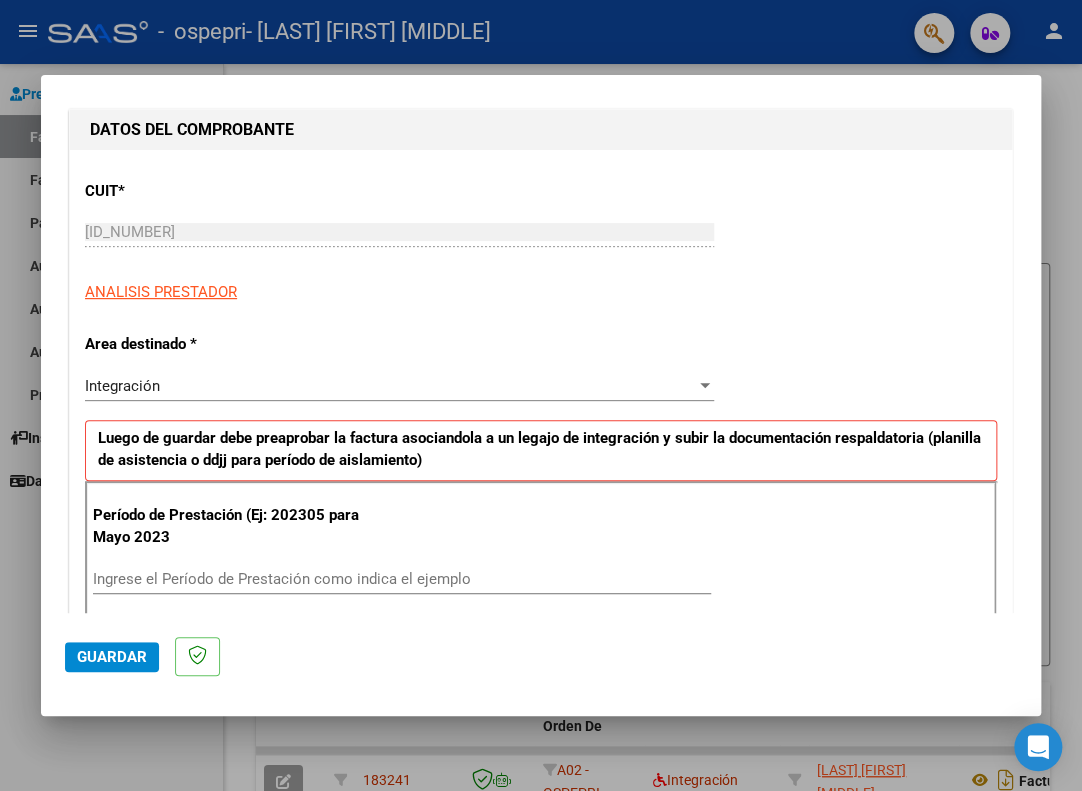 scroll, scrollTop: 300, scrollLeft: 0, axis: vertical 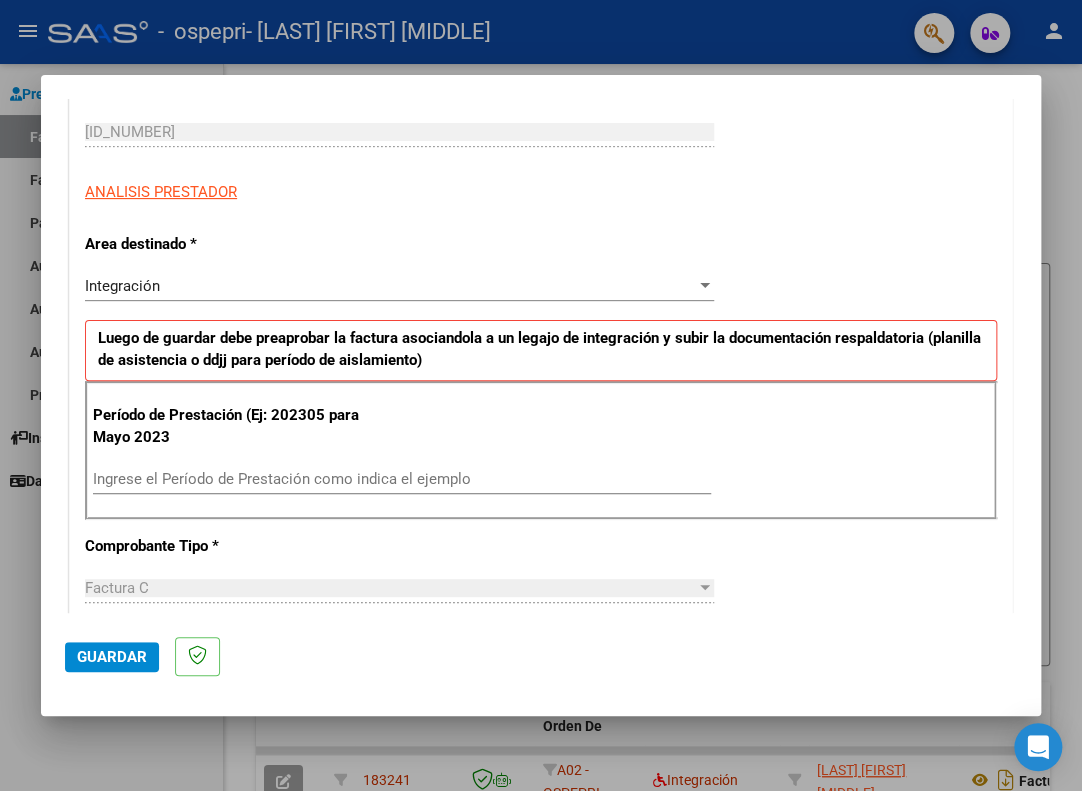 click on "Ingrese el Período de Prestación como indica el ejemplo" at bounding box center (402, 479) 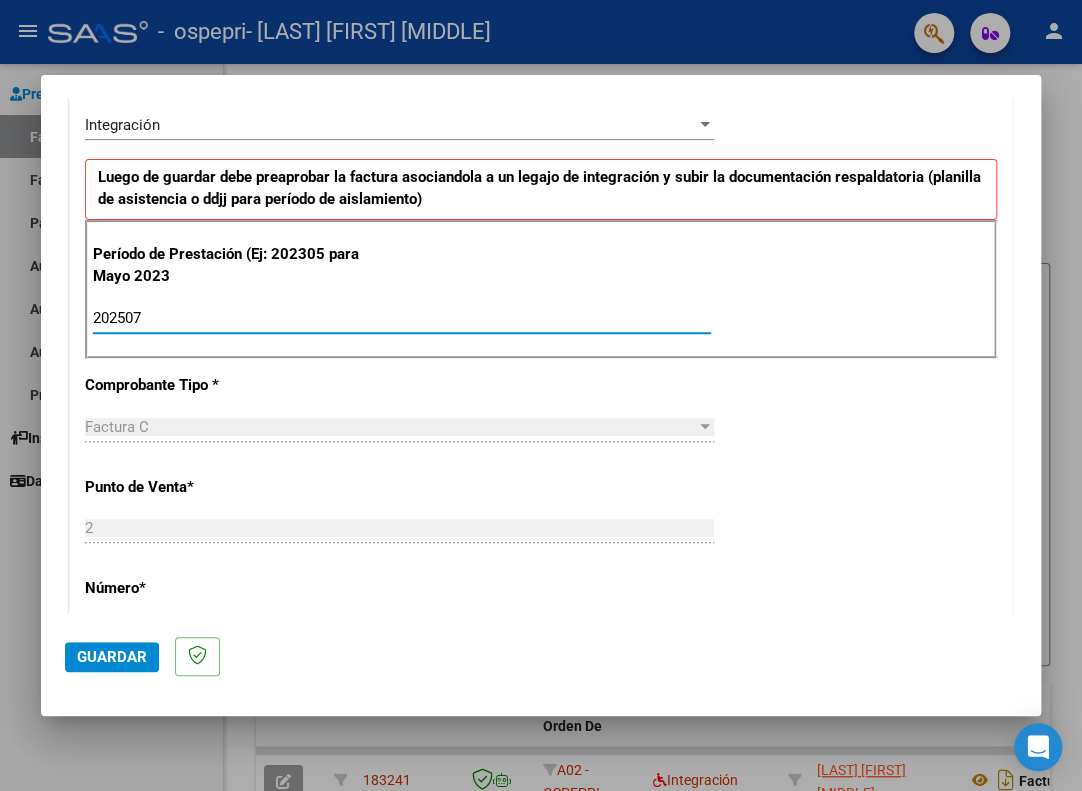 scroll, scrollTop: 700, scrollLeft: 0, axis: vertical 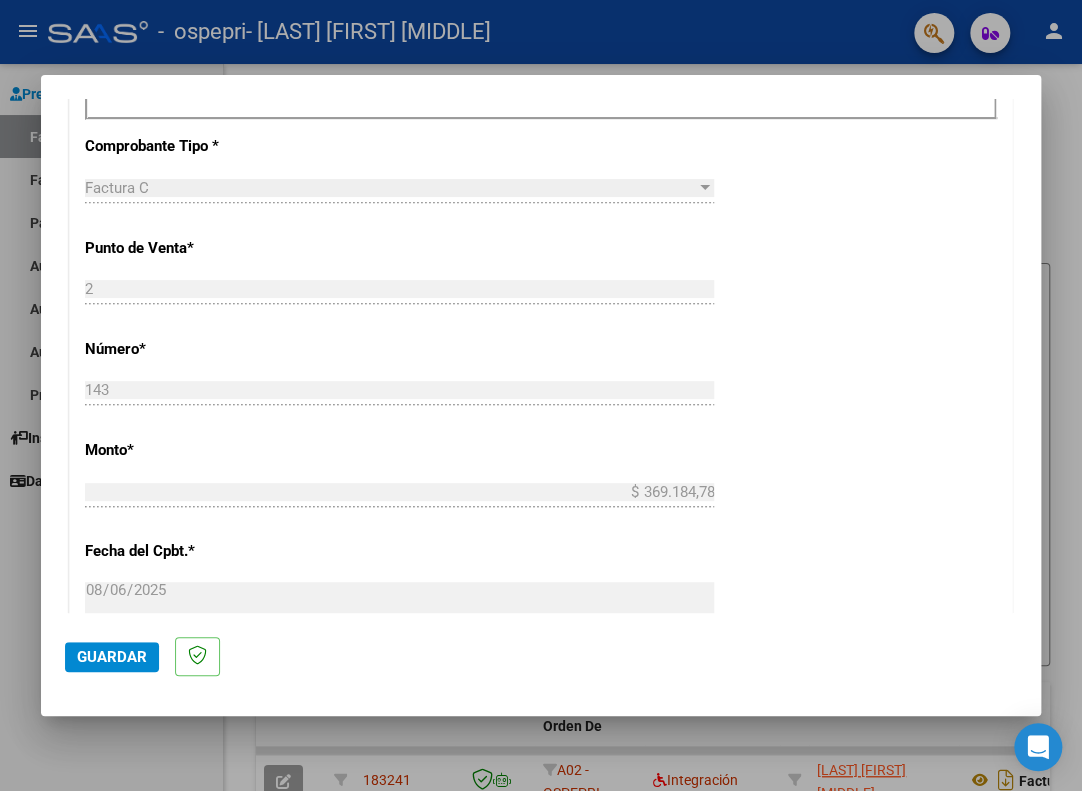 type on "202507" 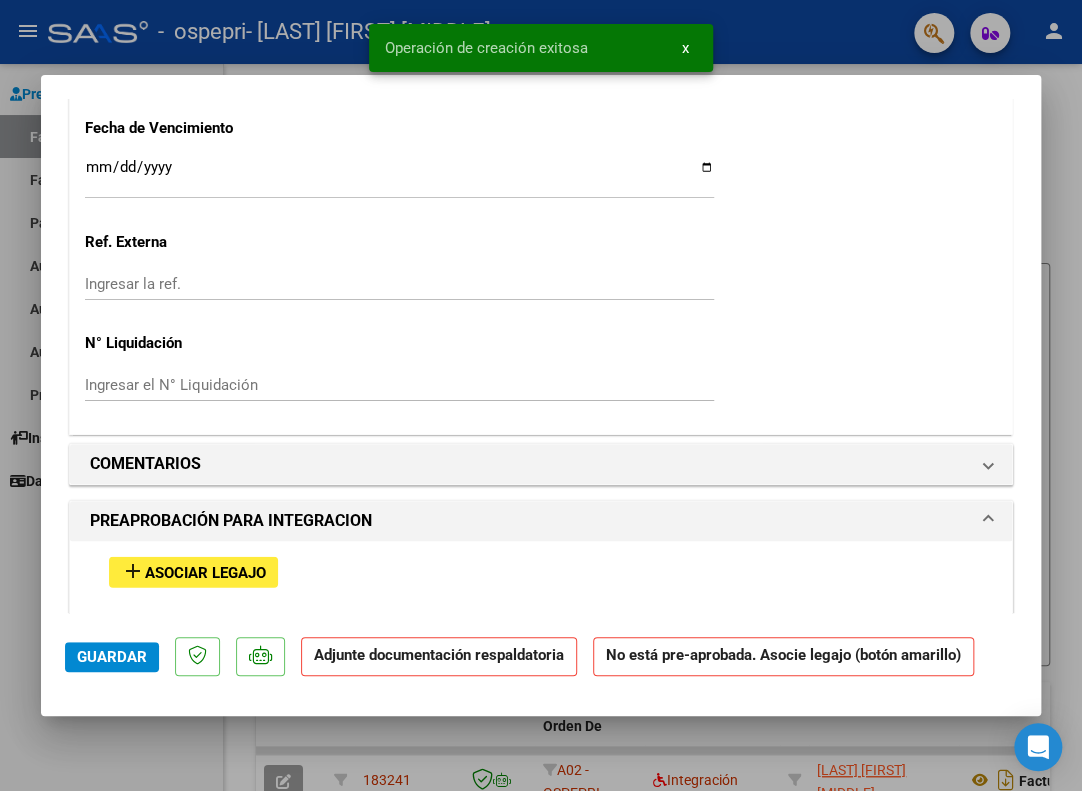 scroll, scrollTop: 1500, scrollLeft: 0, axis: vertical 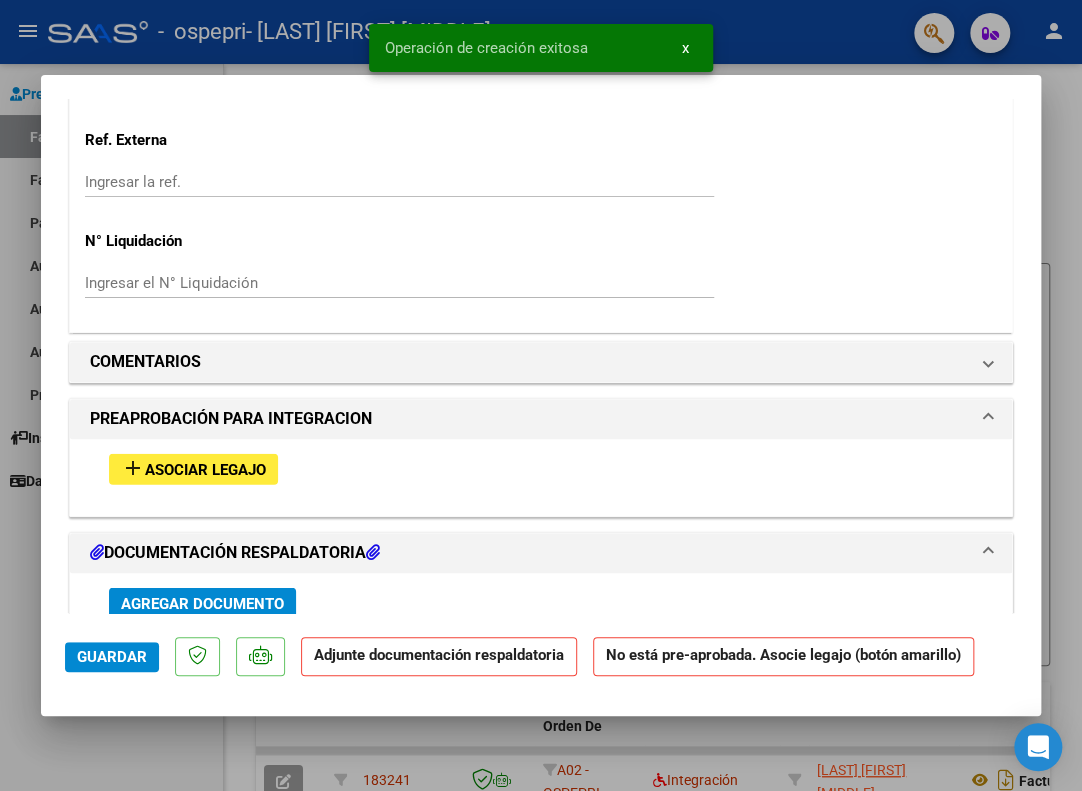 click on "add Asociar Legajo" at bounding box center (193, 469) 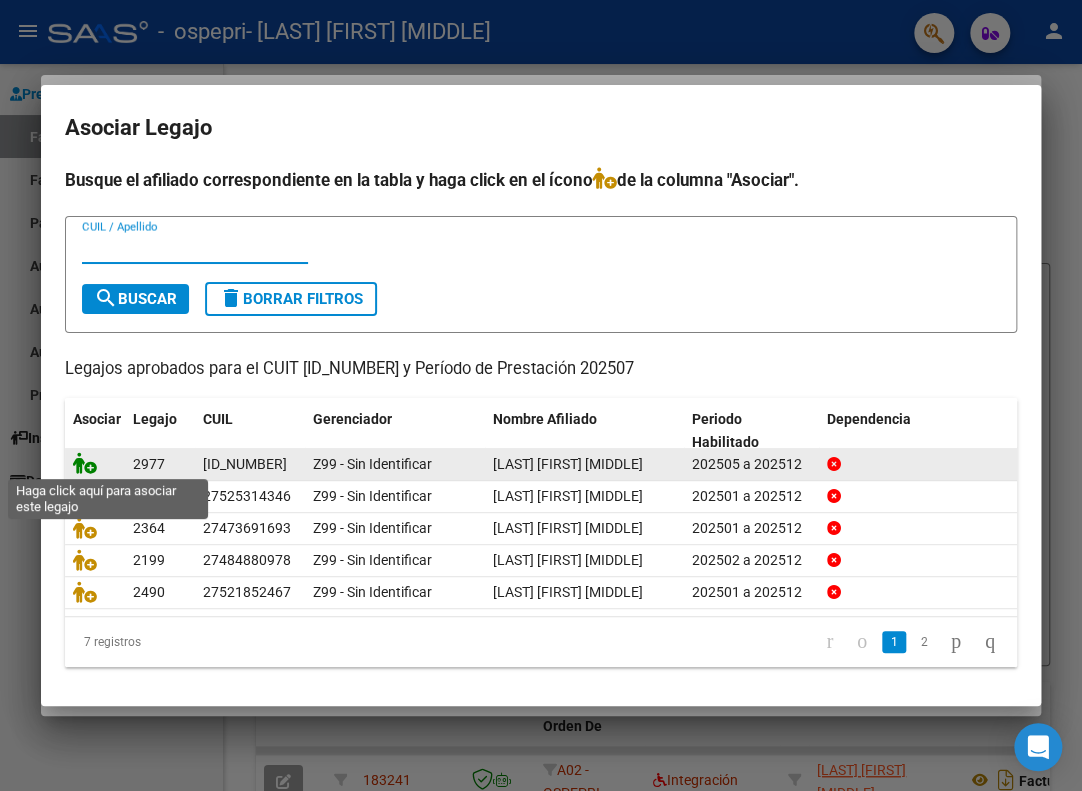 click 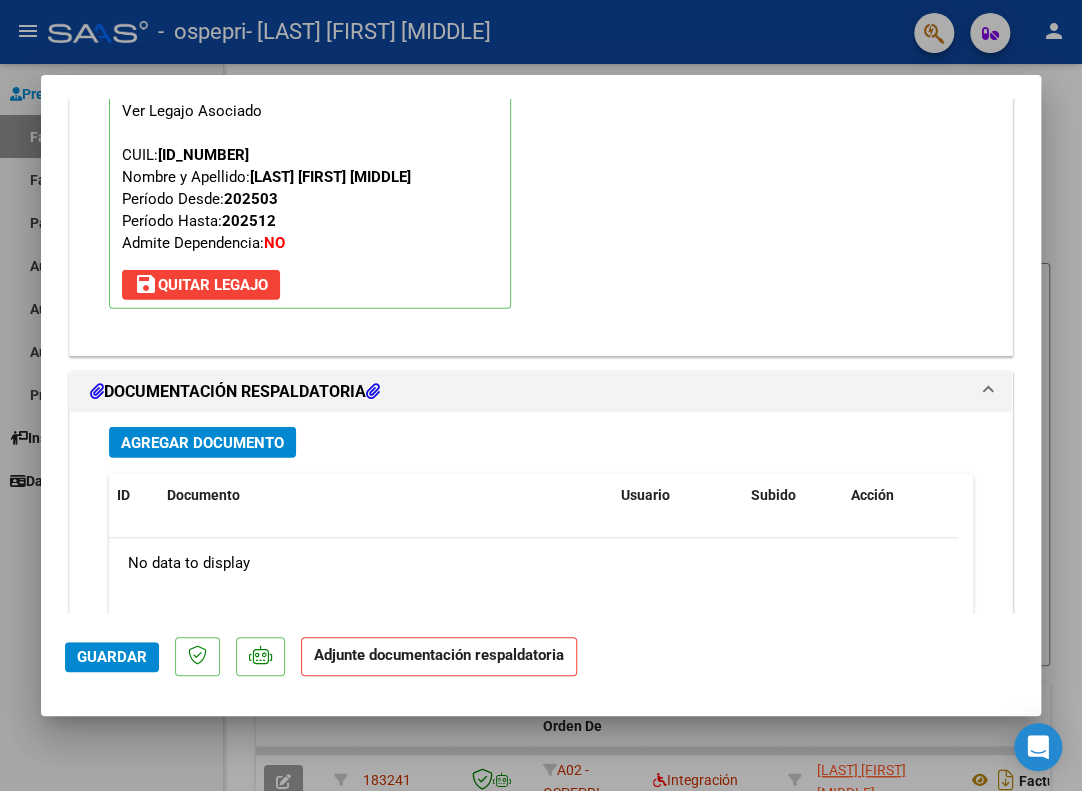 scroll, scrollTop: 1952, scrollLeft: 0, axis: vertical 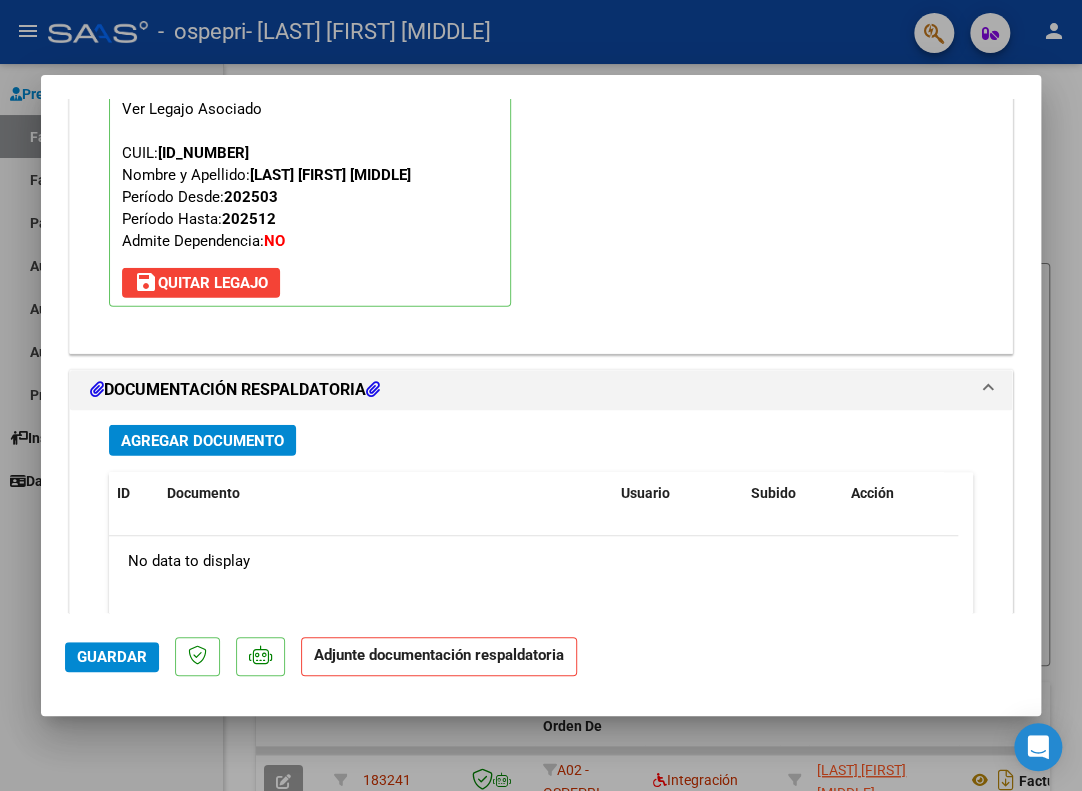click on "Agregar Documento" at bounding box center [202, 441] 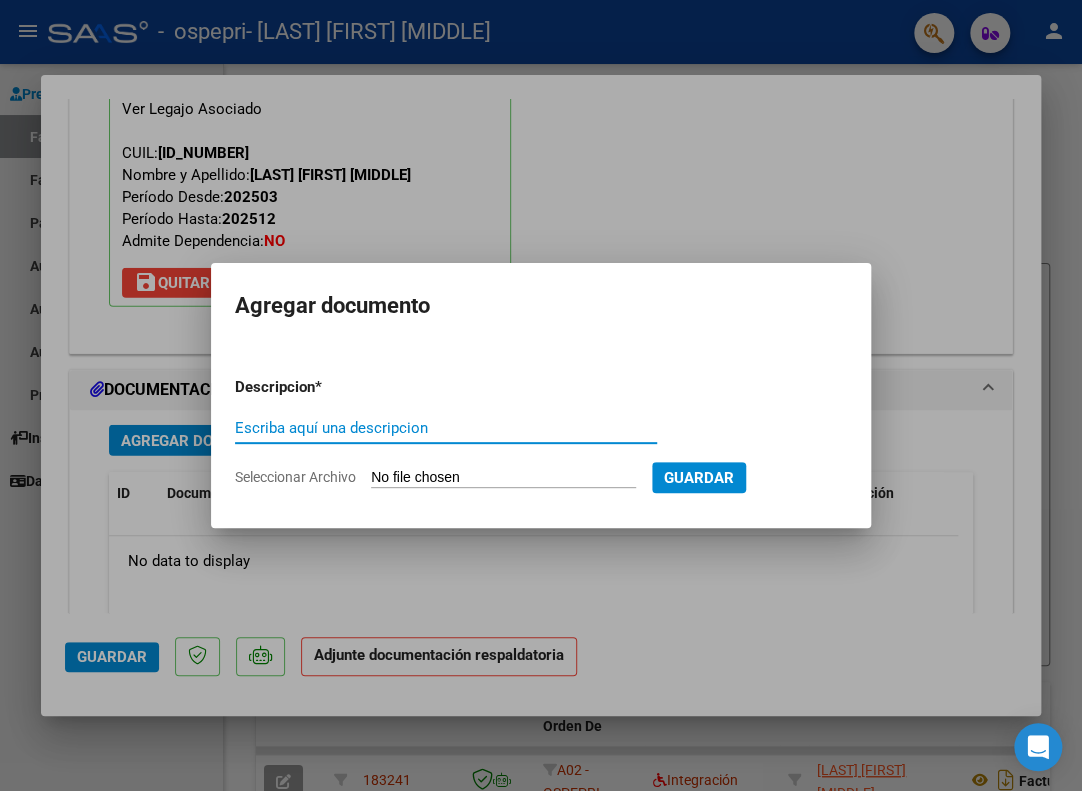 paste on "Planilla de asistencia" 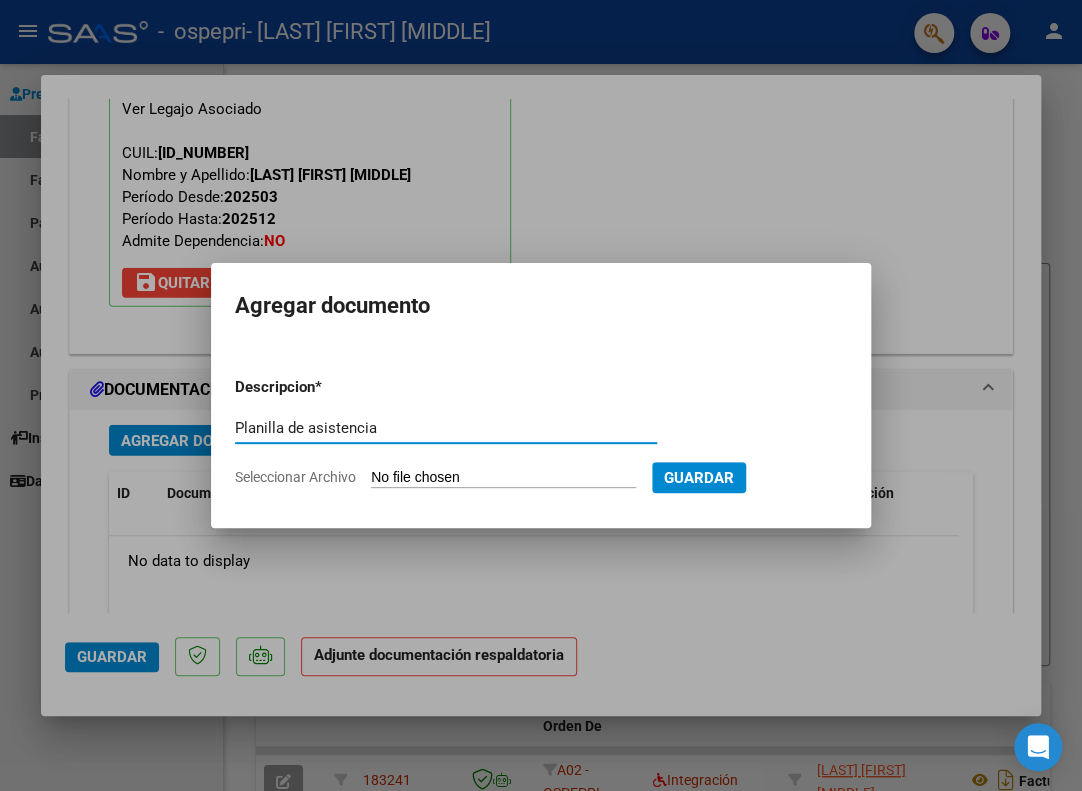 type on "Planilla de asistencia" 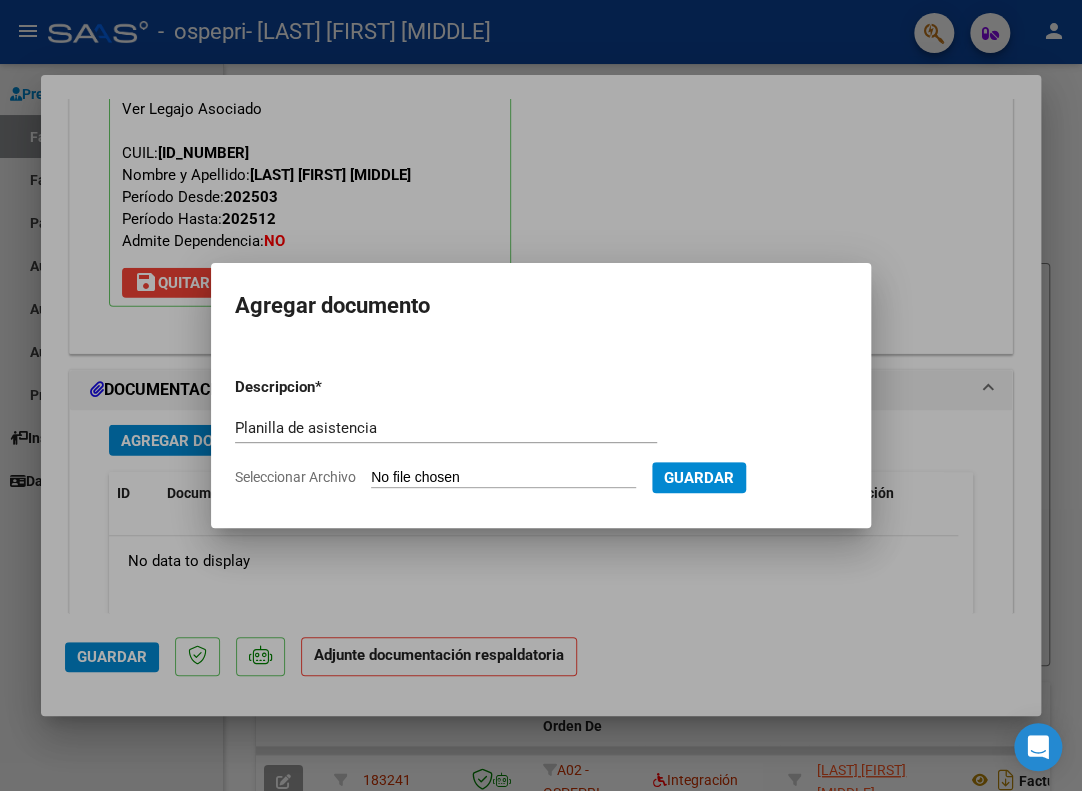 type on "C:\fakepath\[LAST] [MONTH] [YEAR].pdf" 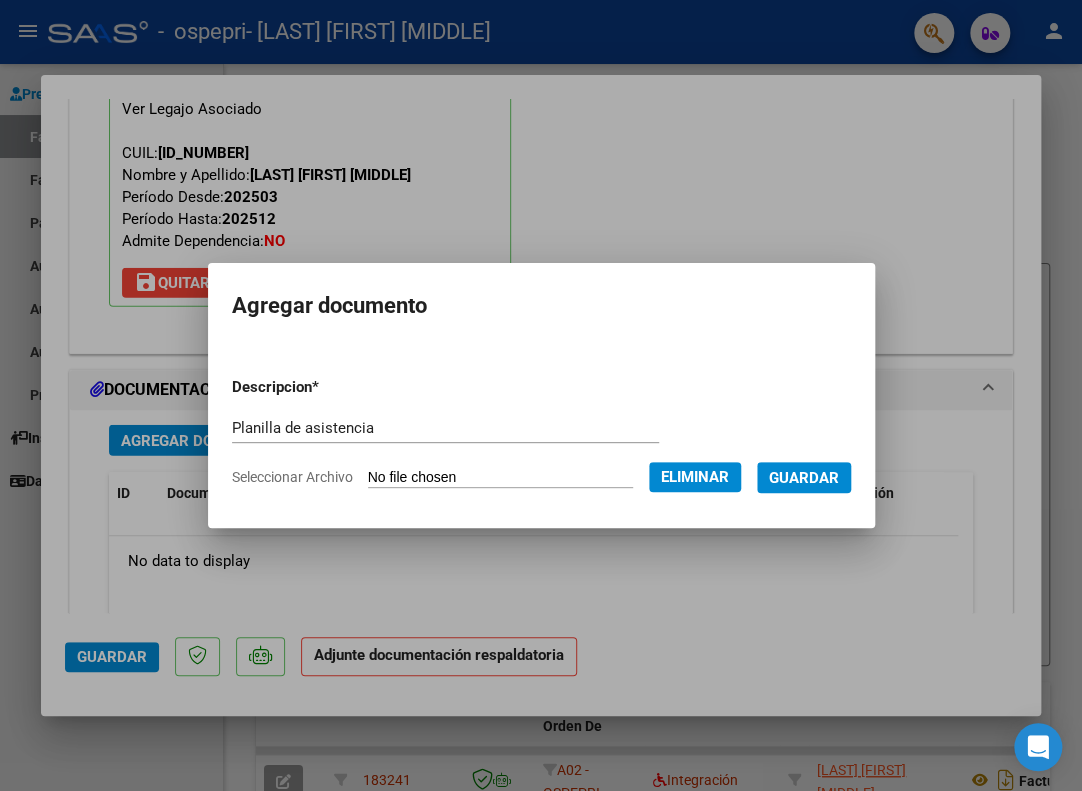 click on "Guardar" at bounding box center [804, 478] 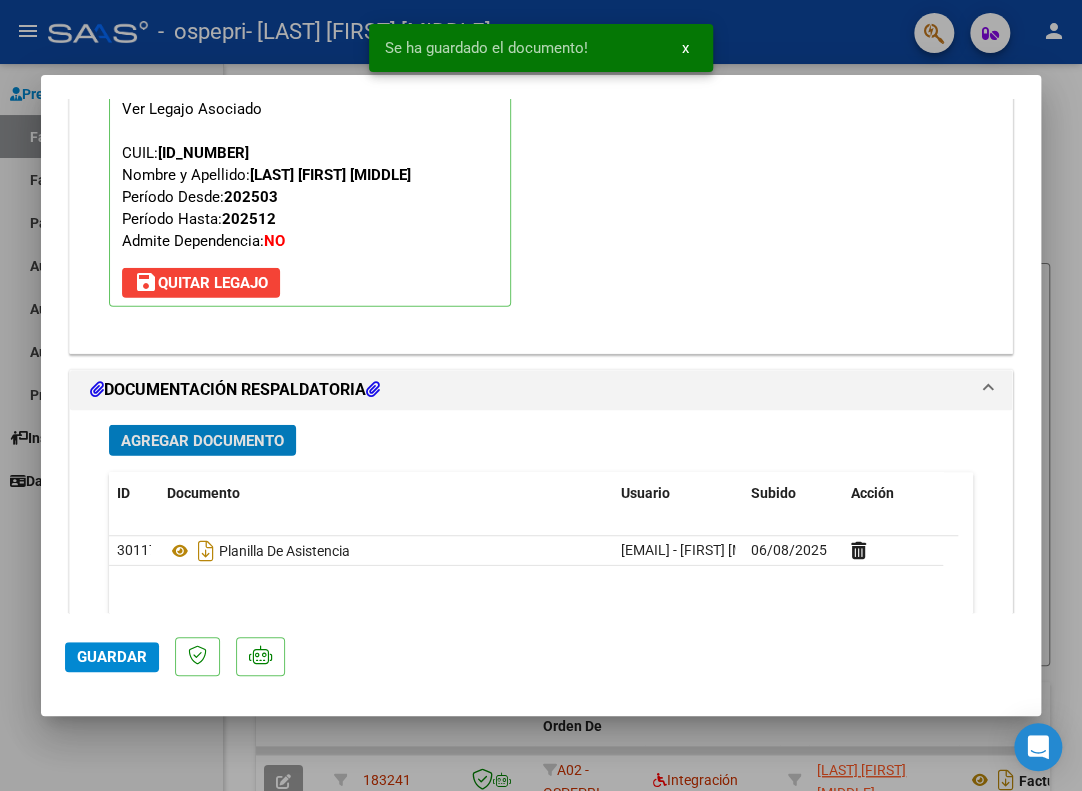 click on "Guardar" 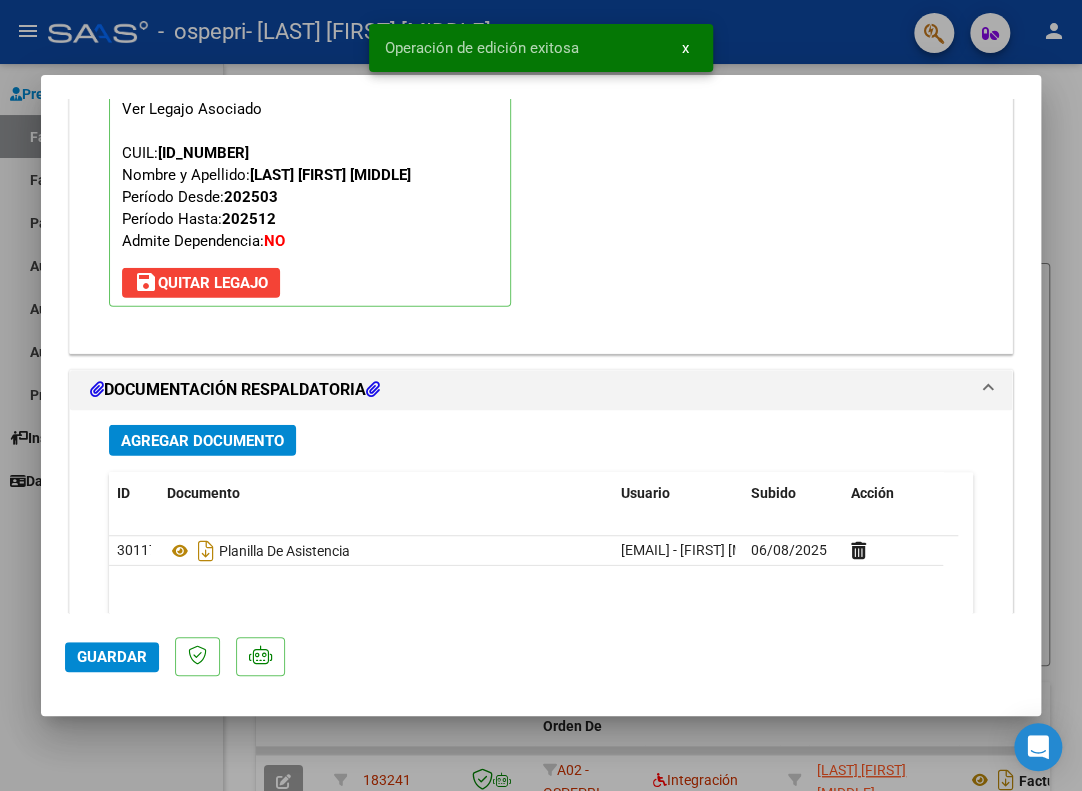 click at bounding box center (541, 395) 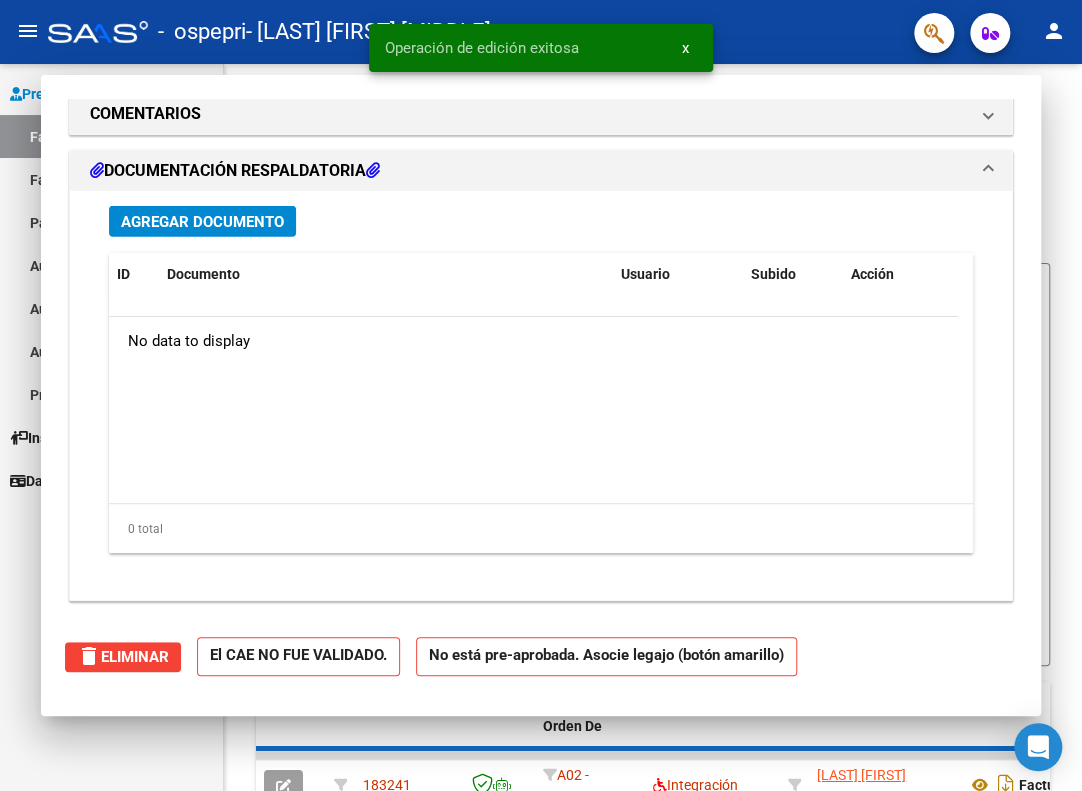 type 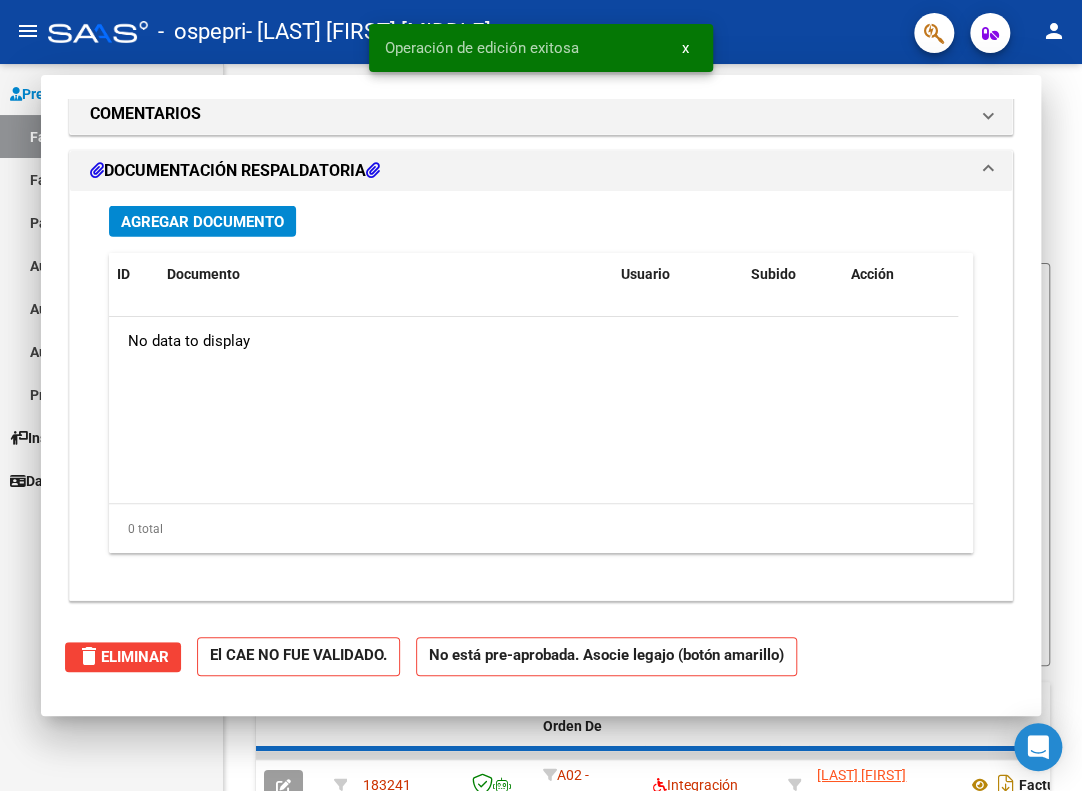 type 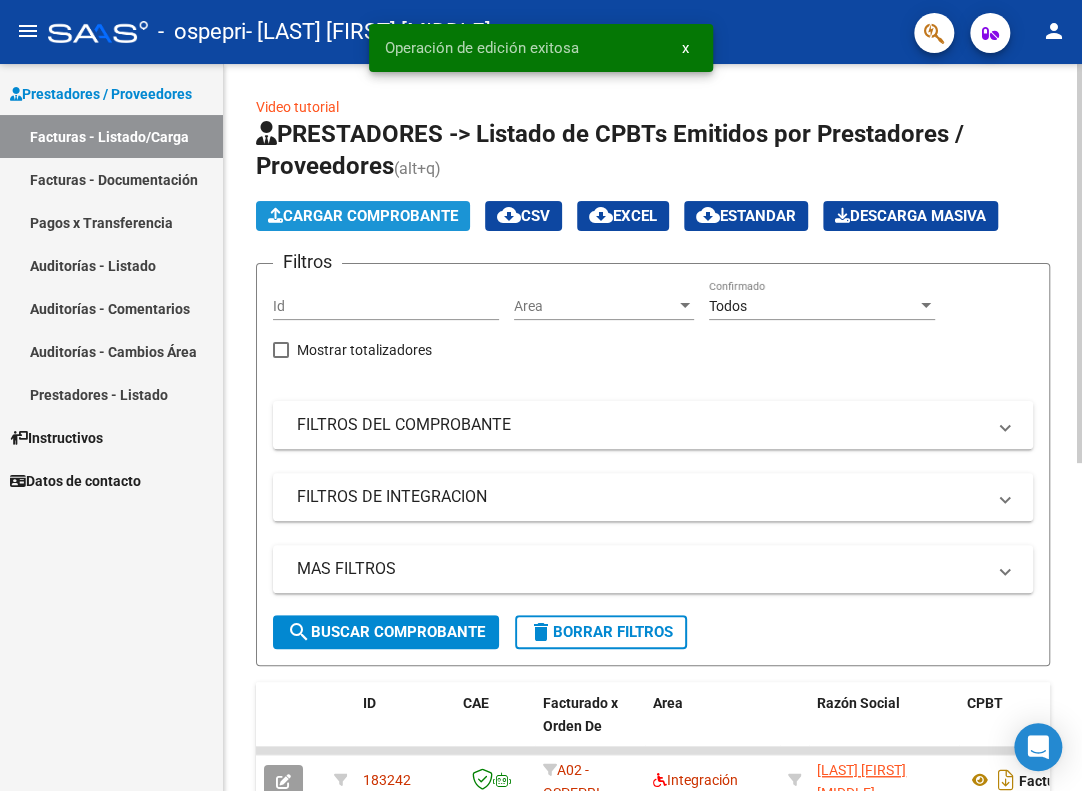 click on "Cargar Comprobante" 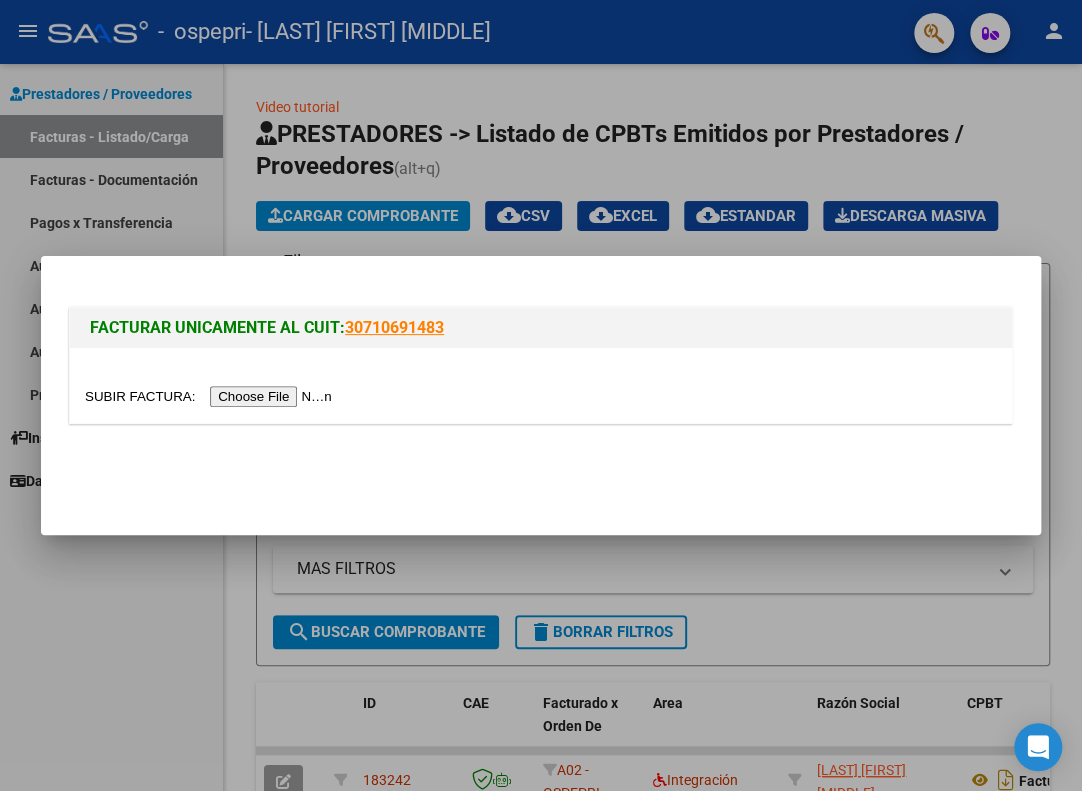 click at bounding box center [211, 396] 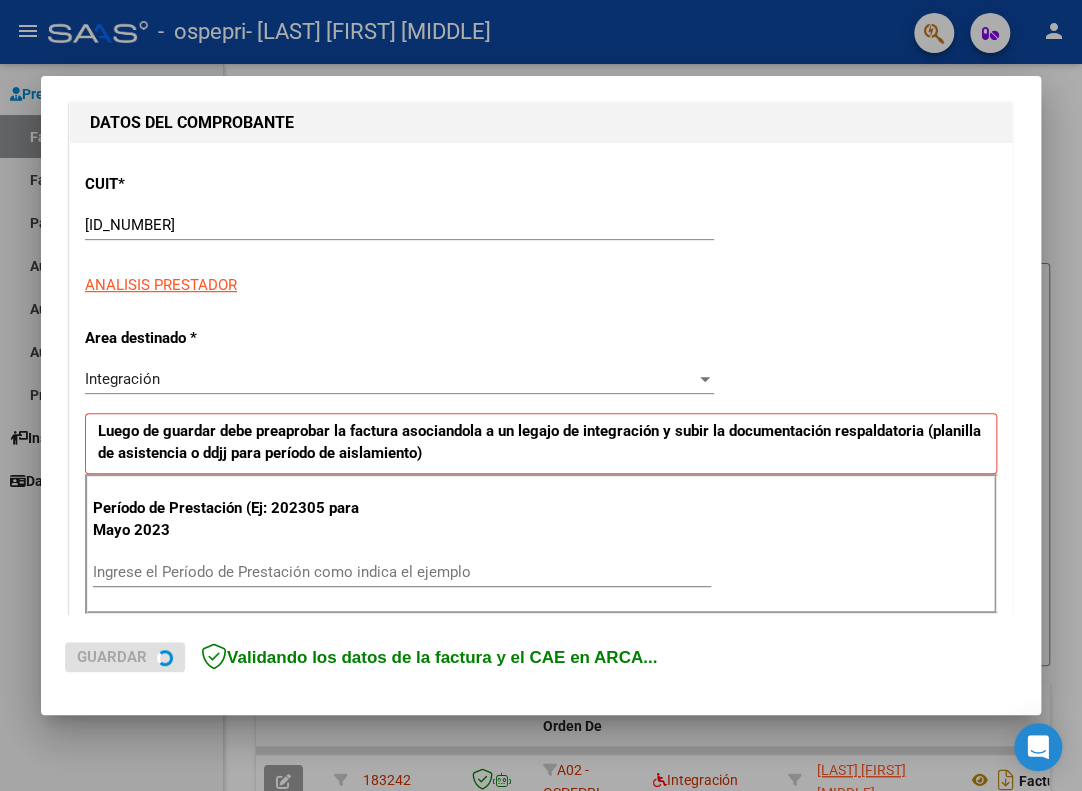 scroll, scrollTop: 300, scrollLeft: 0, axis: vertical 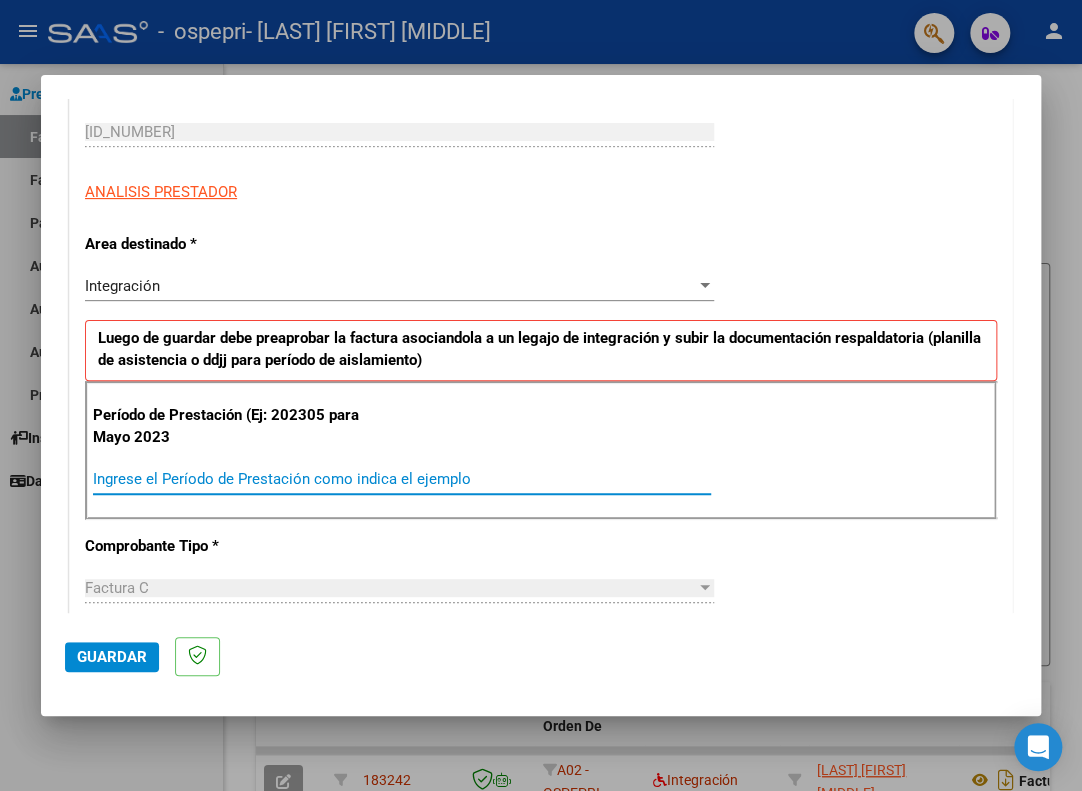 click on "Ingrese el Período de Prestación como indica el ejemplo" at bounding box center [402, 479] 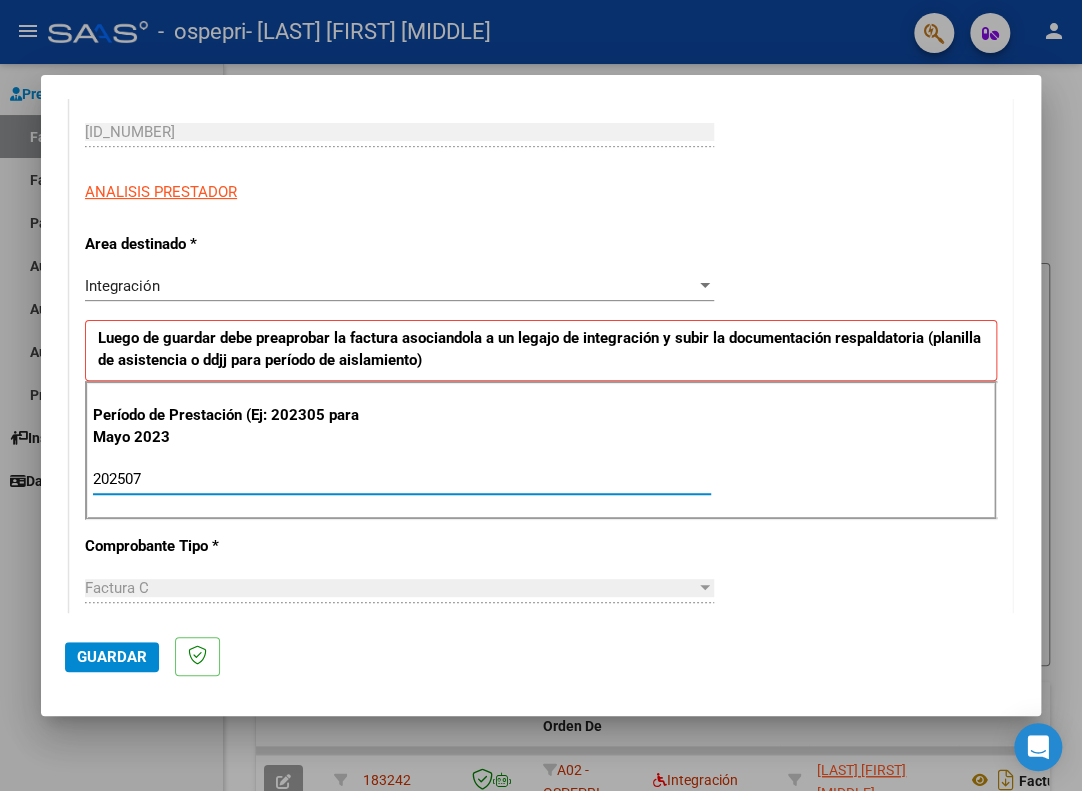 type on "202507" 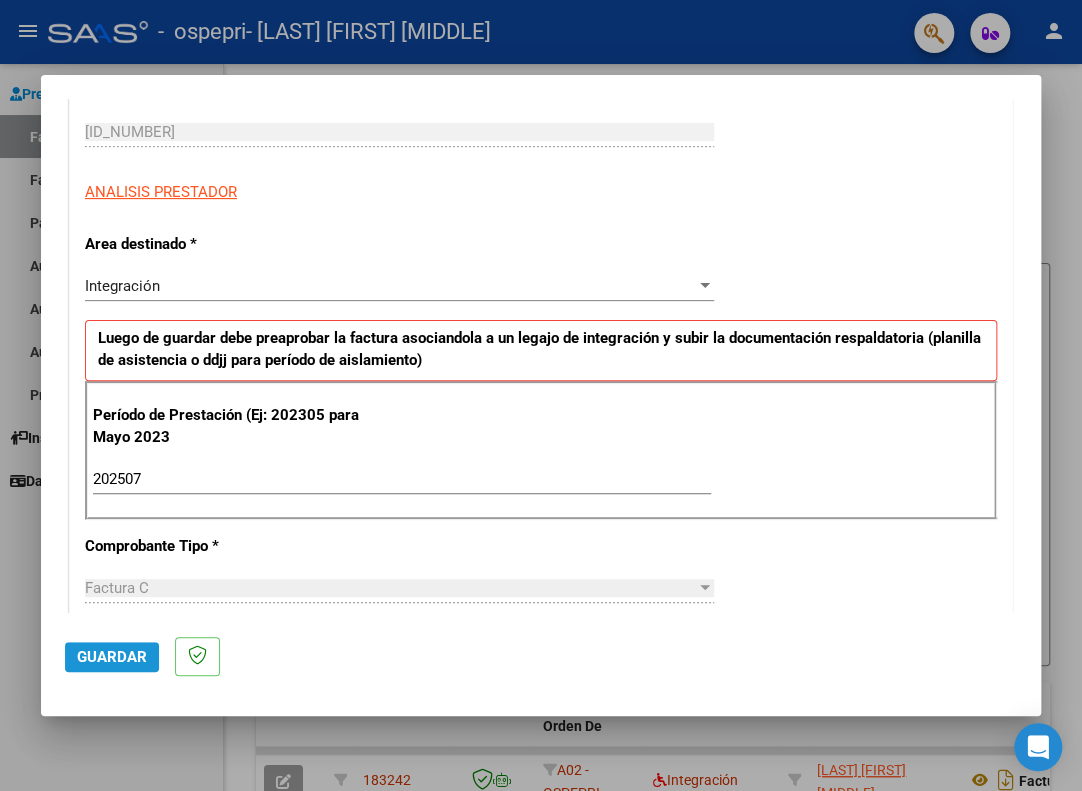 click on "Guardar" 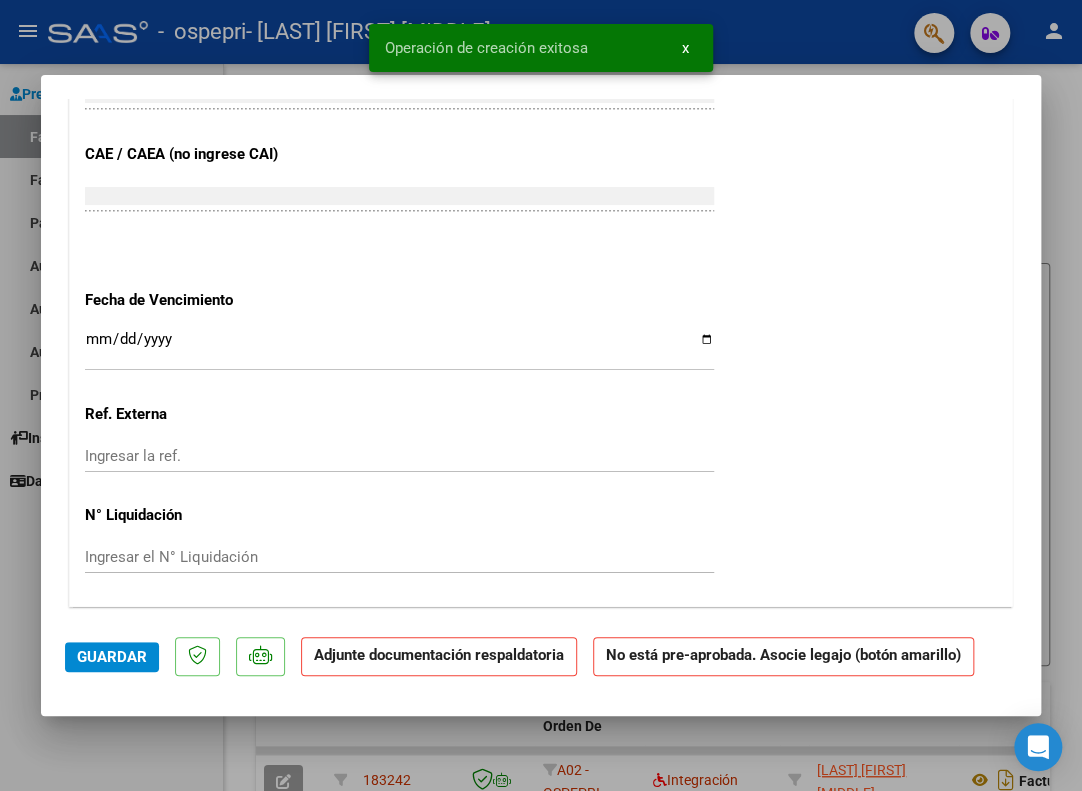 scroll, scrollTop: 1400, scrollLeft: 0, axis: vertical 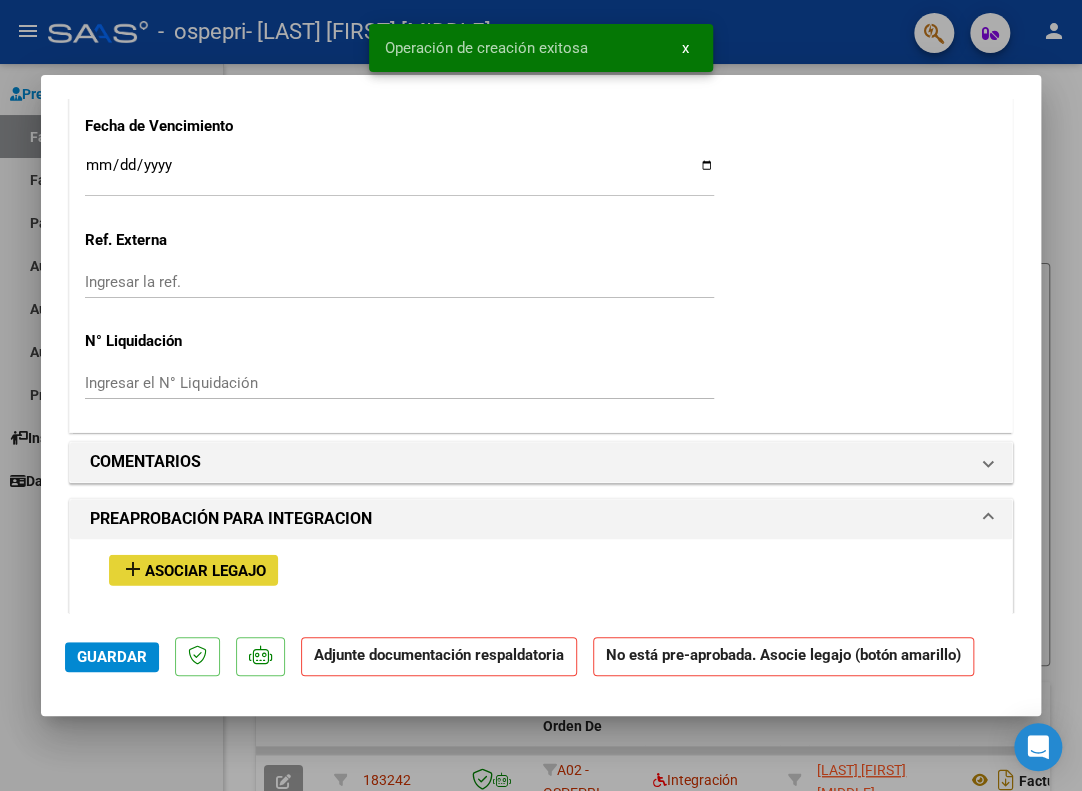 click on "Asociar Legajo" at bounding box center [205, 570] 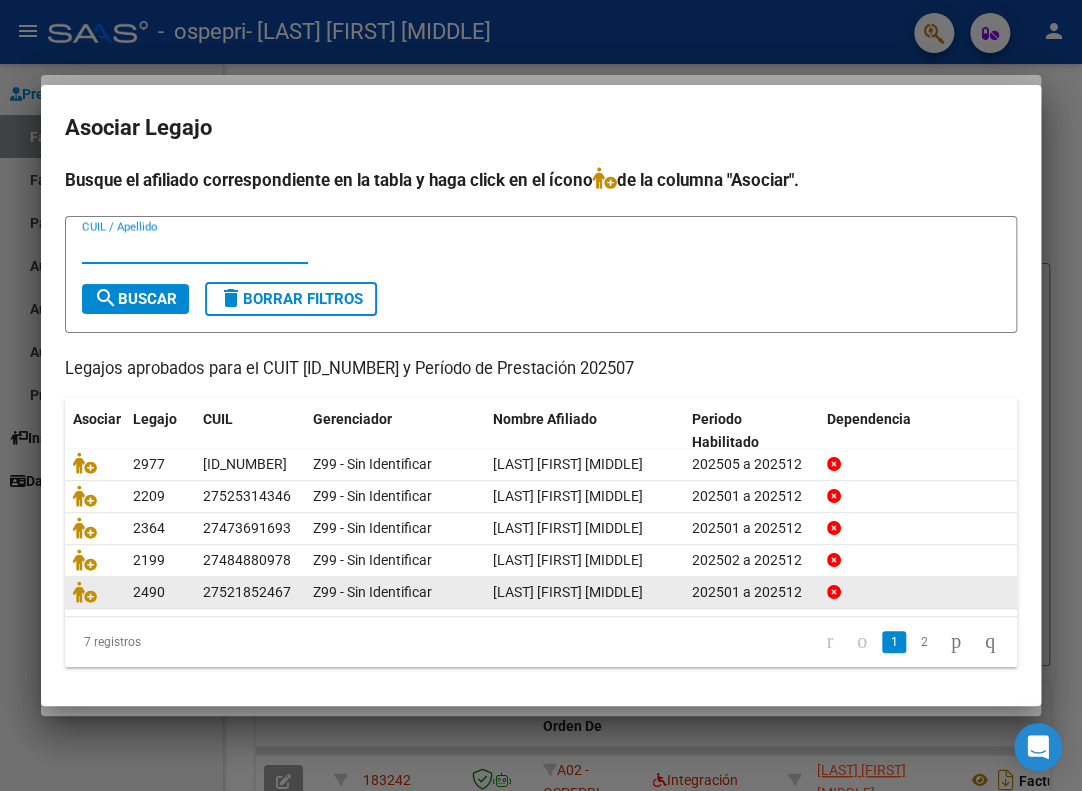 scroll, scrollTop: 3, scrollLeft: 0, axis: vertical 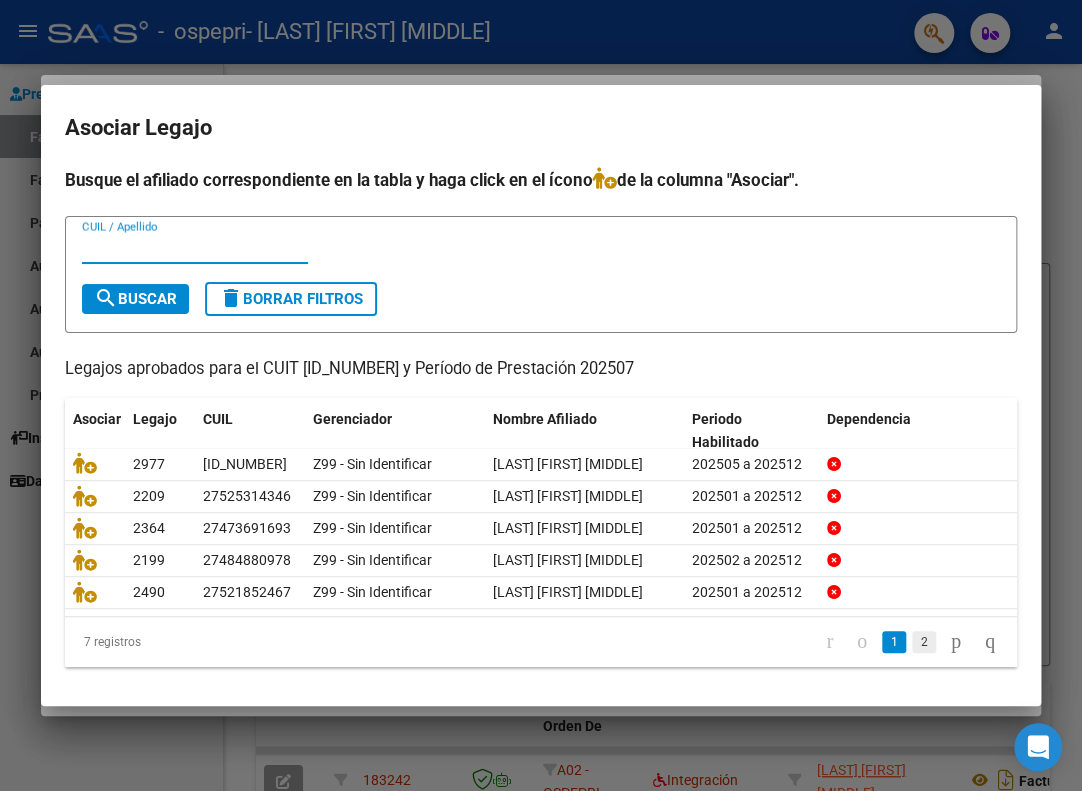click on "2" 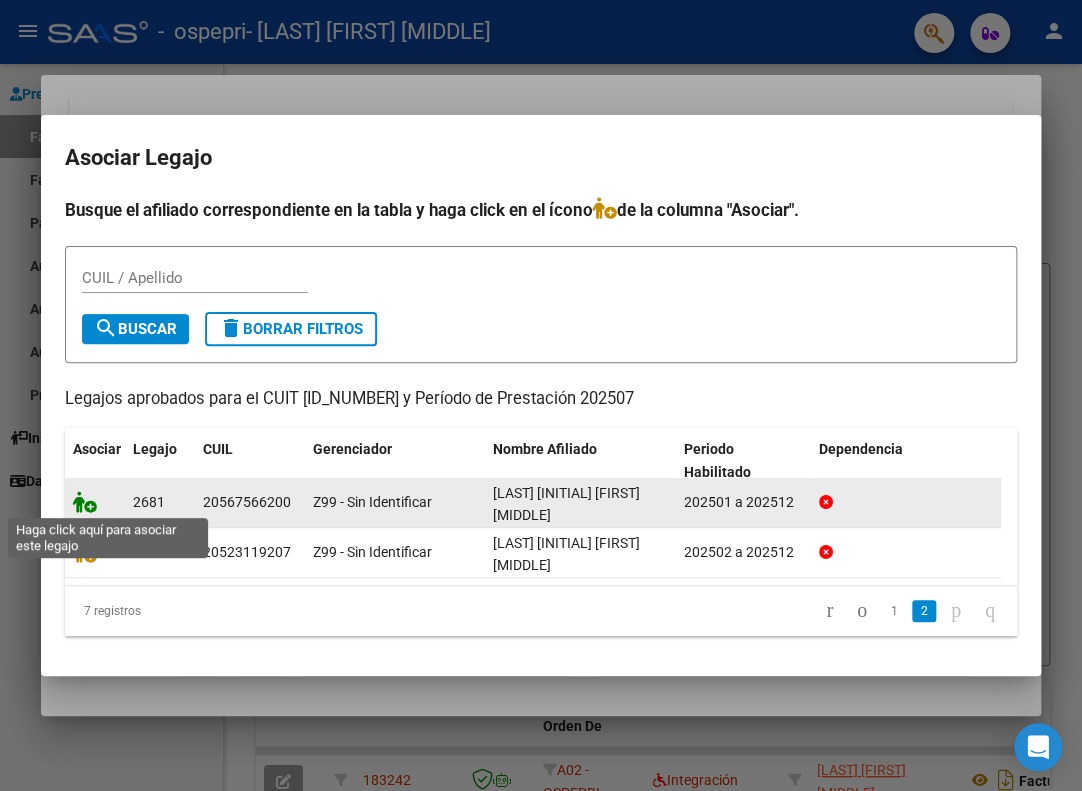 click 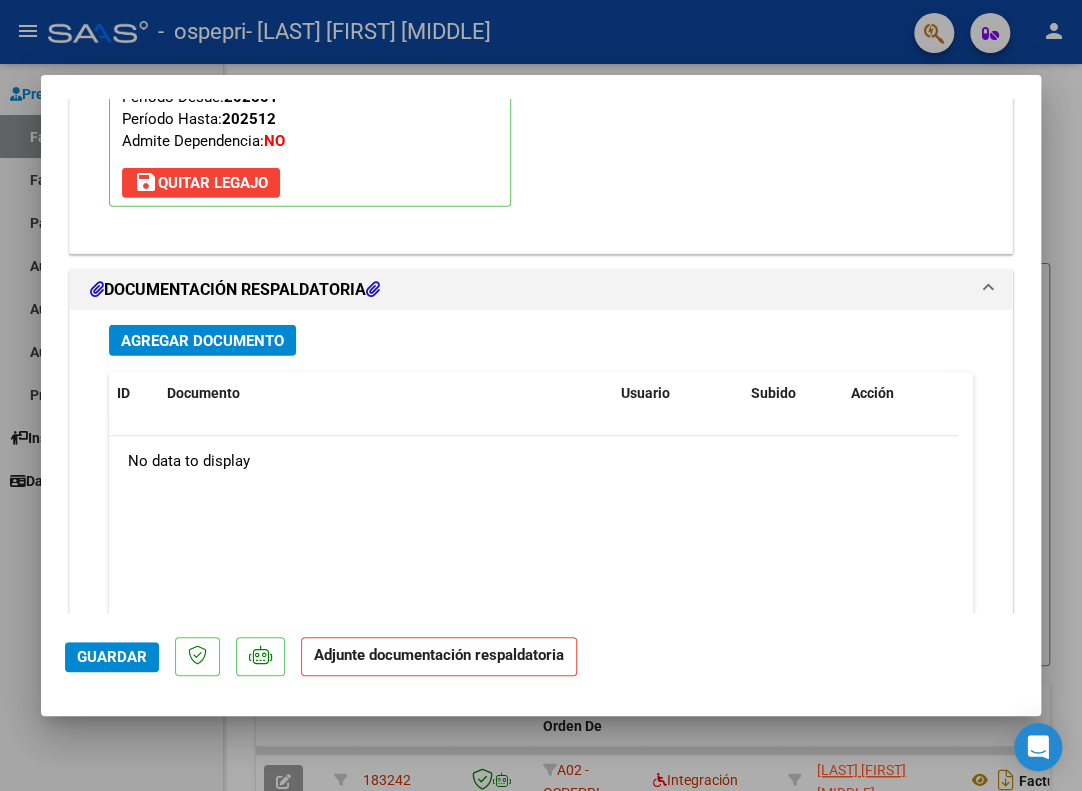 scroll, scrollTop: 2052, scrollLeft: 0, axis: vertical 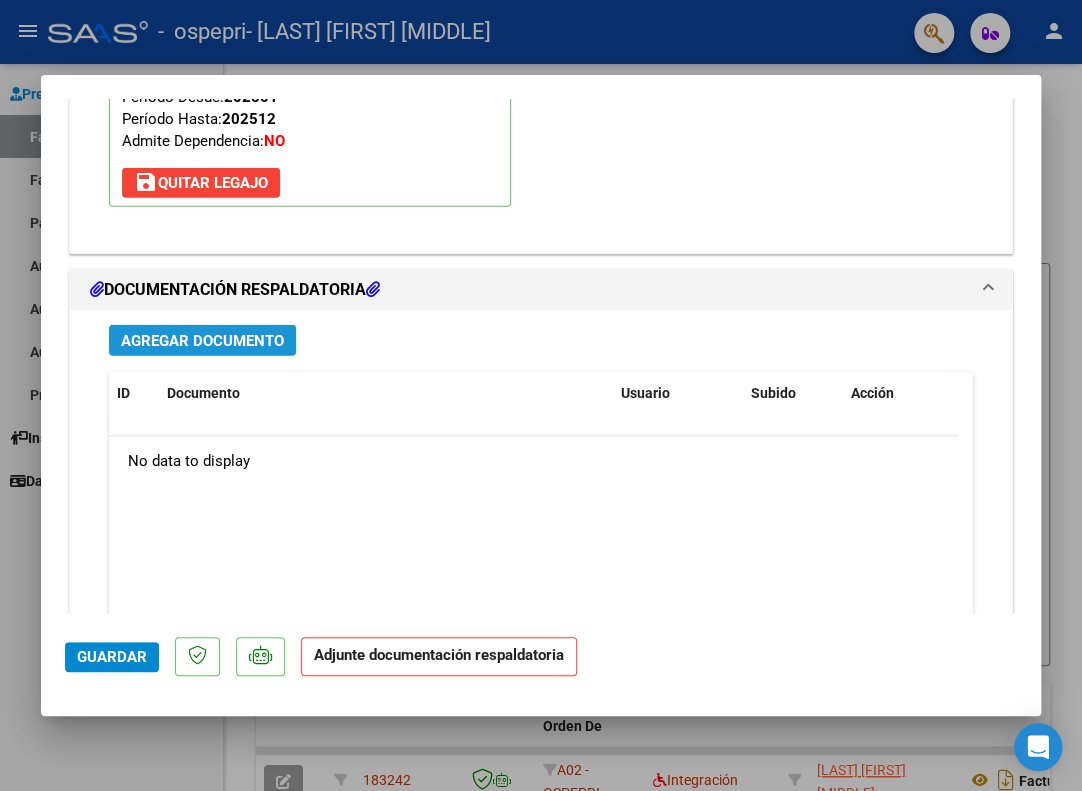 click on "Agregar Documento" at bounding box center [202, 341] 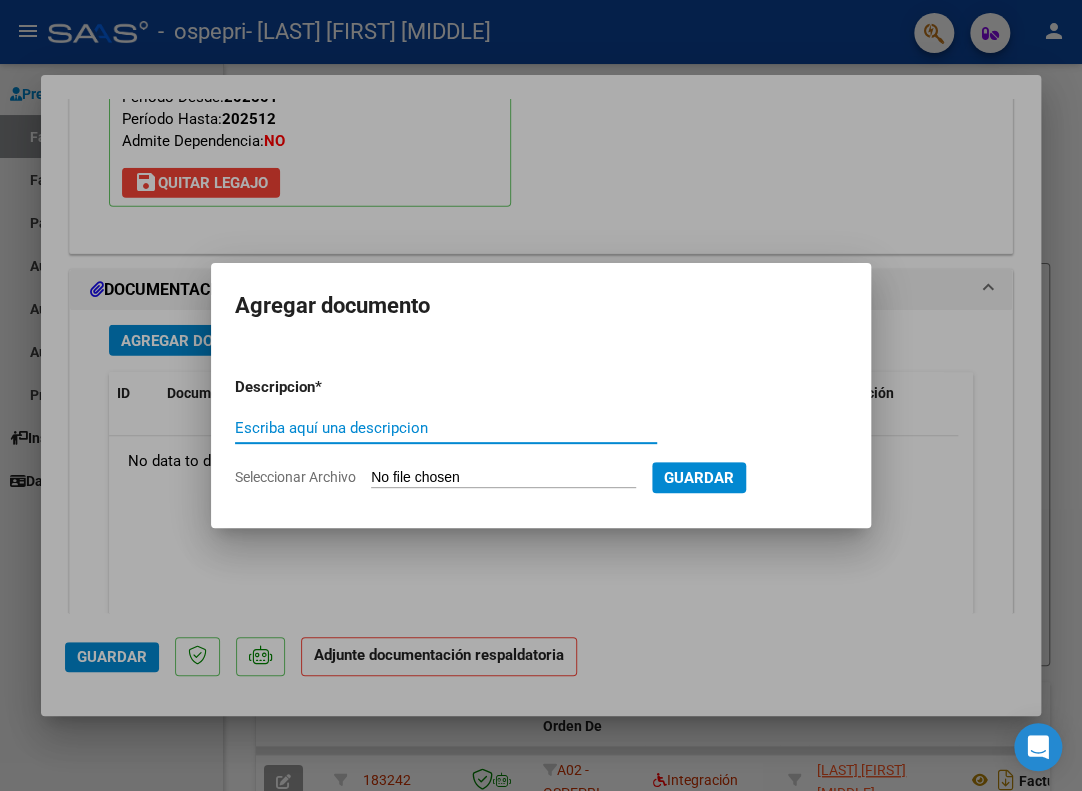 click on "Escriba aquí una descripcion" at bounding box center (446, 428) 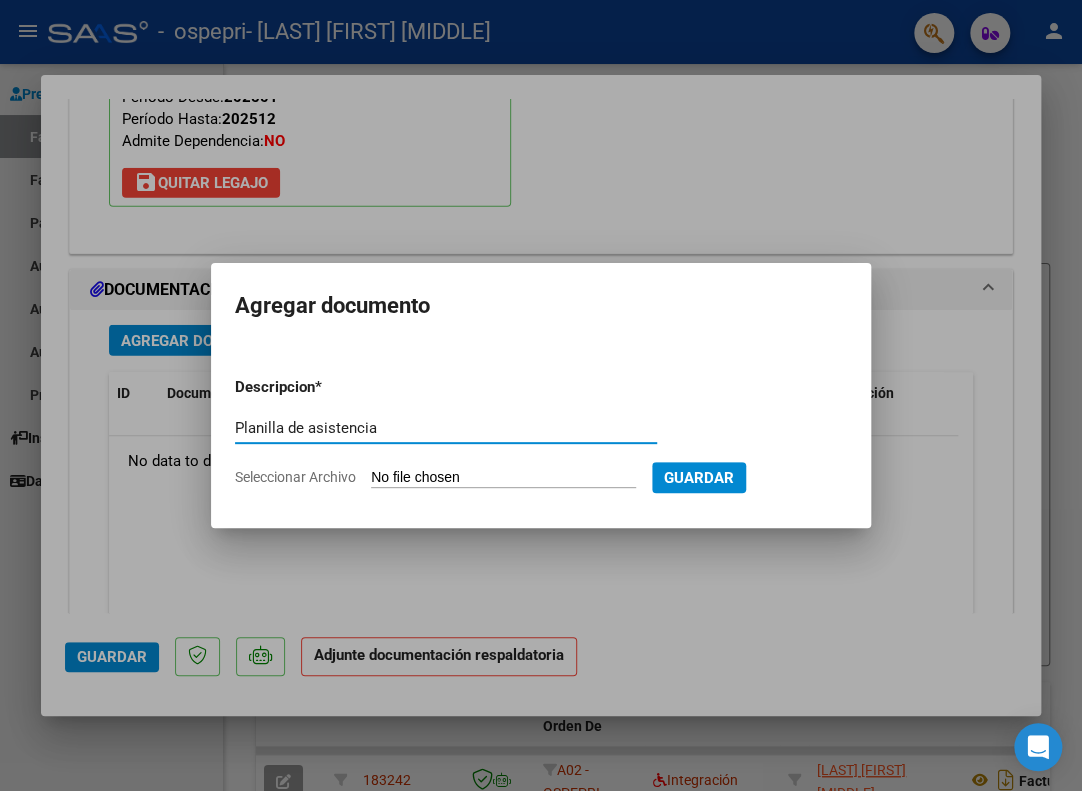type on "Planilla de asistencia" 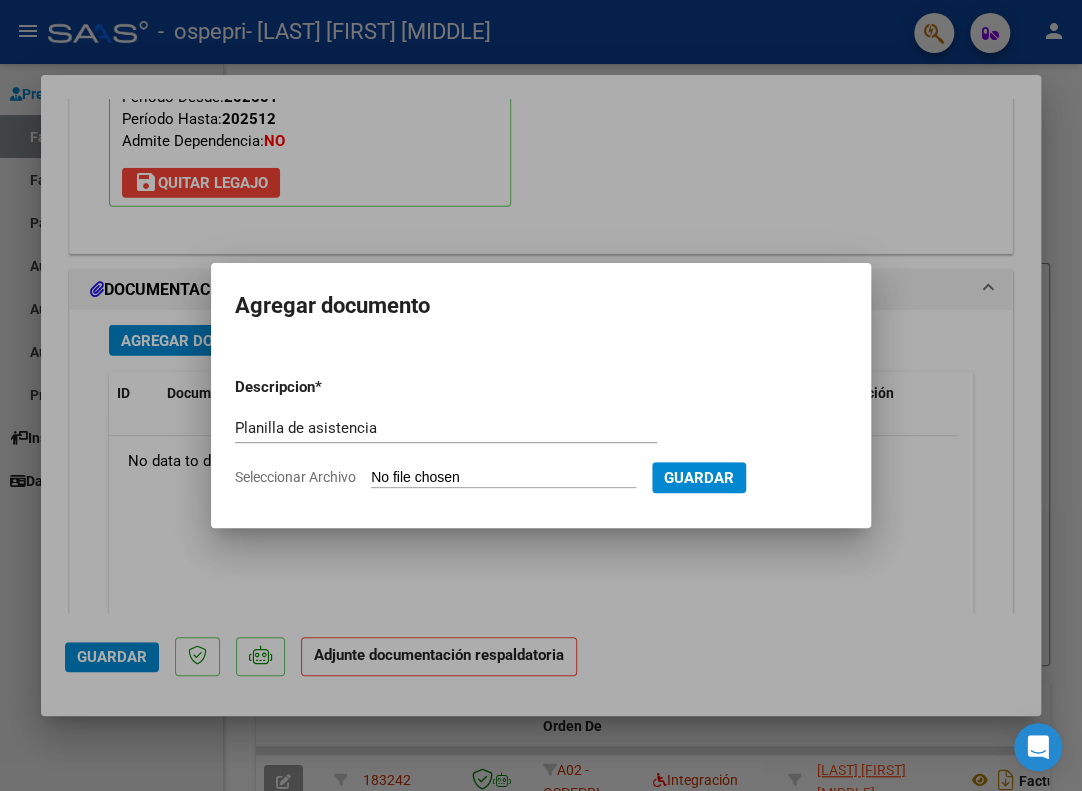 type on "C:\fakepath\[LAST] [INITIAL] [MONTH] [YEAR].pdf" 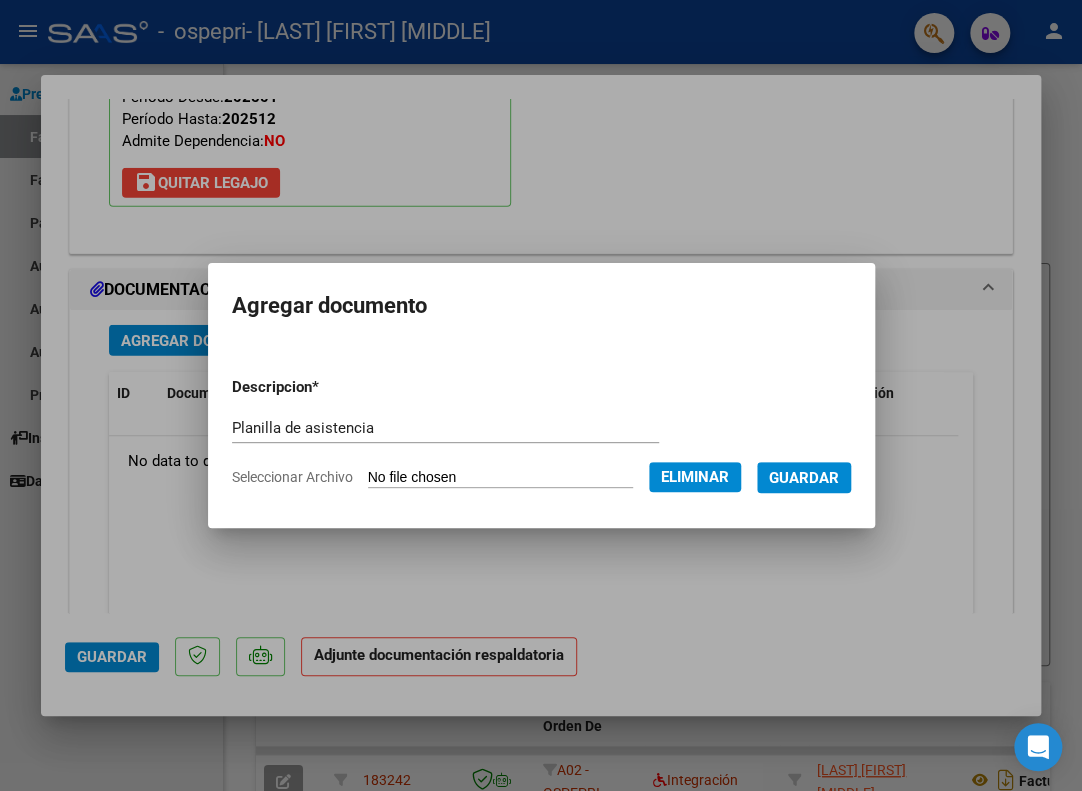click on "Guardar" at bounding box center (804, 478) 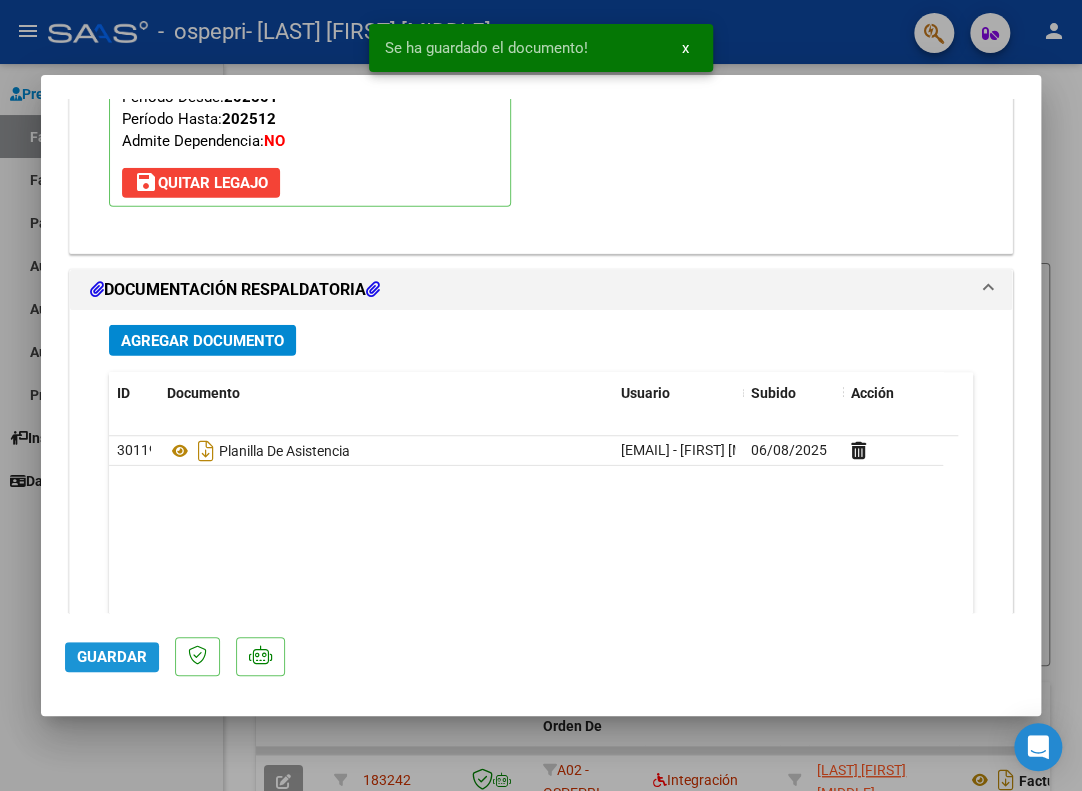 click on "Guardar" 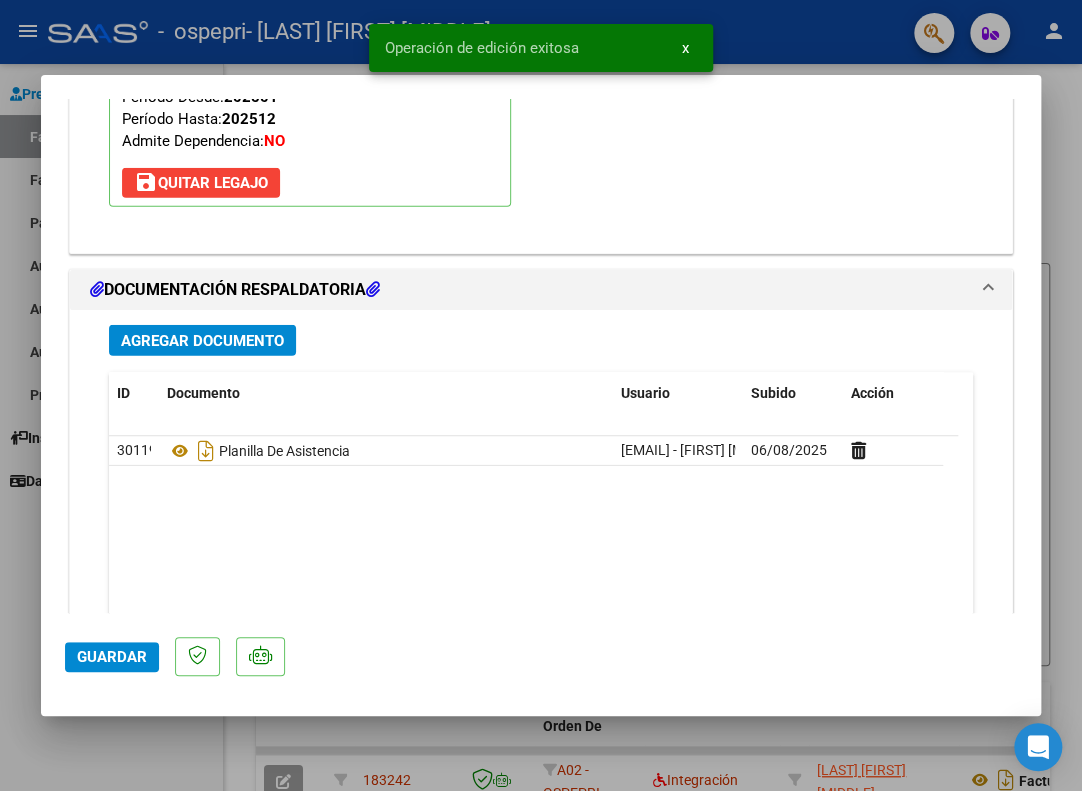 click on "Guardar" 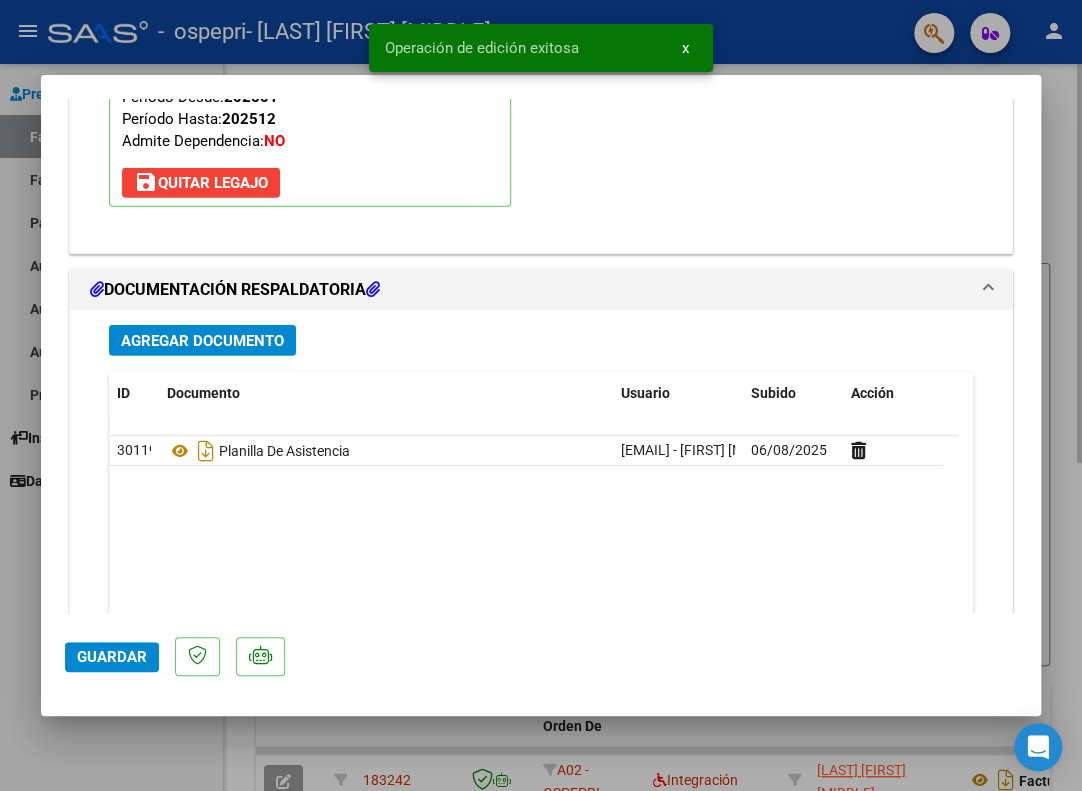 type 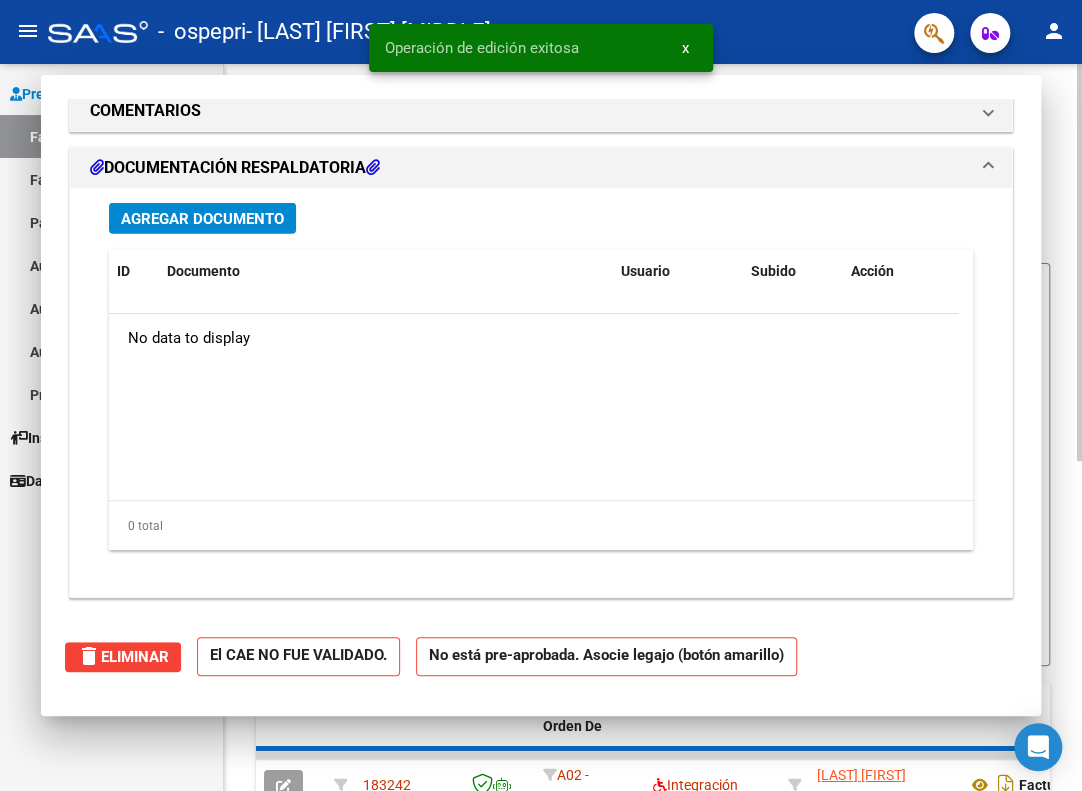 scroll, scrollTop: 1833, scrollLeft: 0, axis: vertical 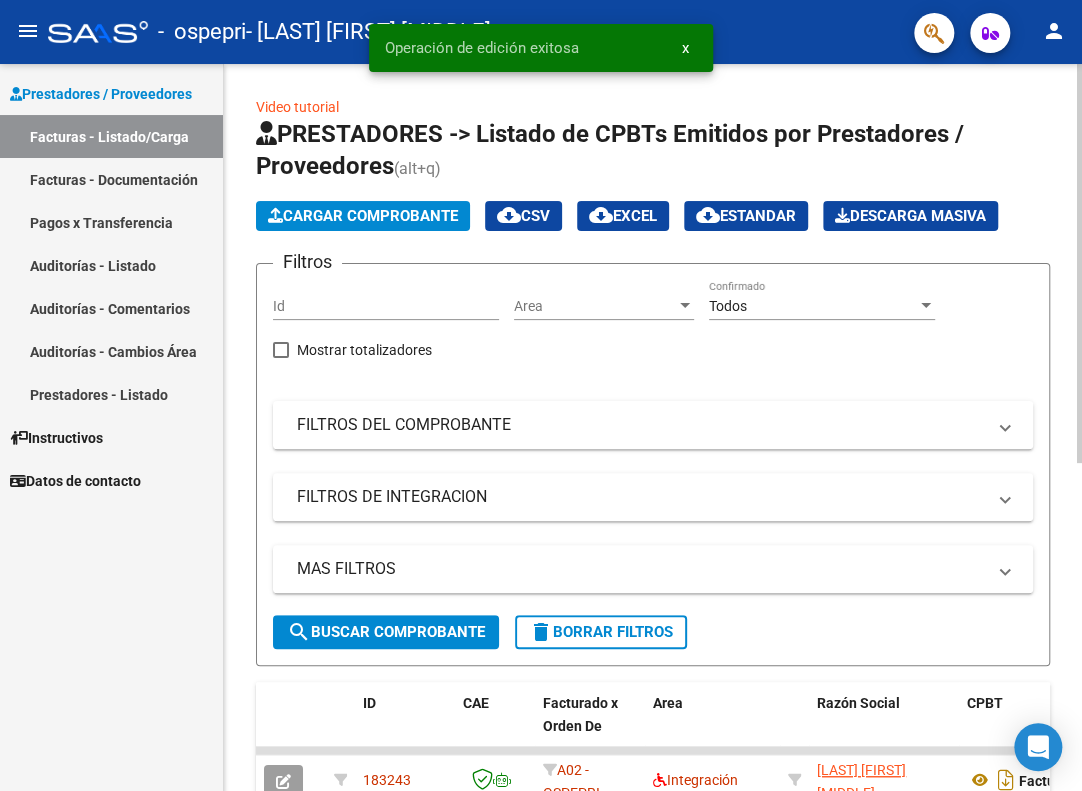click on "Cargar Comprobante" 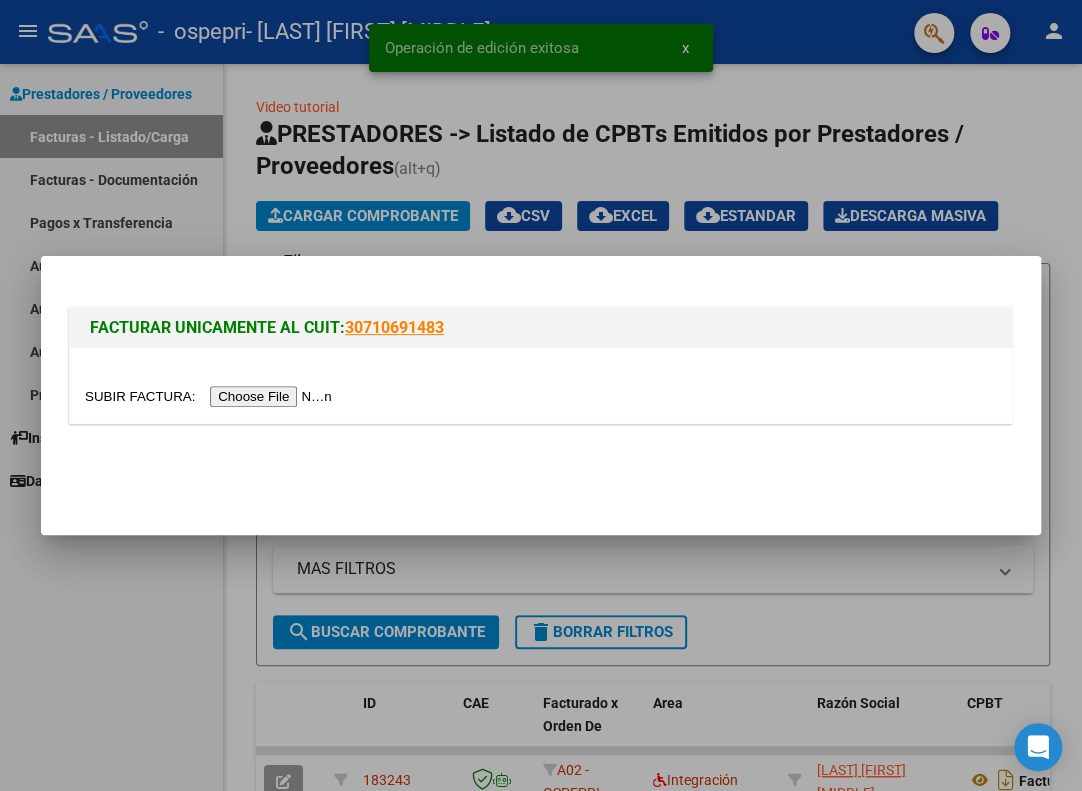 click at bounding box center [211, 396] 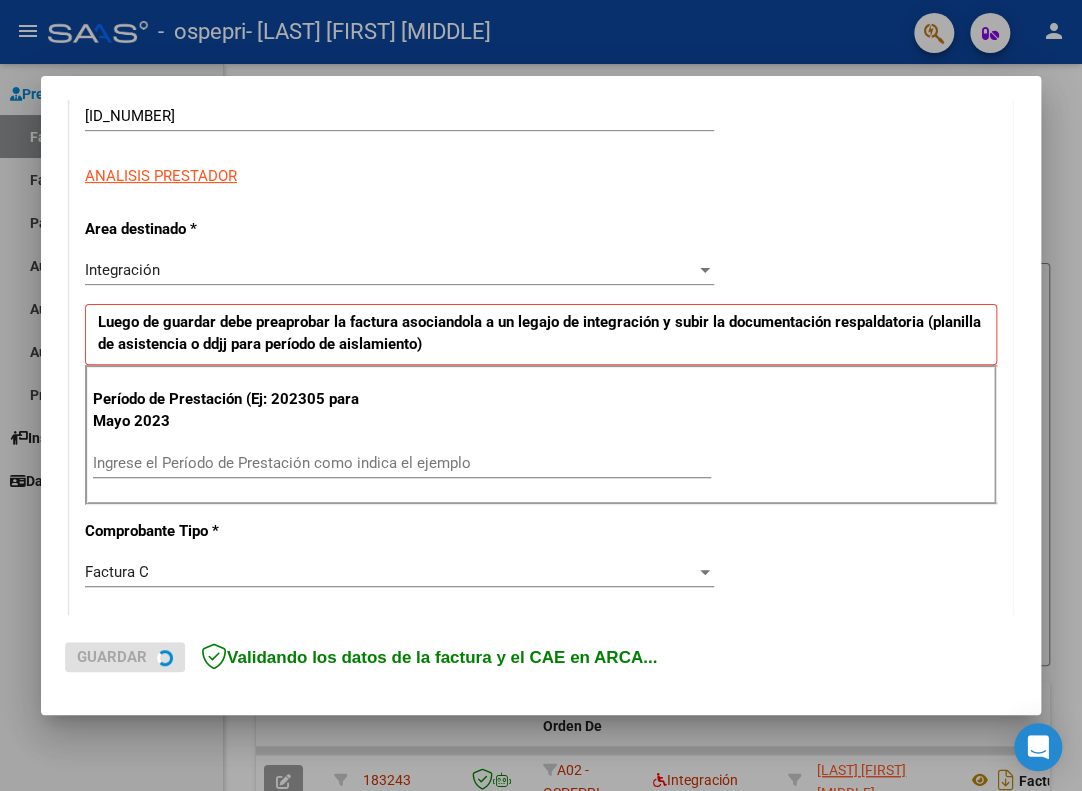 scroll, scrollTop: 400, scrollLeft: 0, axis: vertical 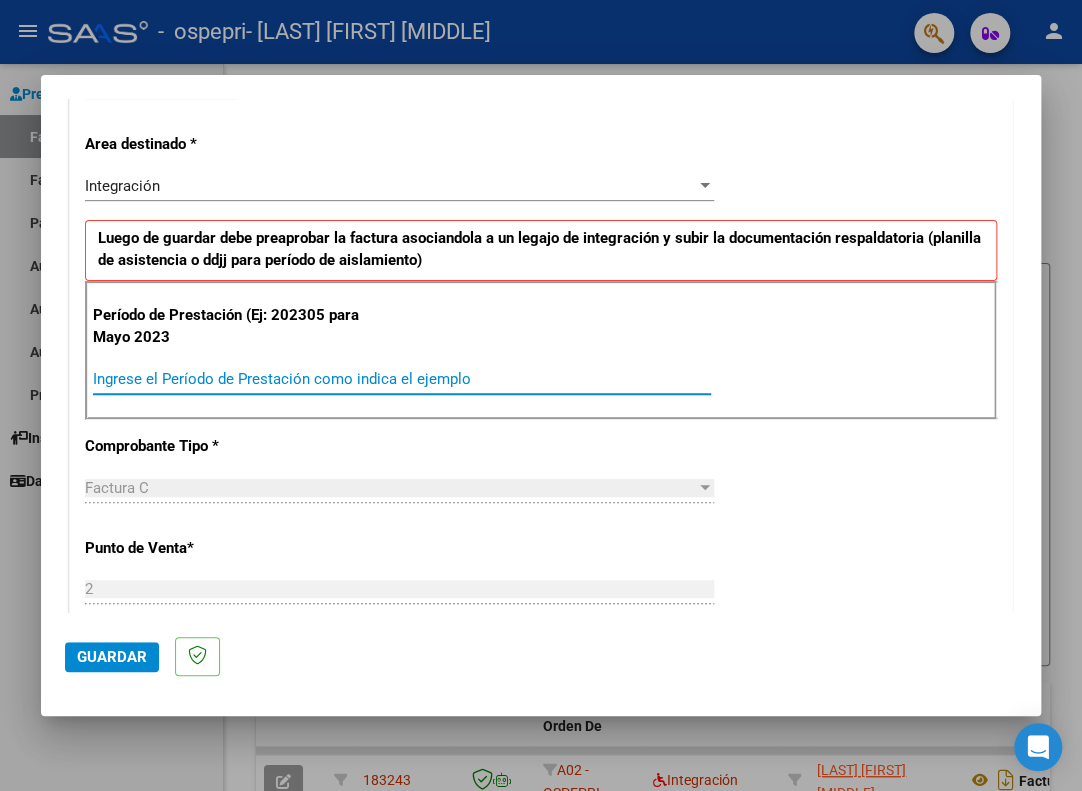 click on "Ingrese el Período de Prestación como indica el ejemplo" at bounding box center [402, 379] 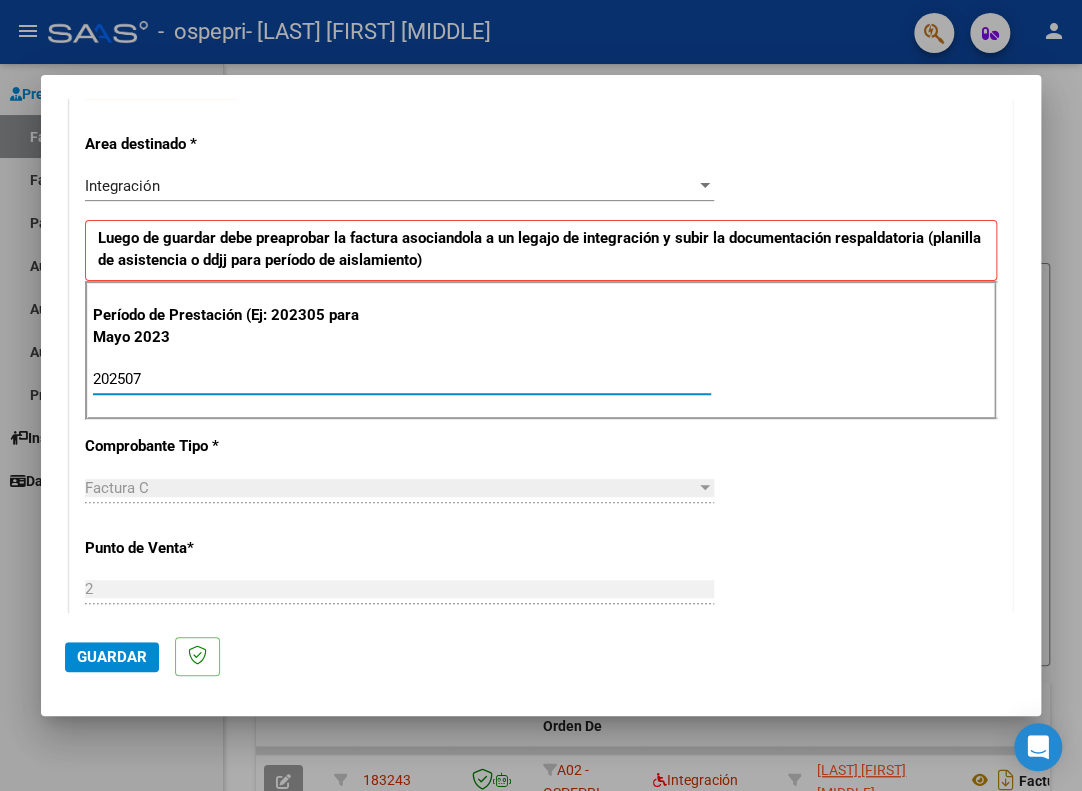 type on "202507" 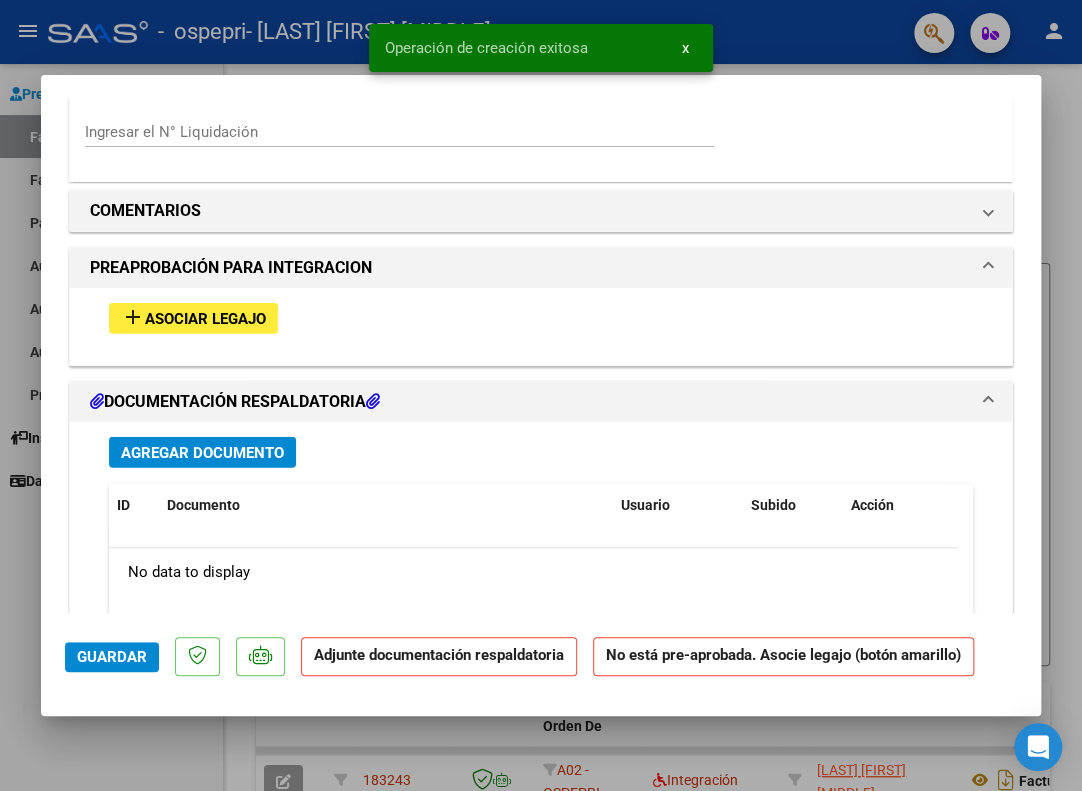 scroll, scrollTop: 1700, scrollLeft: 0, axis: vertical 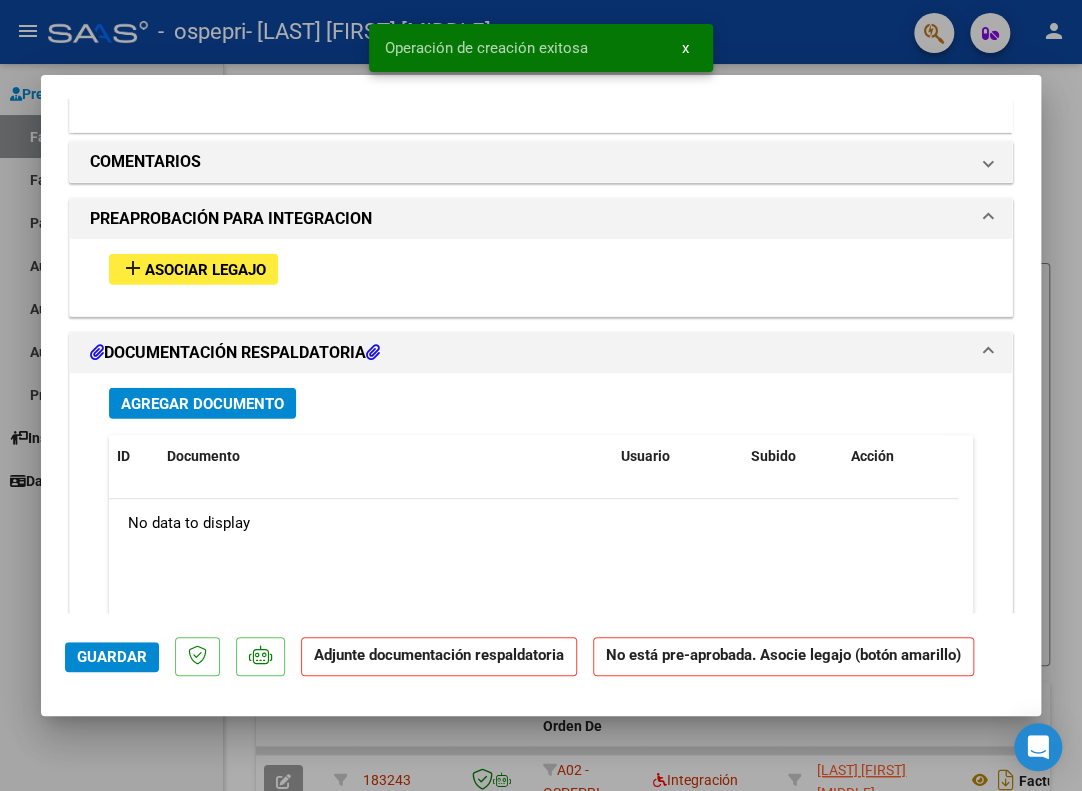 click on "Asociar Legajo" at bounding box center (205, 270) 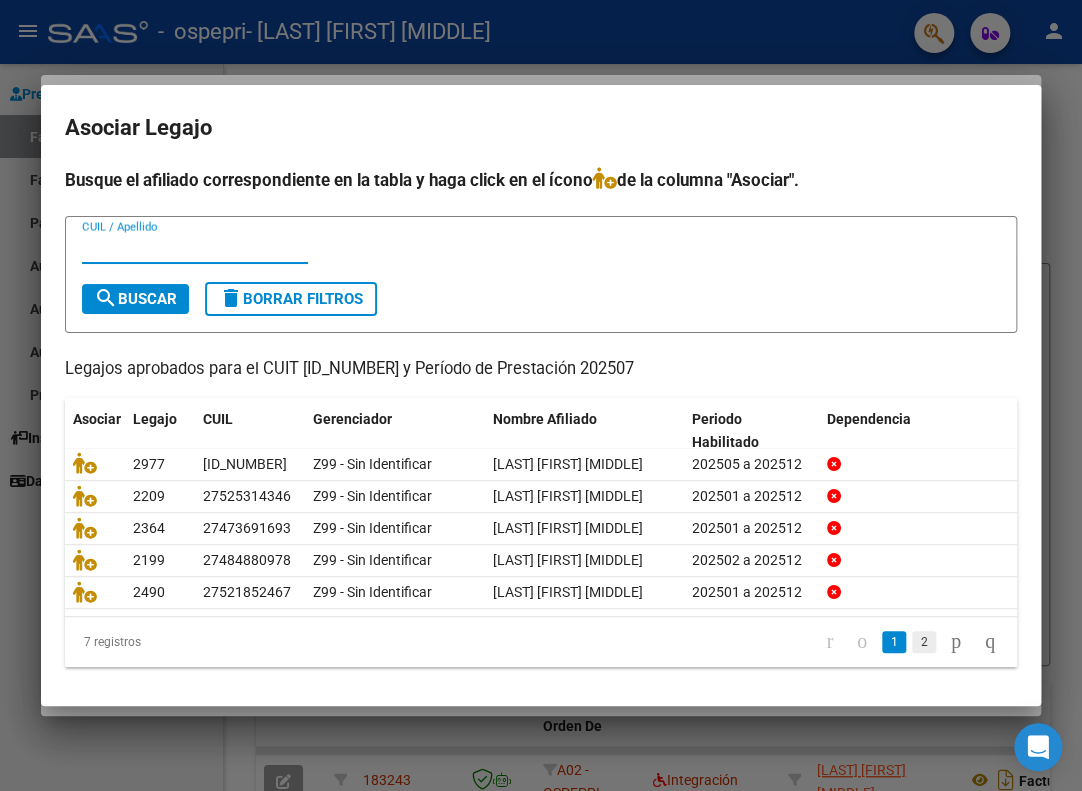 click on "2" 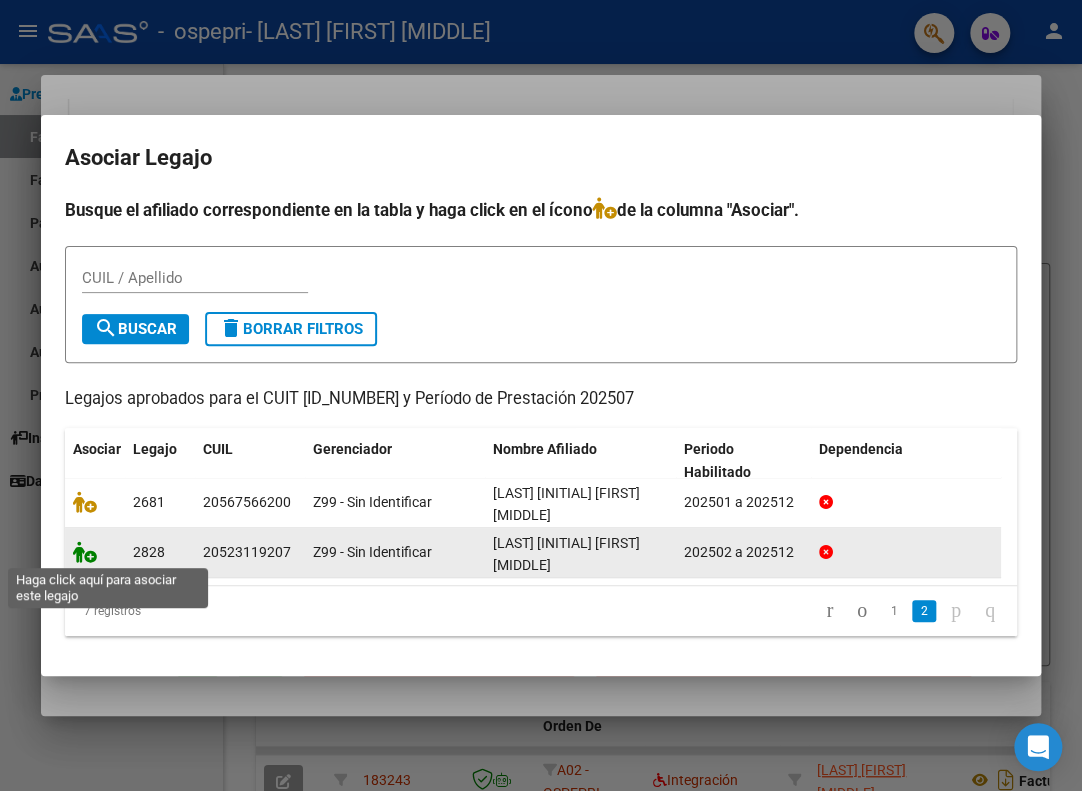 click 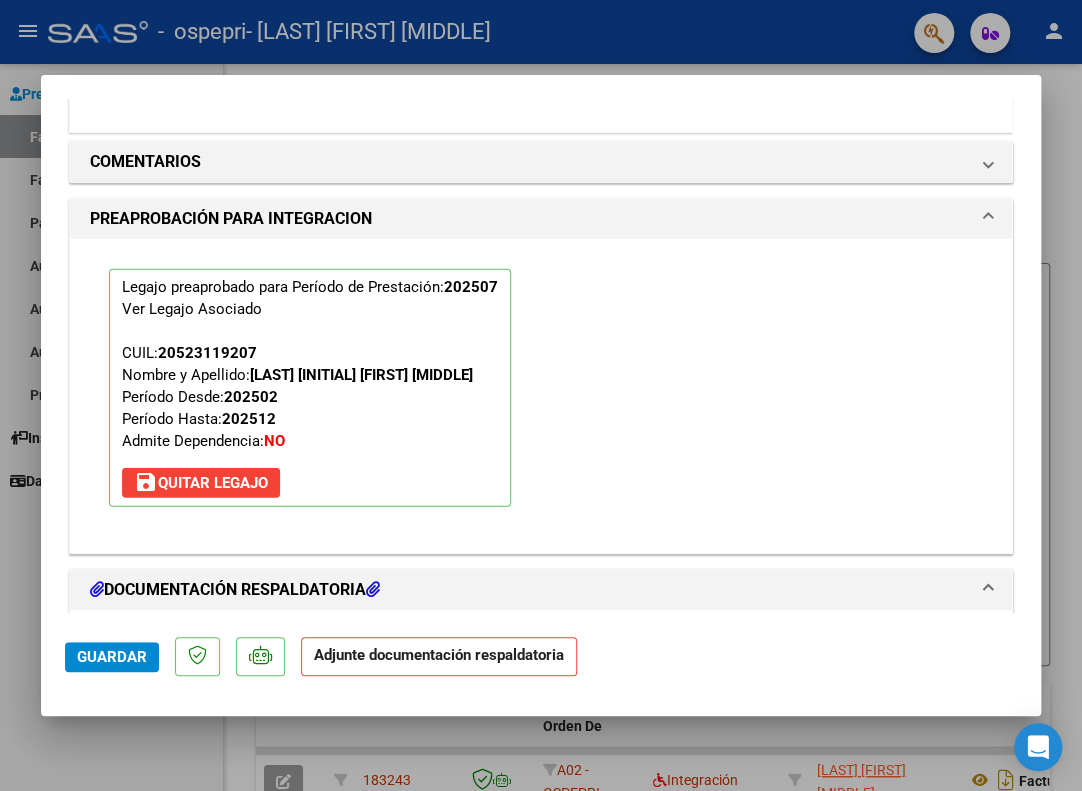 scroll, scrollTop: 1952, scrollLeft: 0, axis: vertical 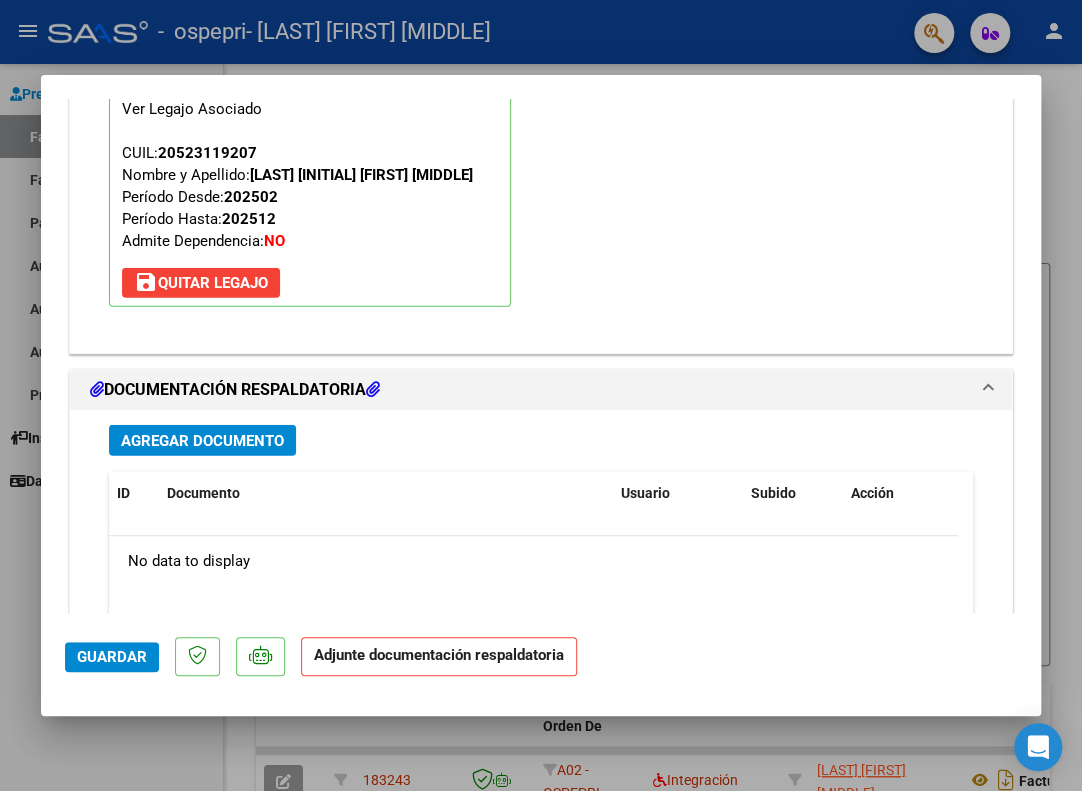 click on "Agregar Documento" at bounding box center [202, 441] 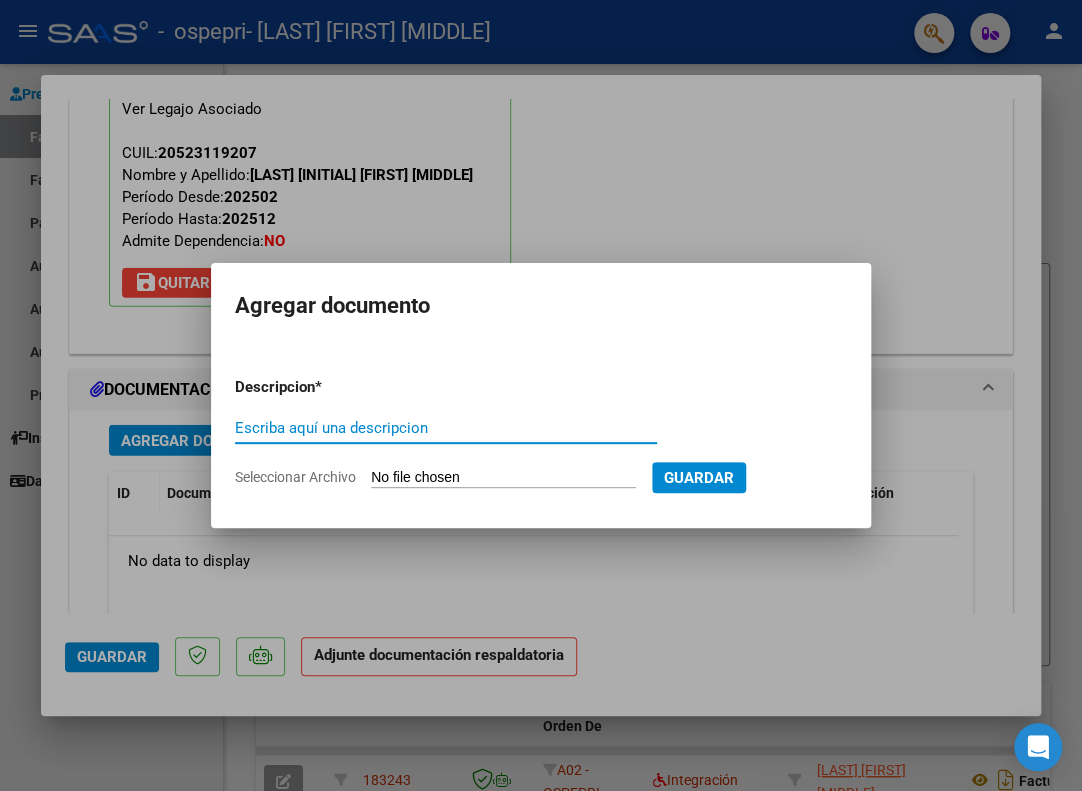 paste on "Planilla de asistencia" 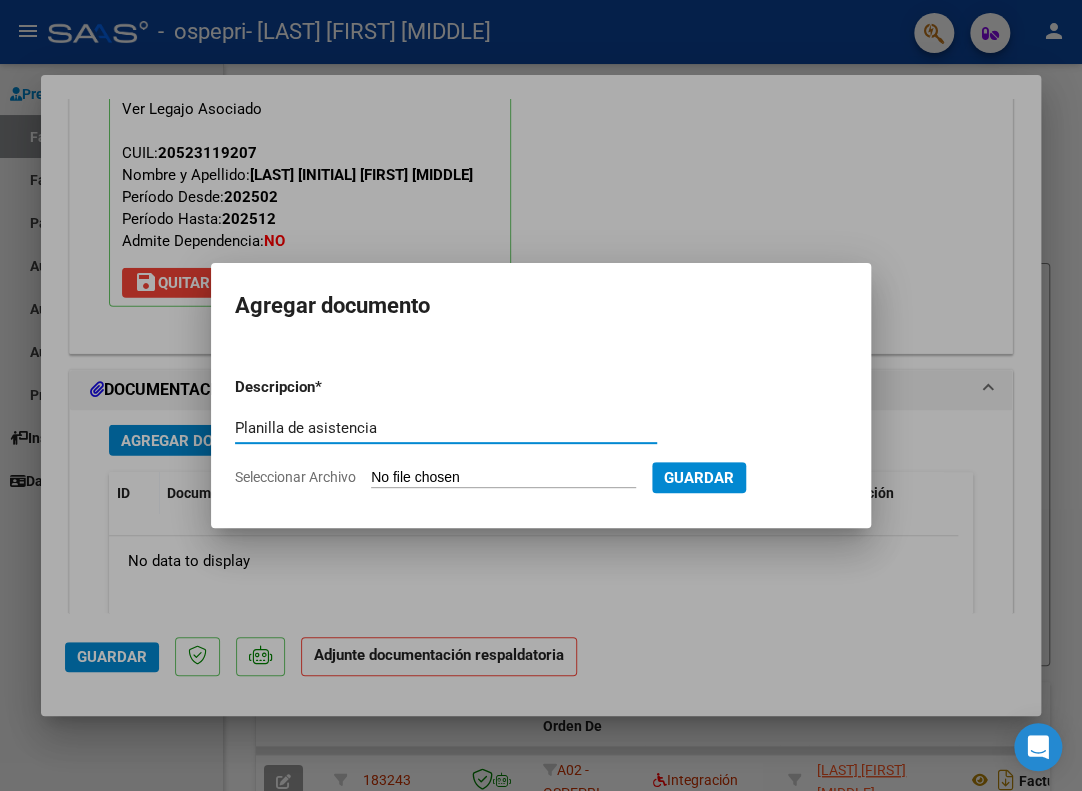 type on "Planilla de asistencia" 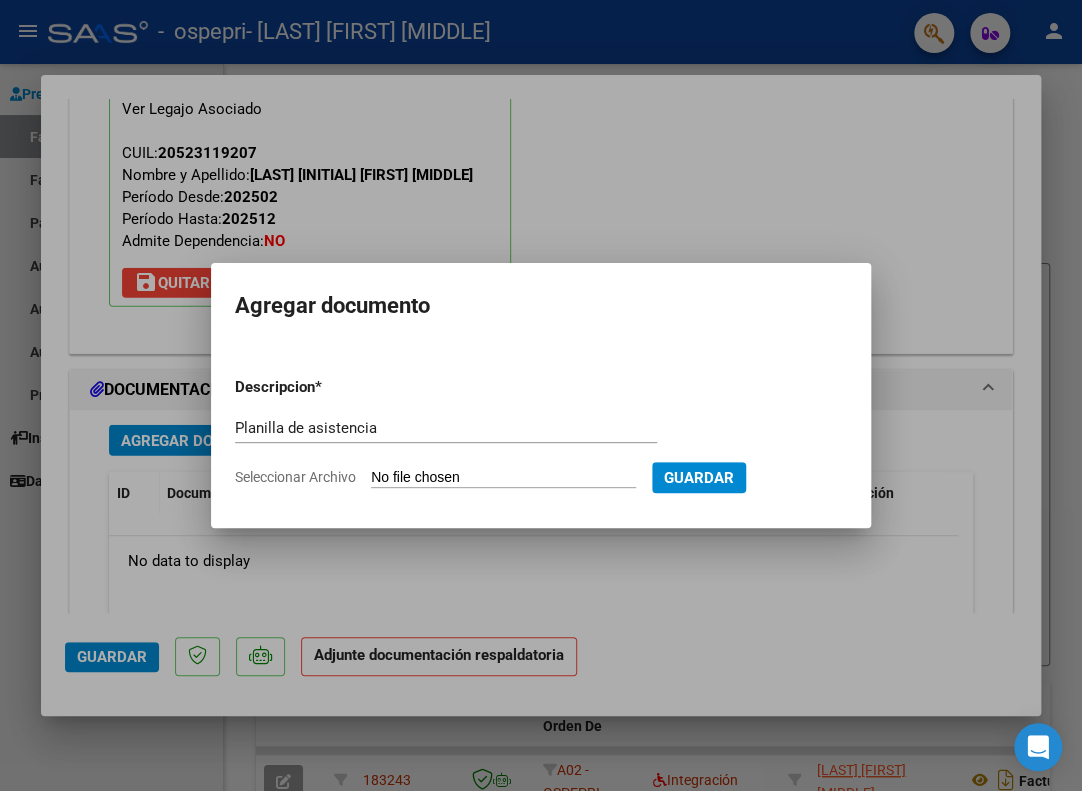 click on "Seleccionar Archivo" at bounding box center (503, 478) 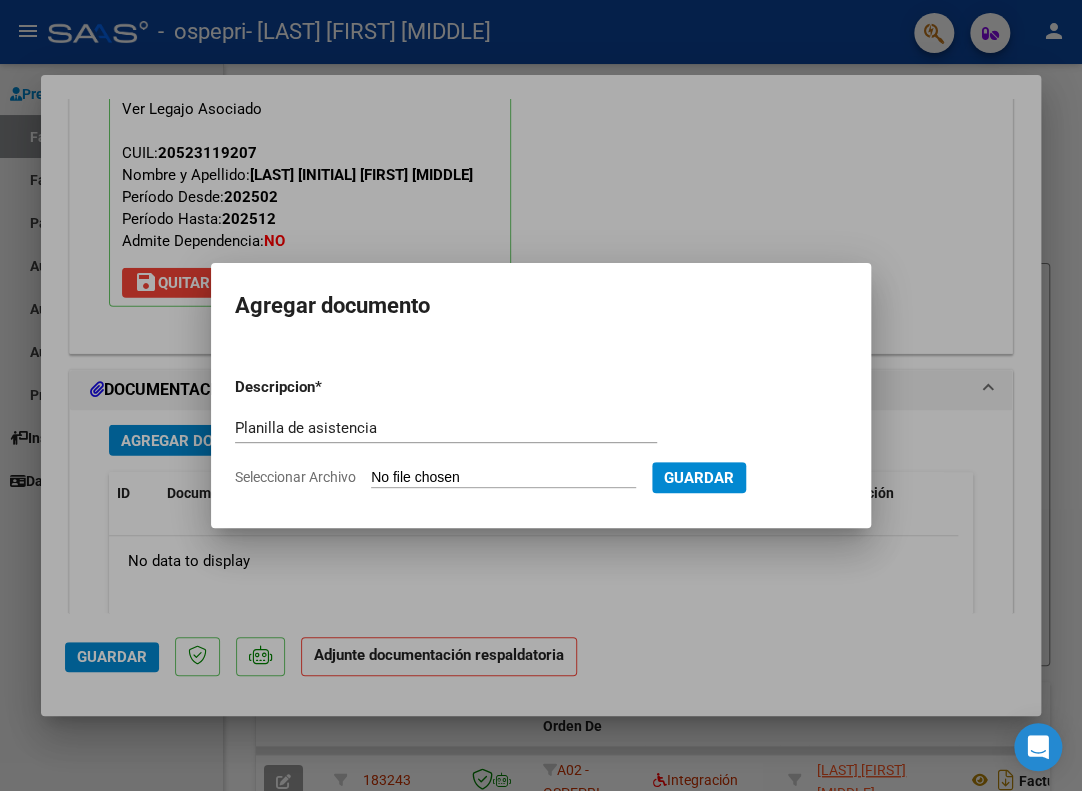 type on "C:\fakepath\[LAST] [INITIAL] [MONTH] [YEAR].pdf" 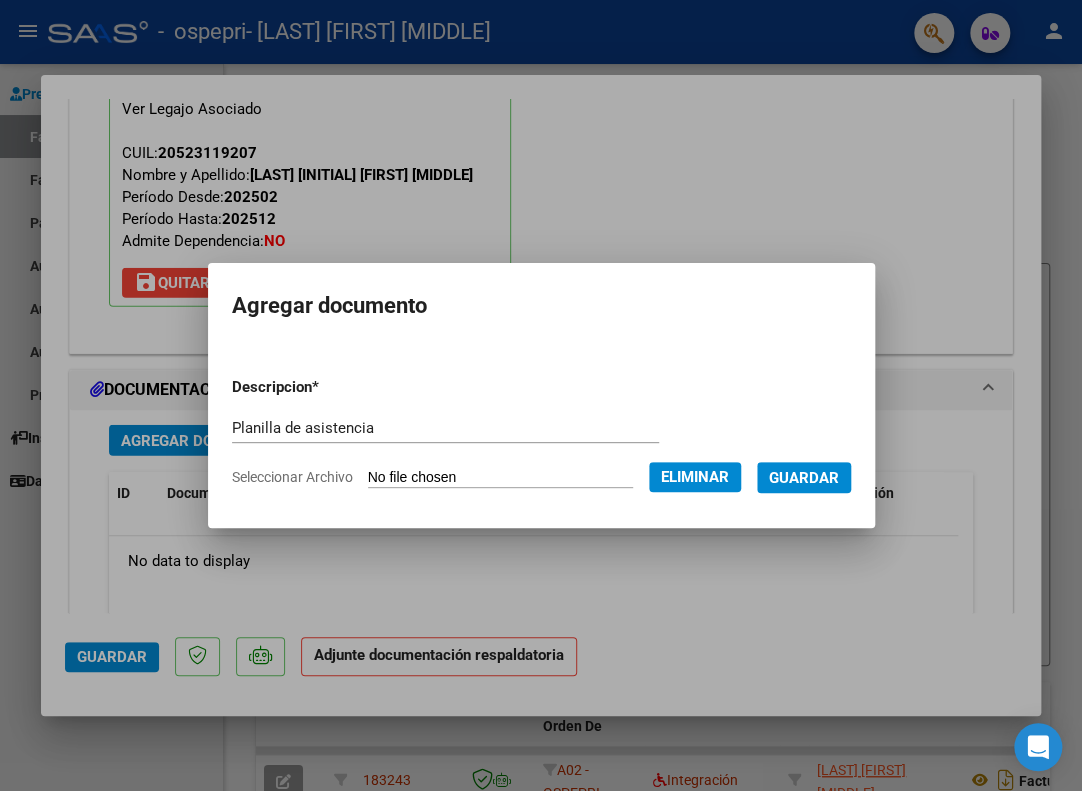 click on "Guardar" at bounding box center [804, 478] 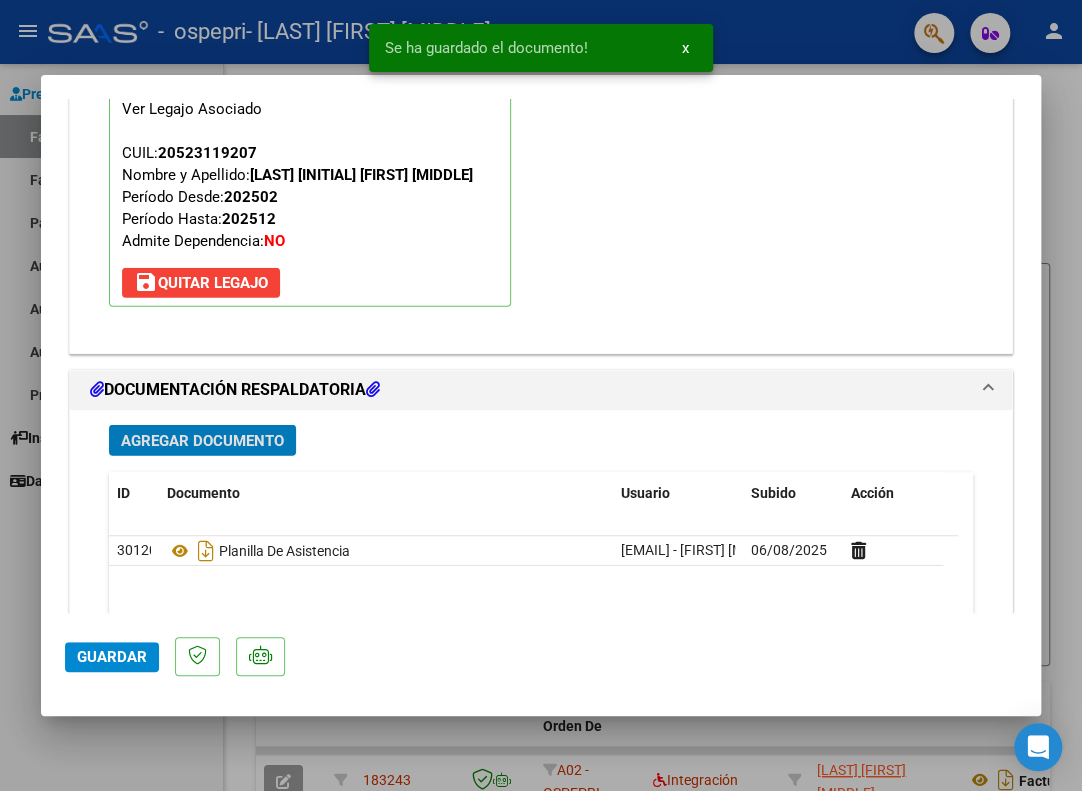 click on "Guardar" 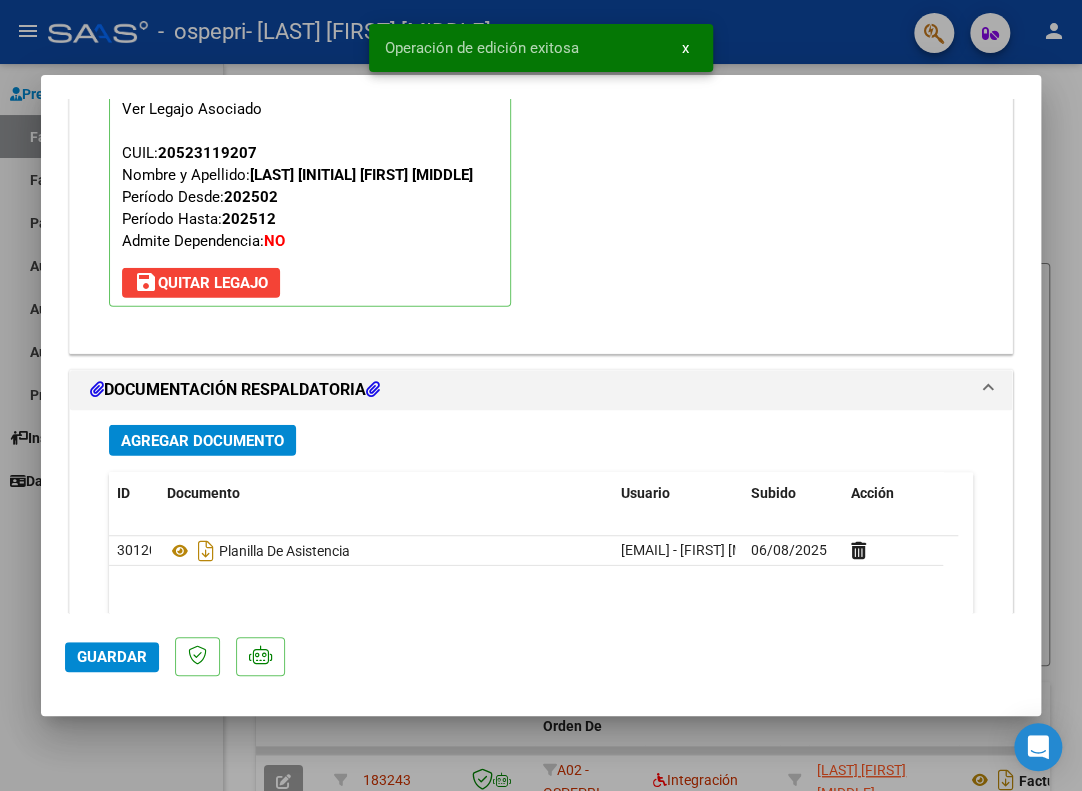 click at bounding box center (541, 395) 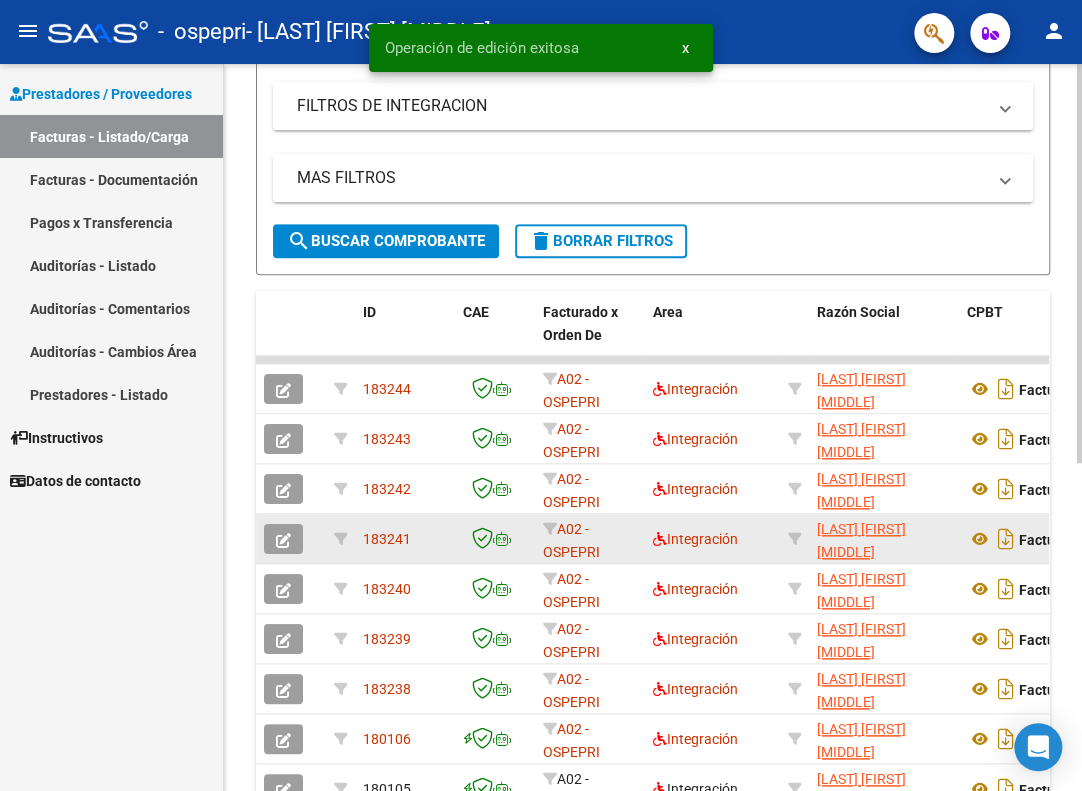 scroll, scrollTop: 400, scrollLeft: 0, axis: vertical 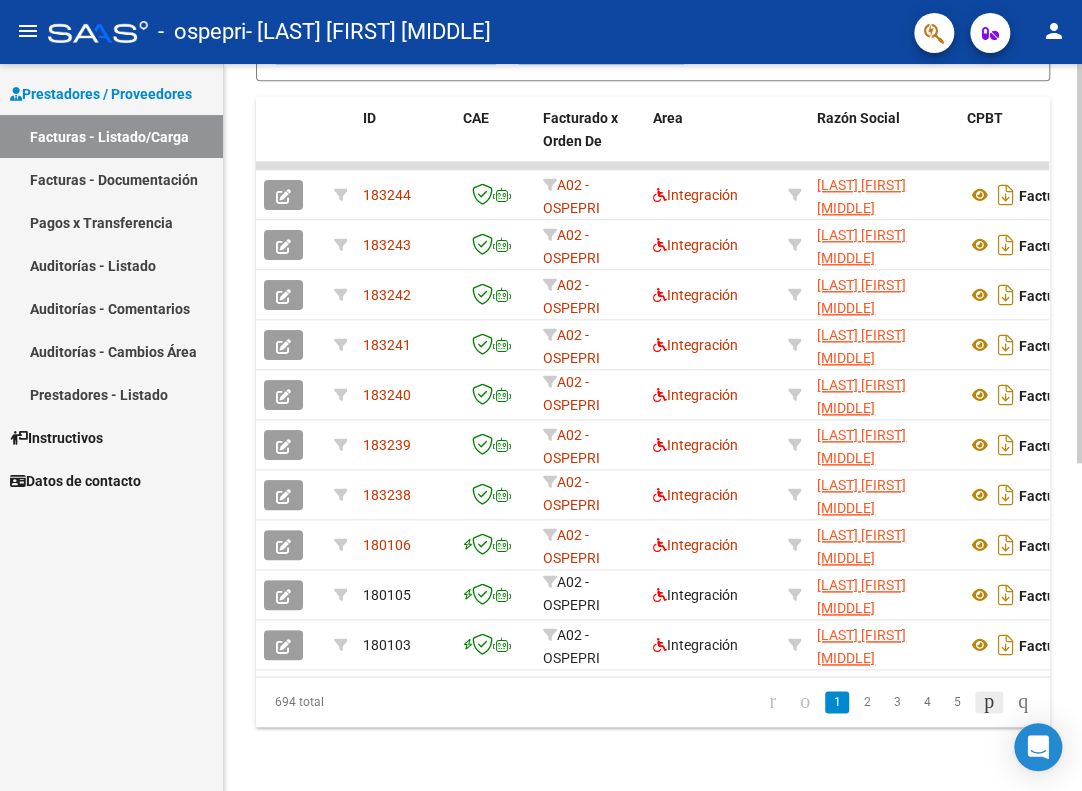 click 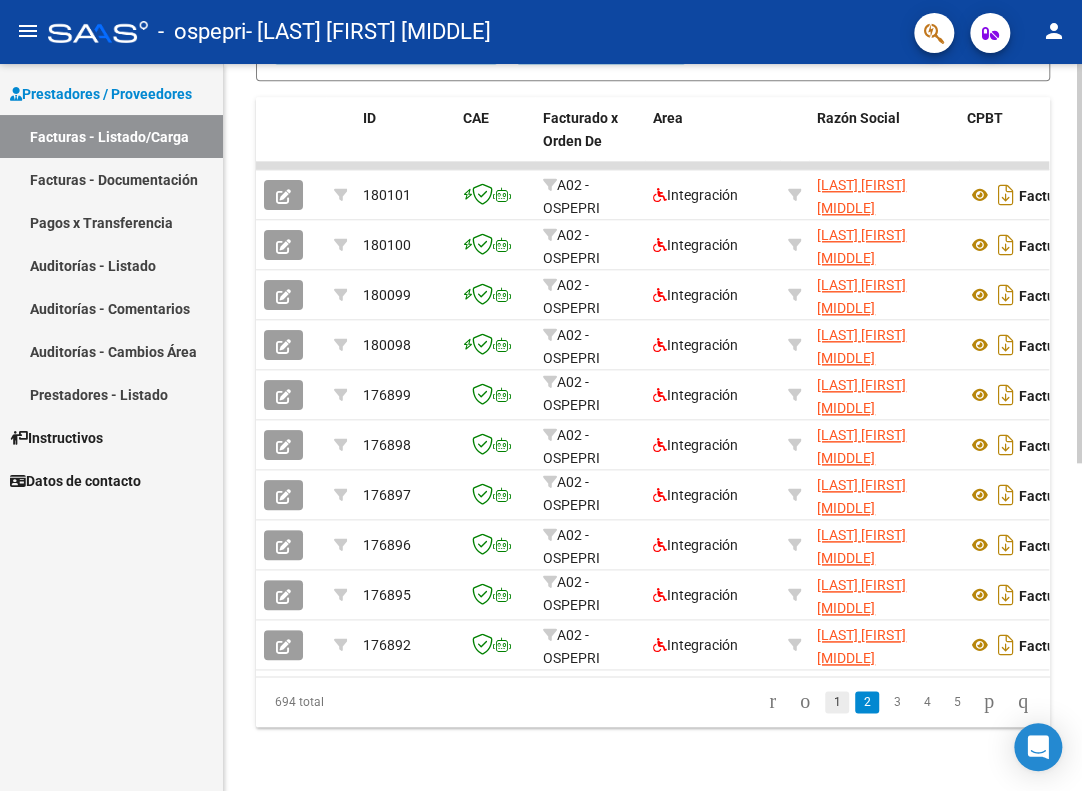 click on "1" 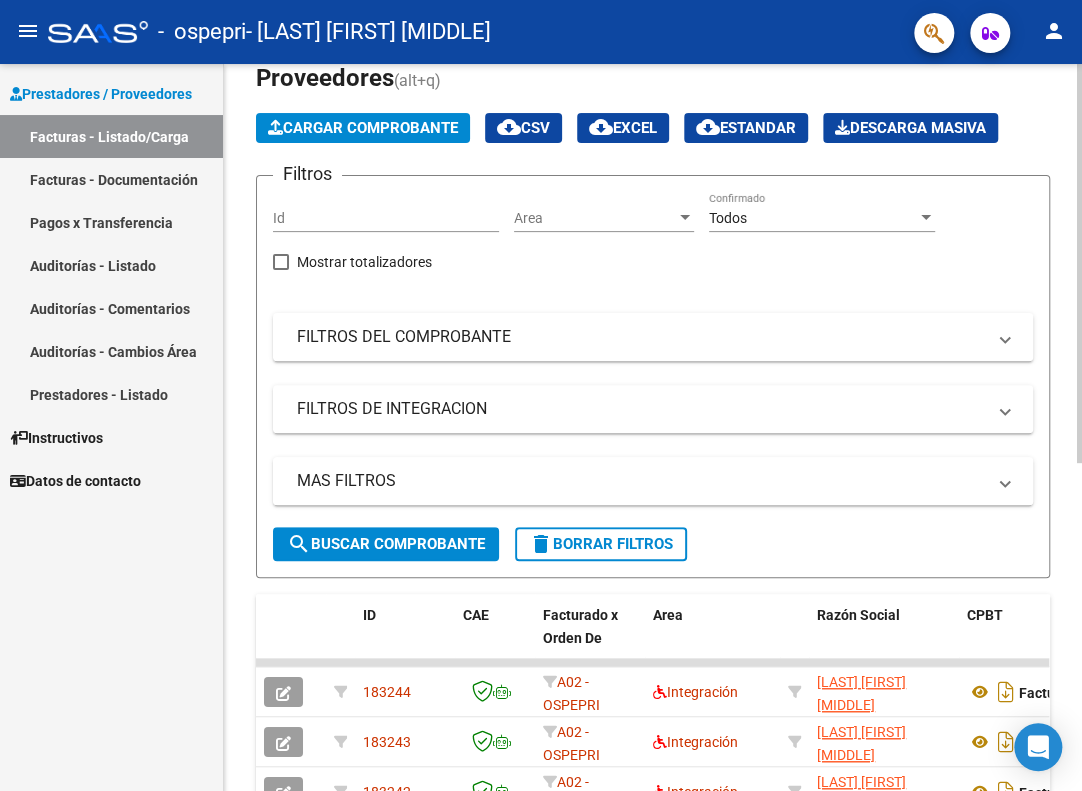 scroll, scrollTop: 0, scrollLeft: 0, axis: both 